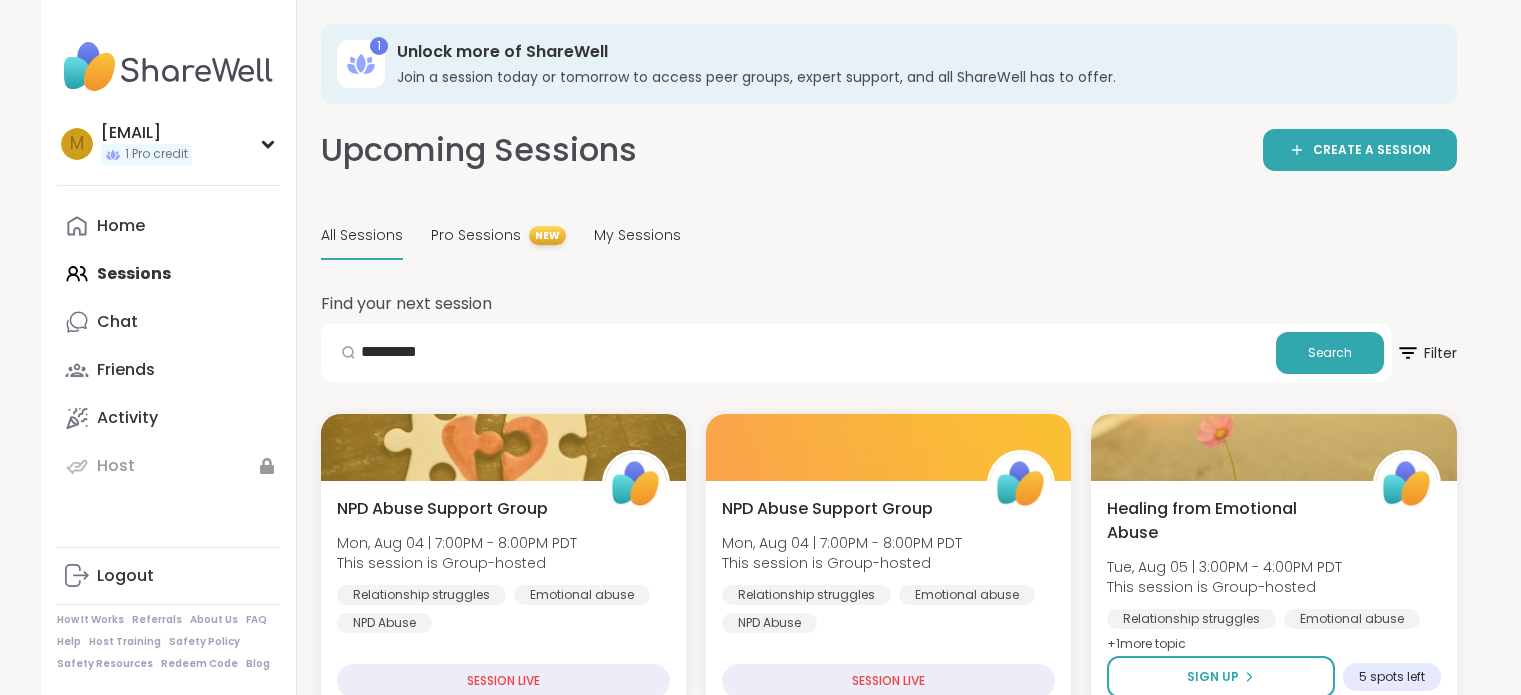 scroll, scrollTop: 600, scrollLeft: 0, axis: vertical 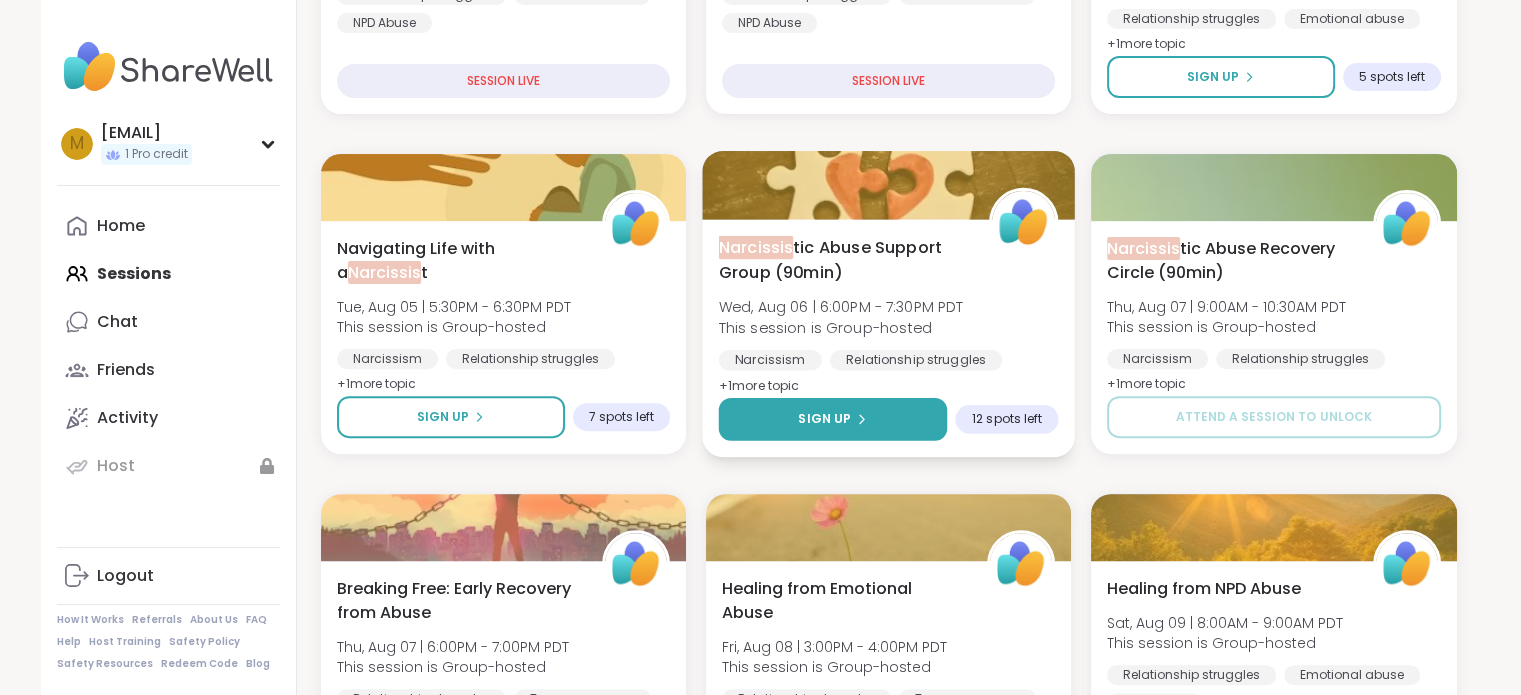 click on "Sign Up" at bounding box center [824, 419] 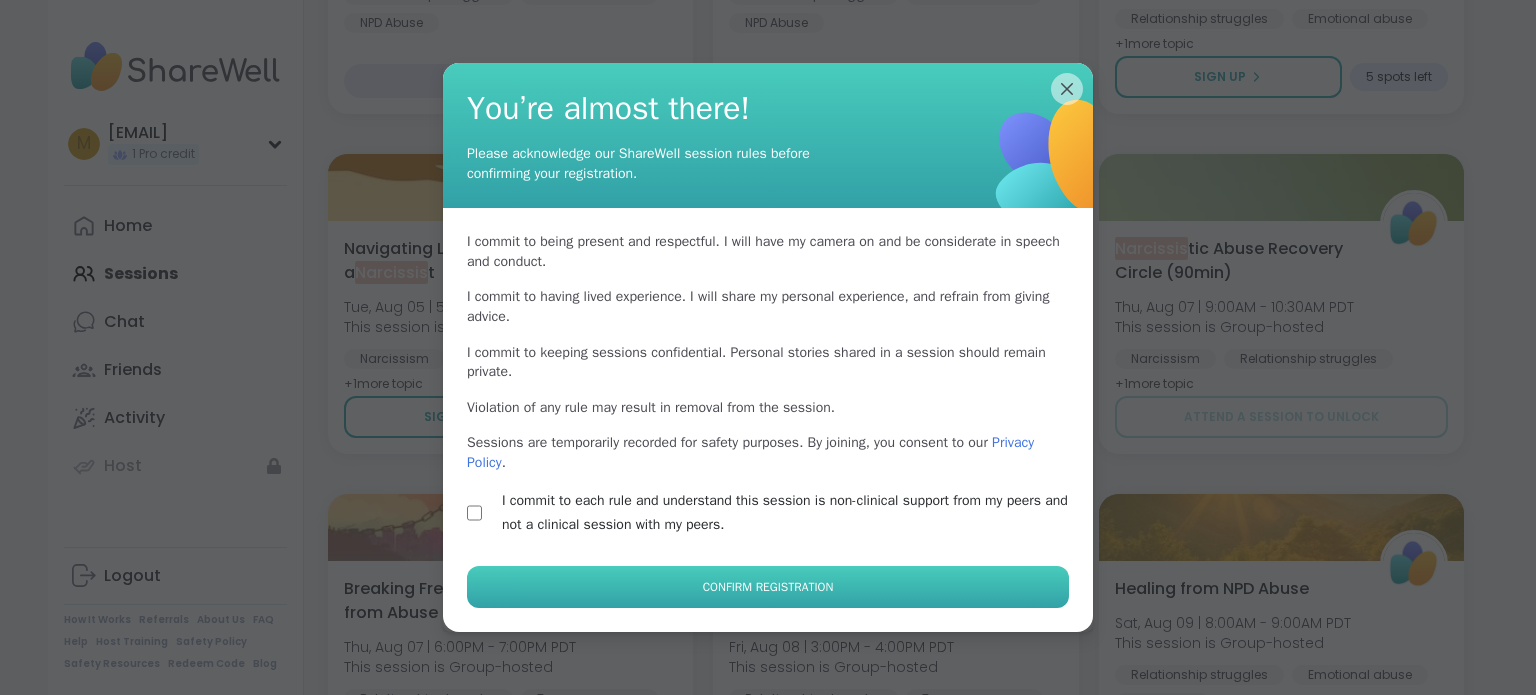 click on "Confirm Registration" at bounding box center [768, 587] 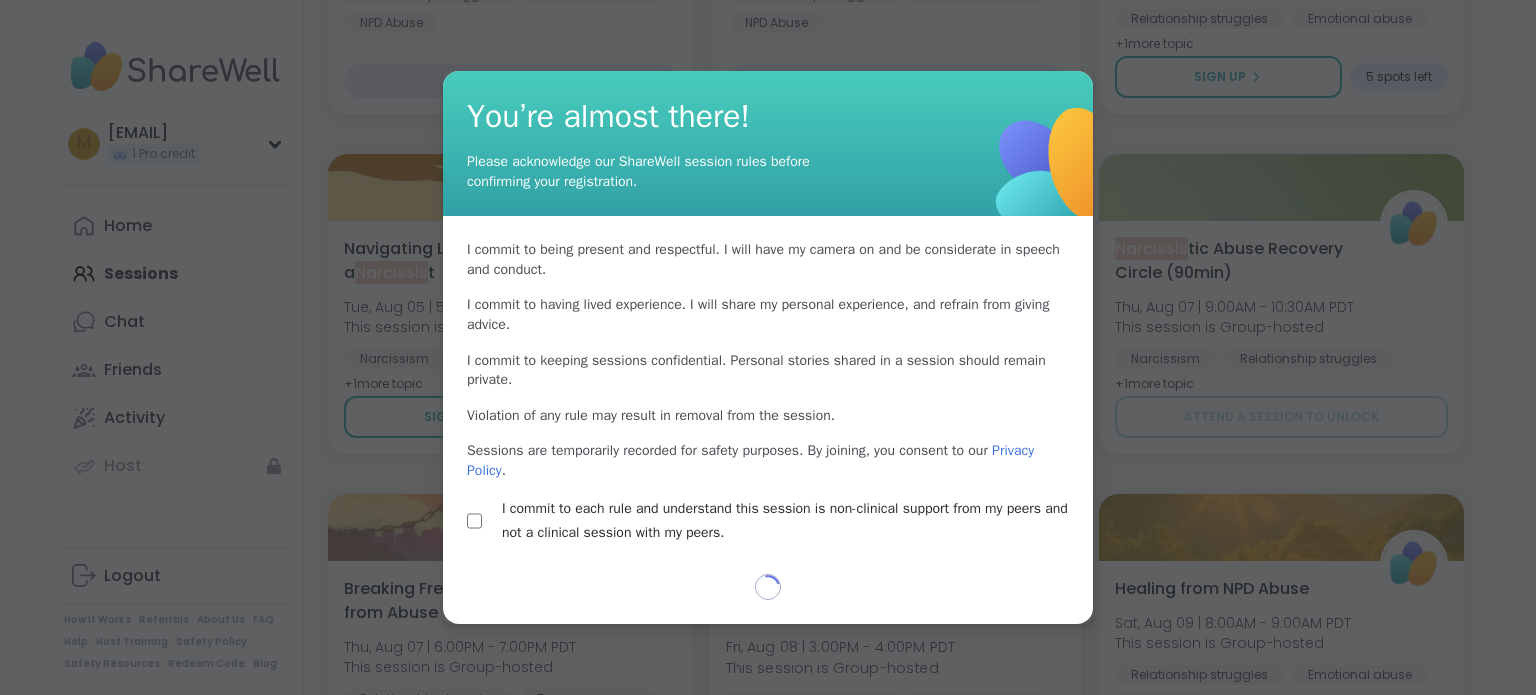 select on "**" 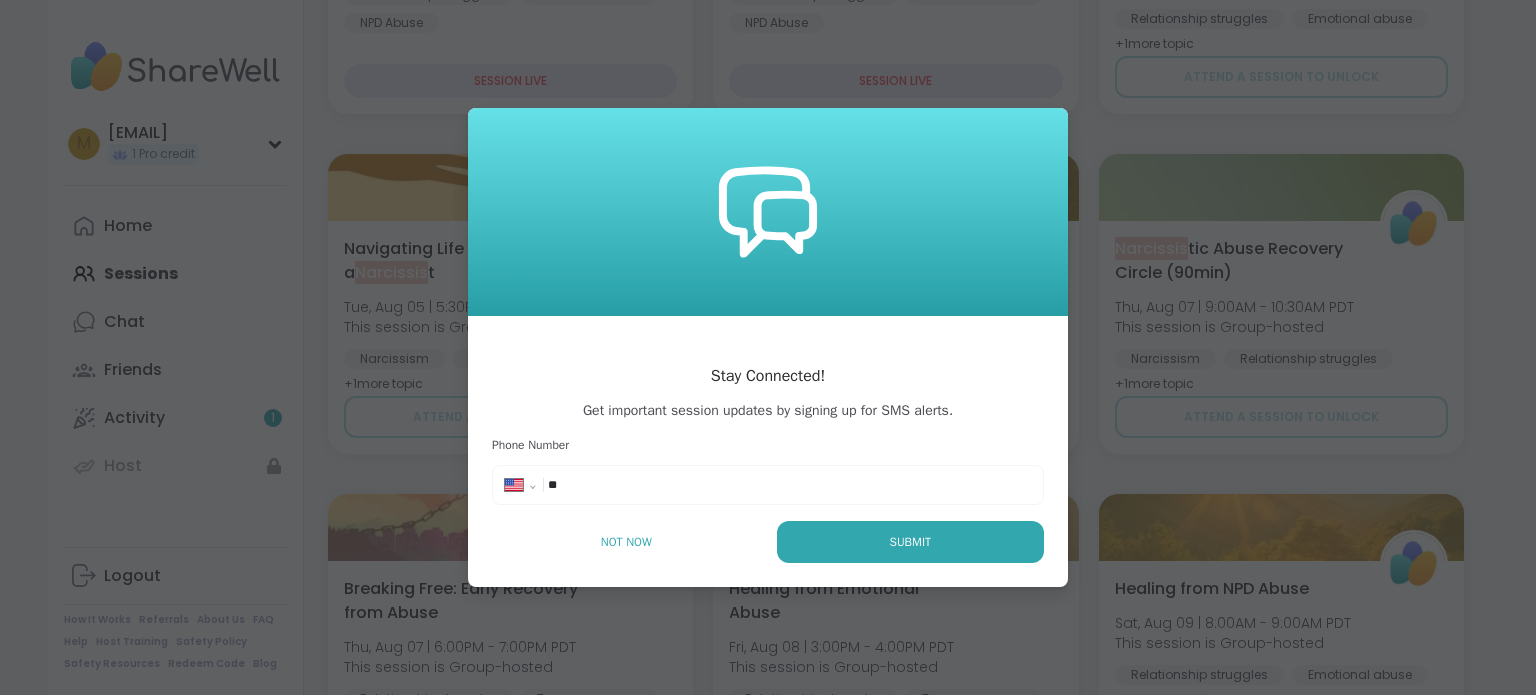 click on "**" at bounding box center [608, 485] 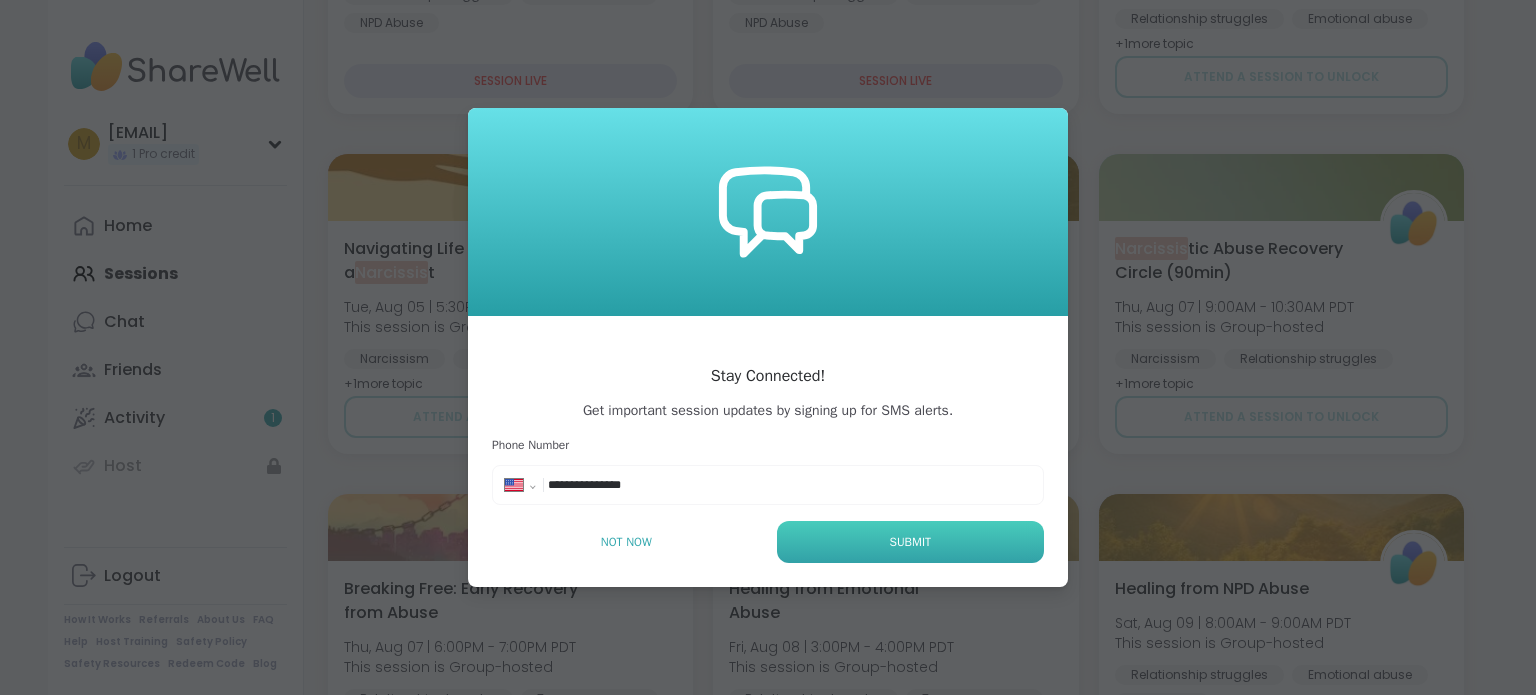 type on "**********" 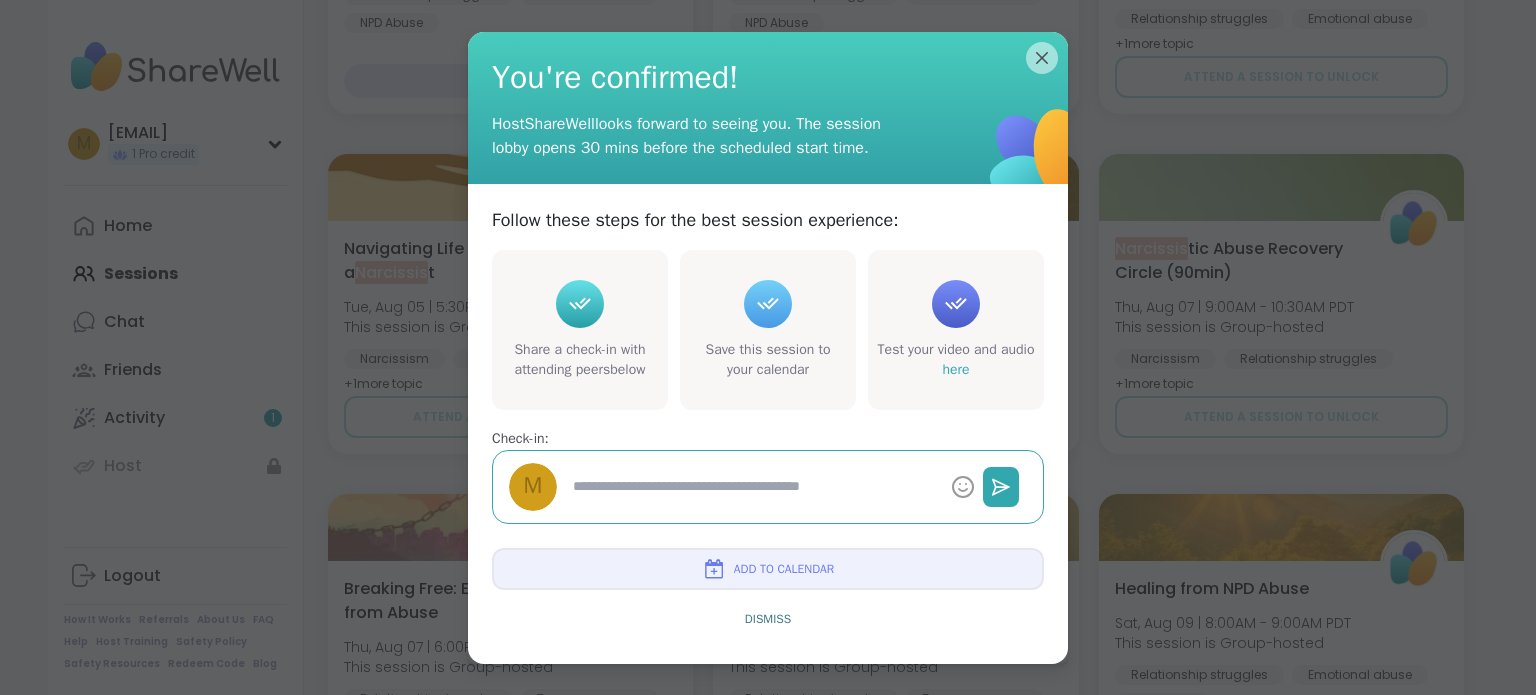 click at bounding box center (754, 486) 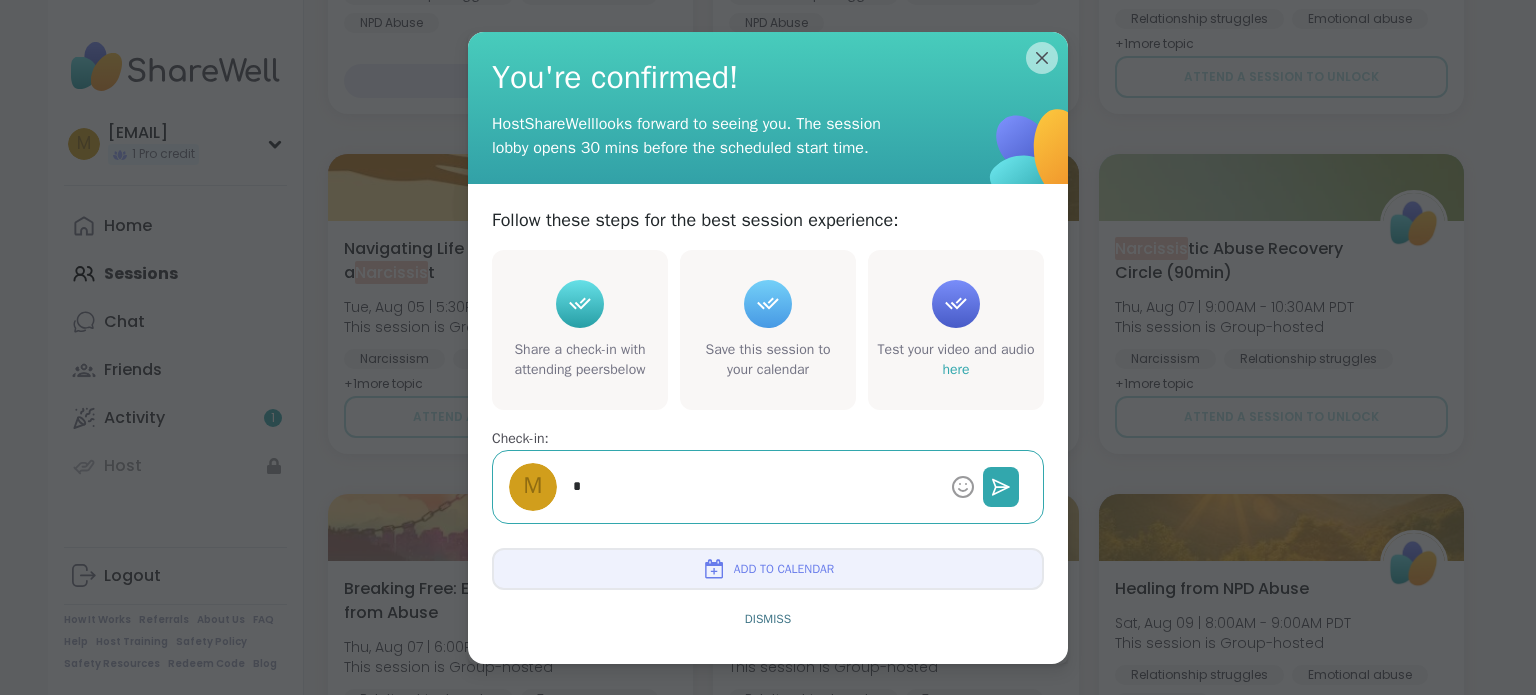 type on "*" 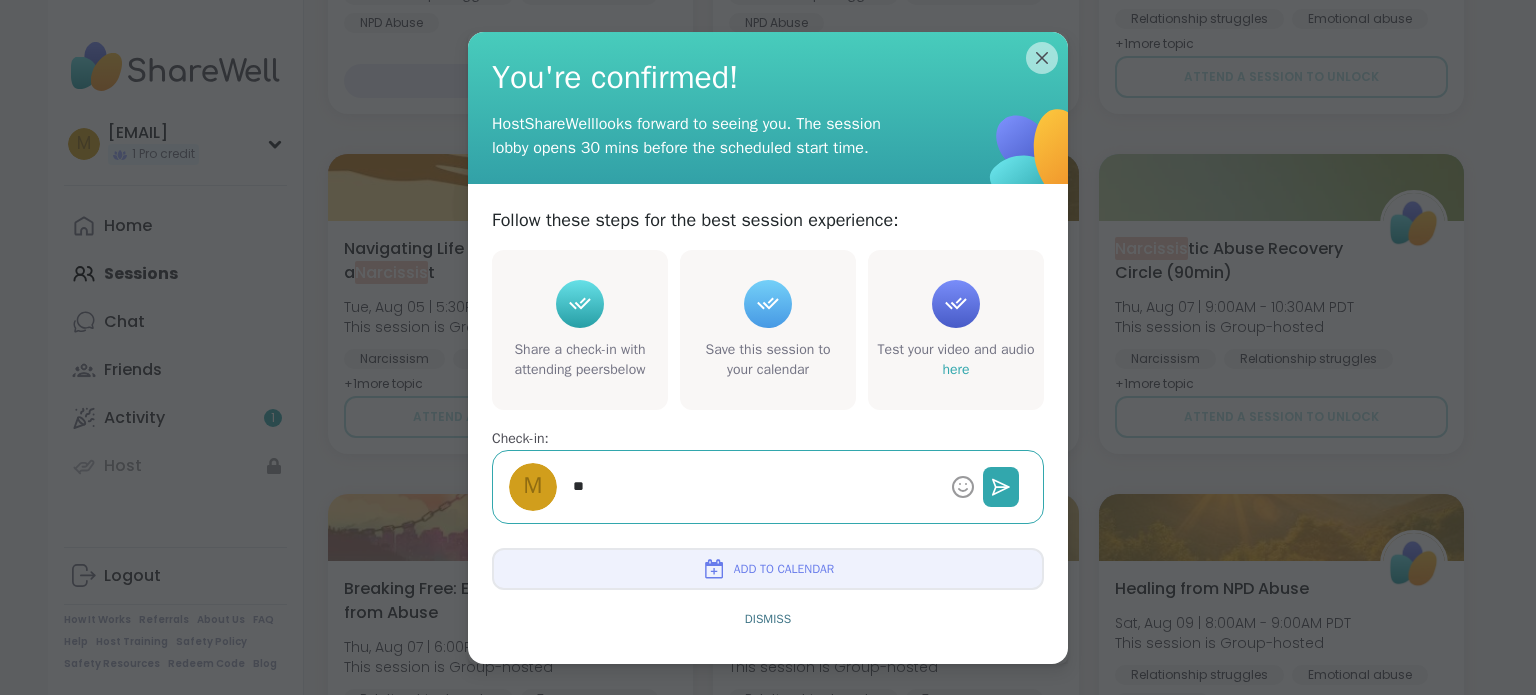 type on "*" 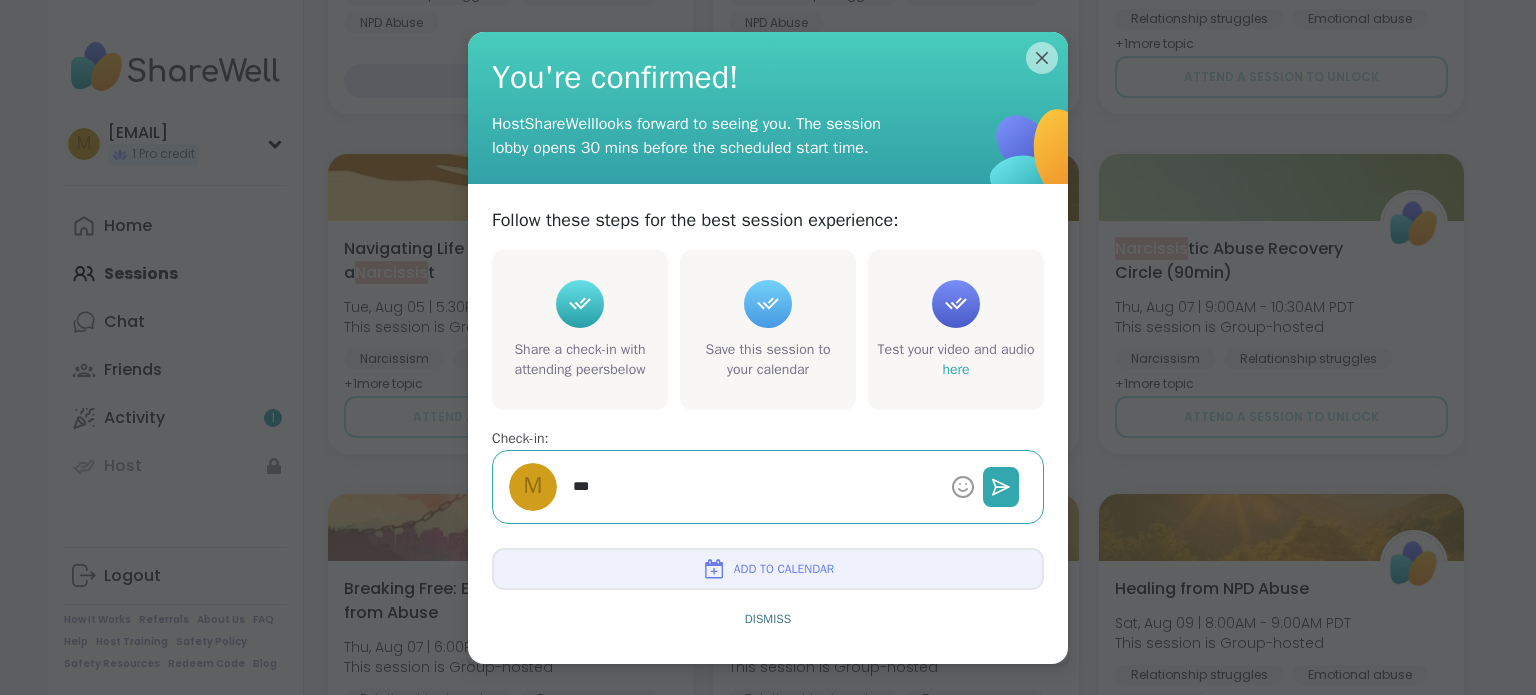 type on "*" 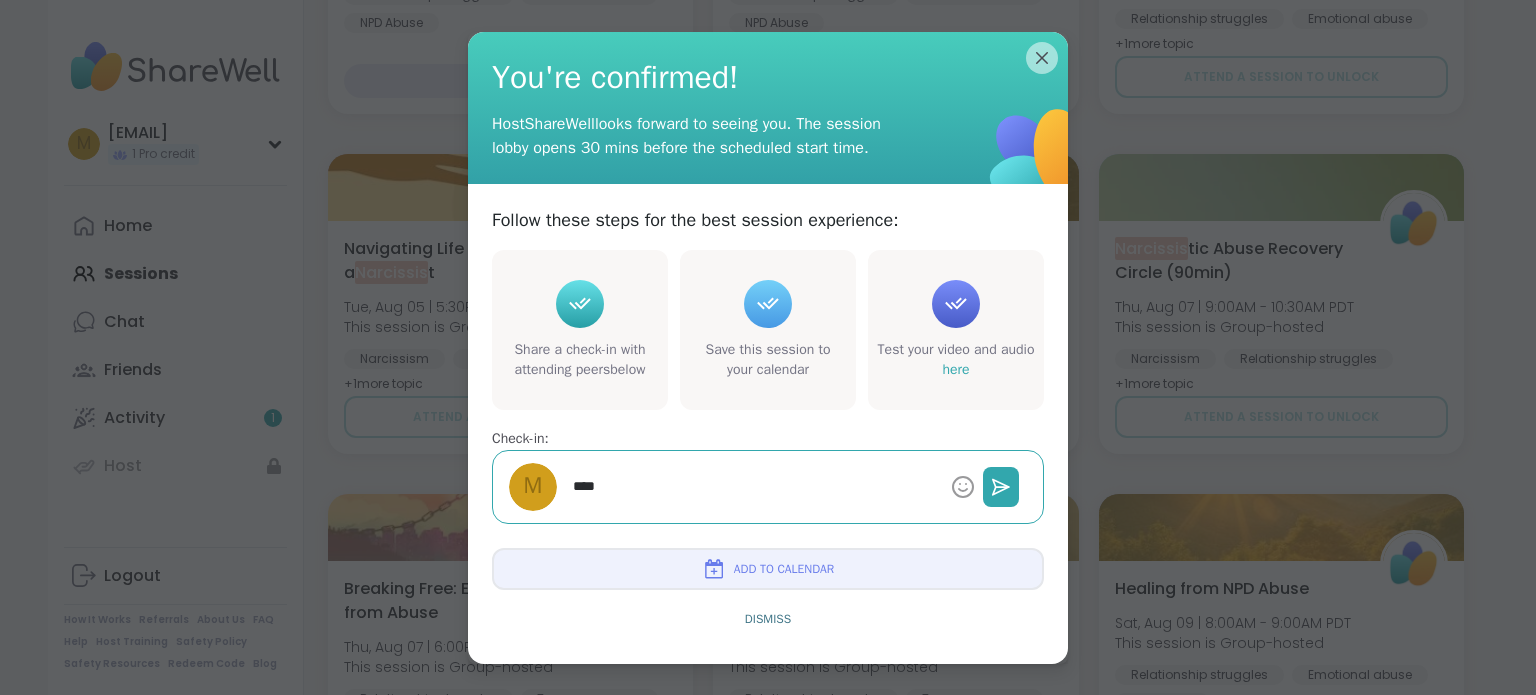 type on "*" 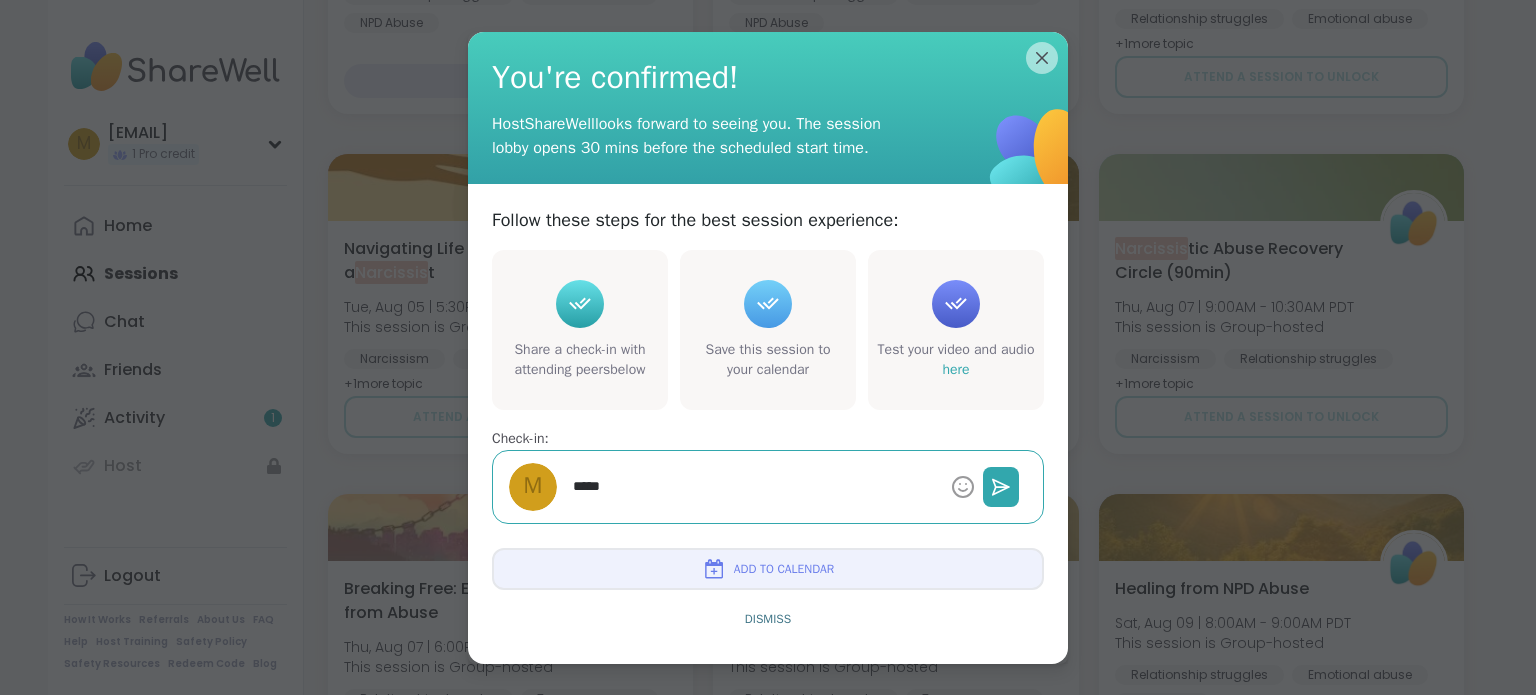 type on "*" 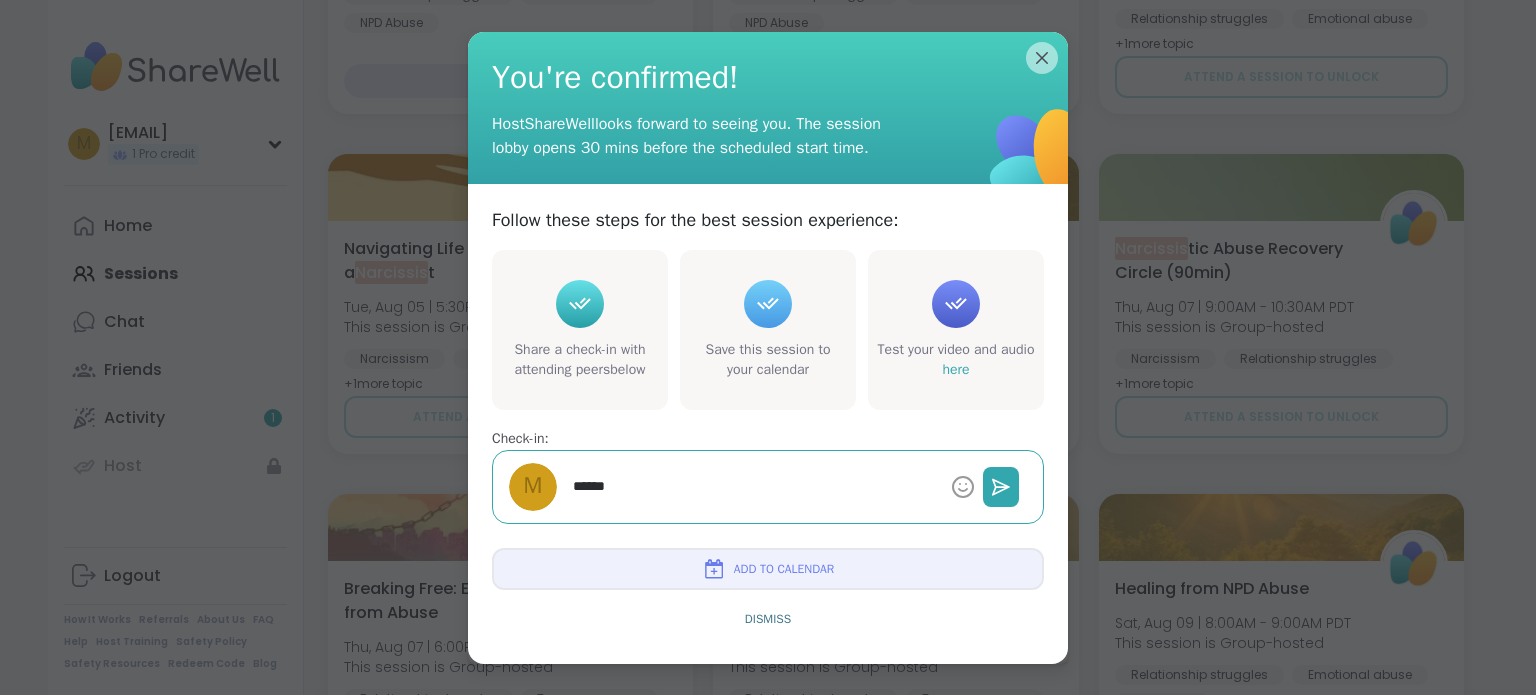 type on "*" 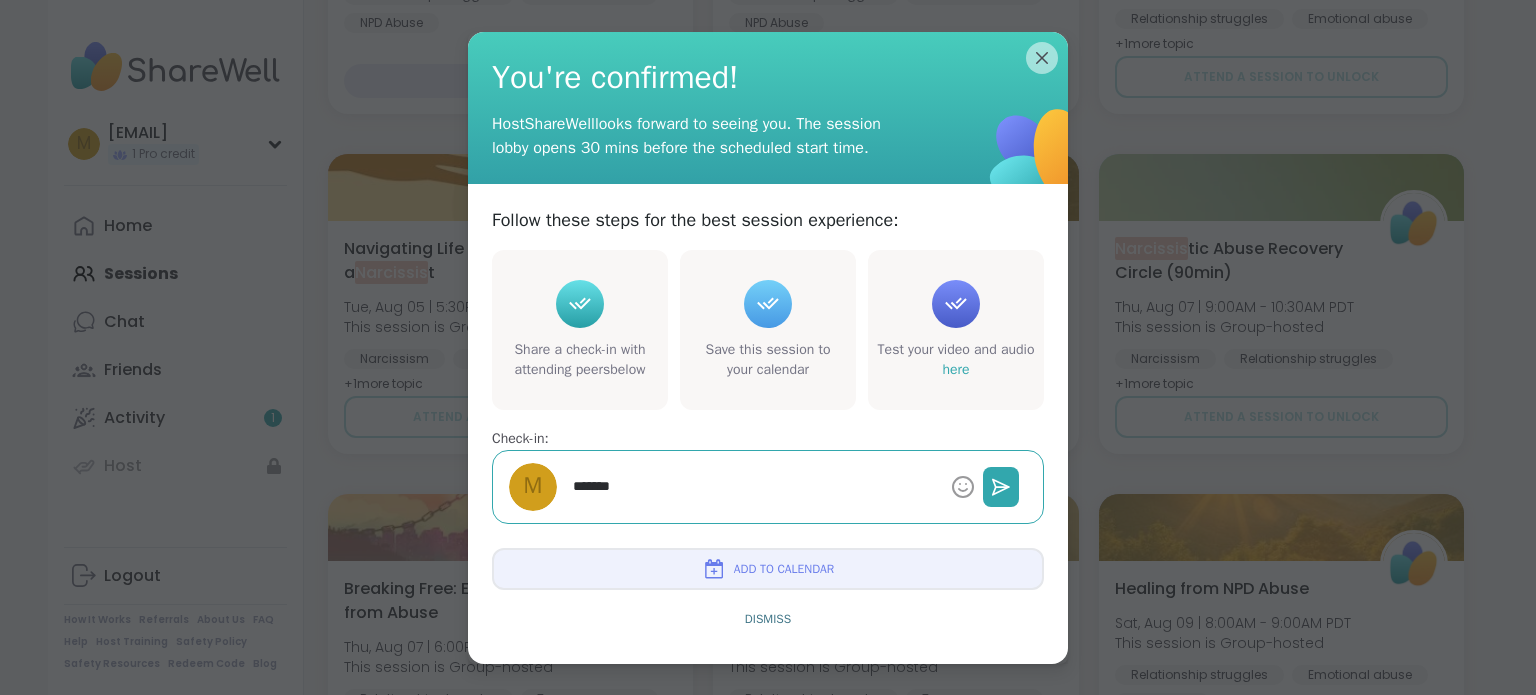 type on "*" 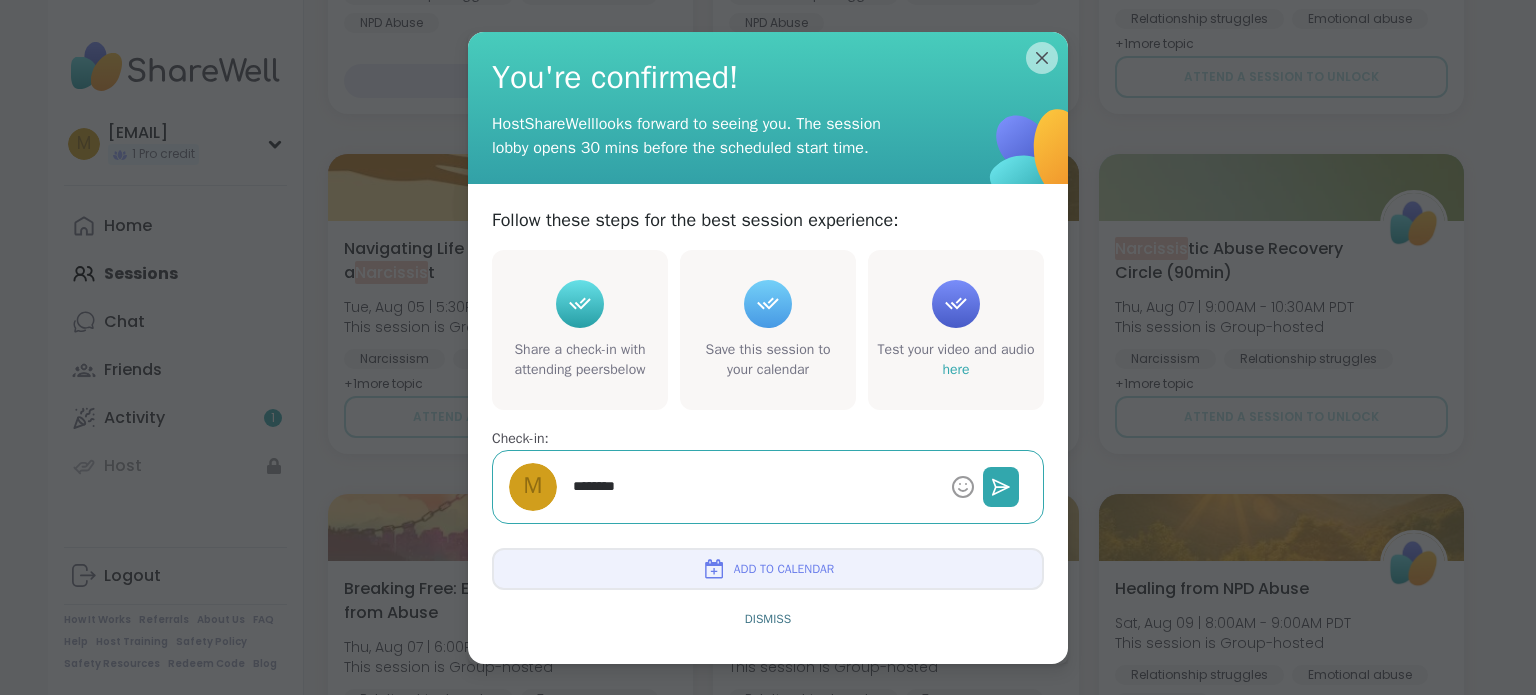 type on "*" 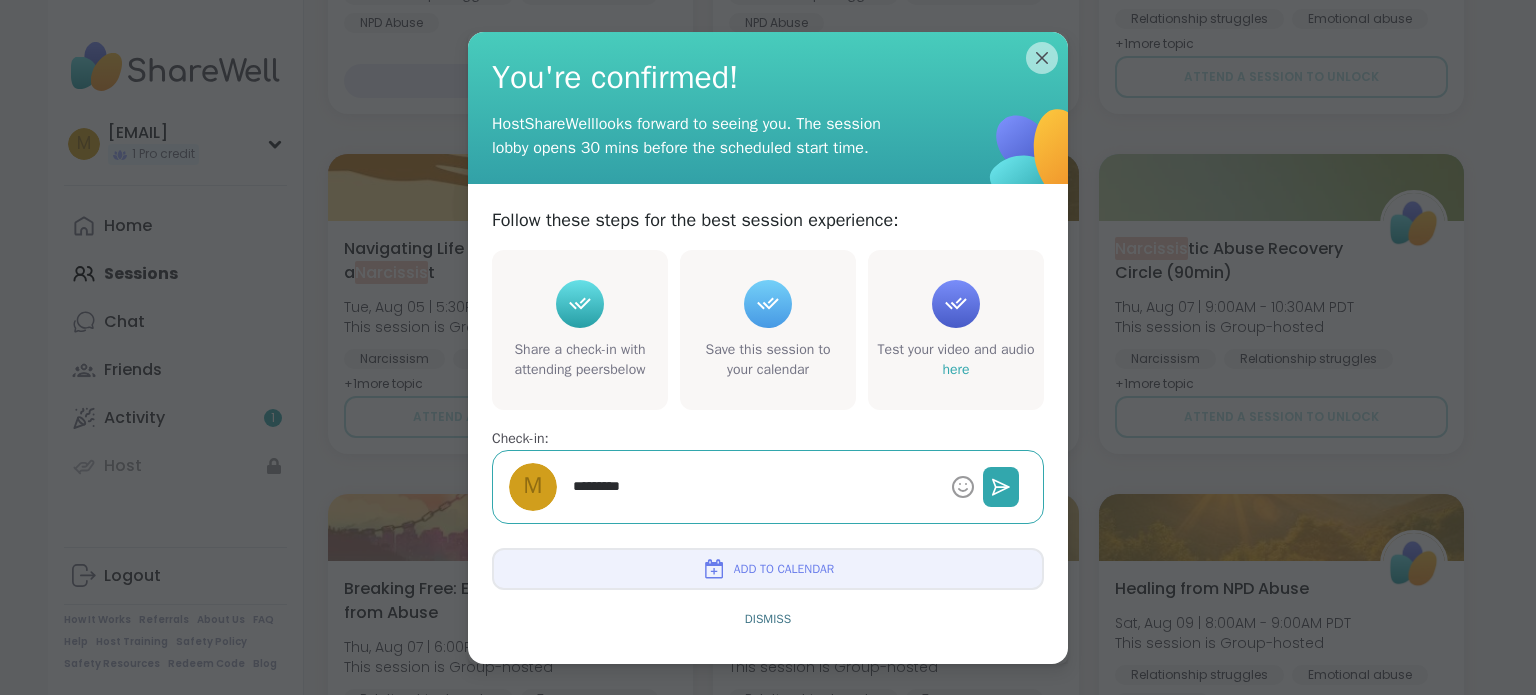 type on "*" 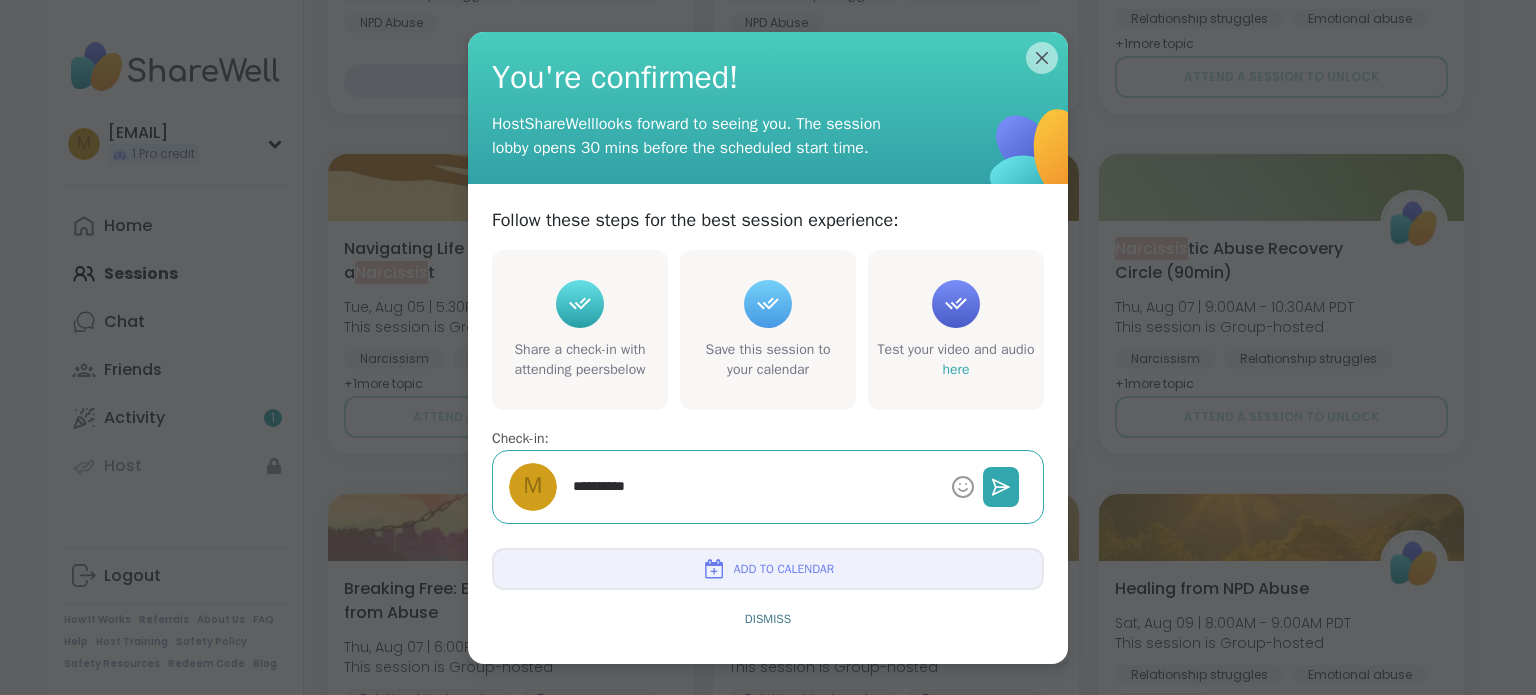 type on "*" 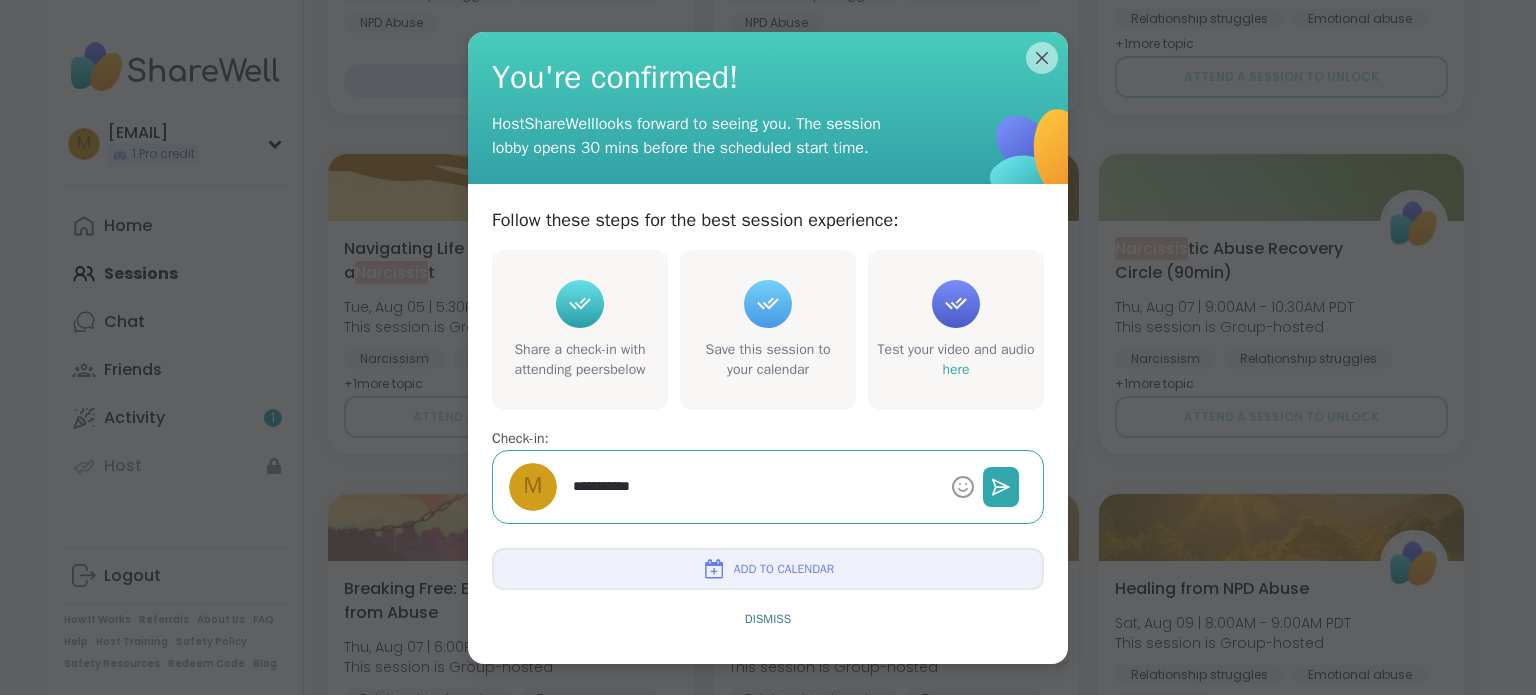 type on "*" 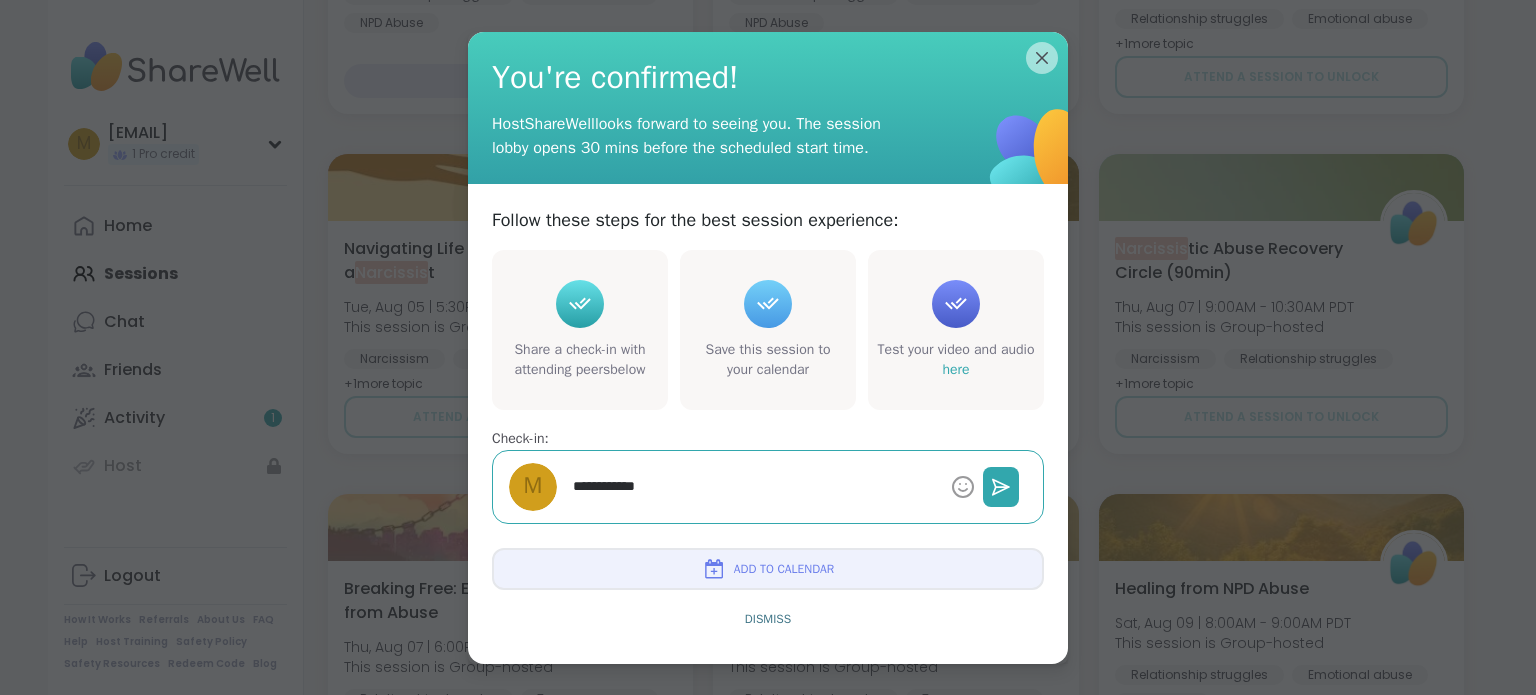 type on "*" 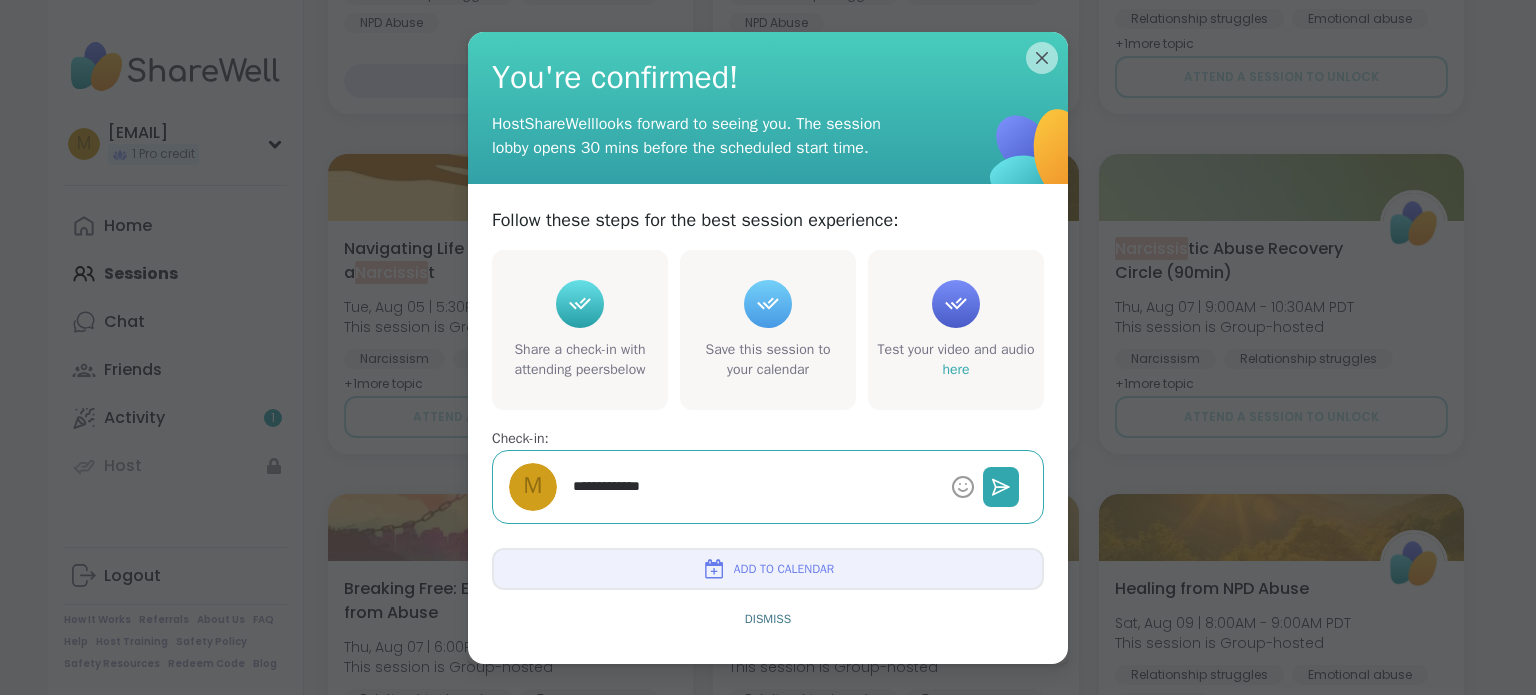 type on "*" 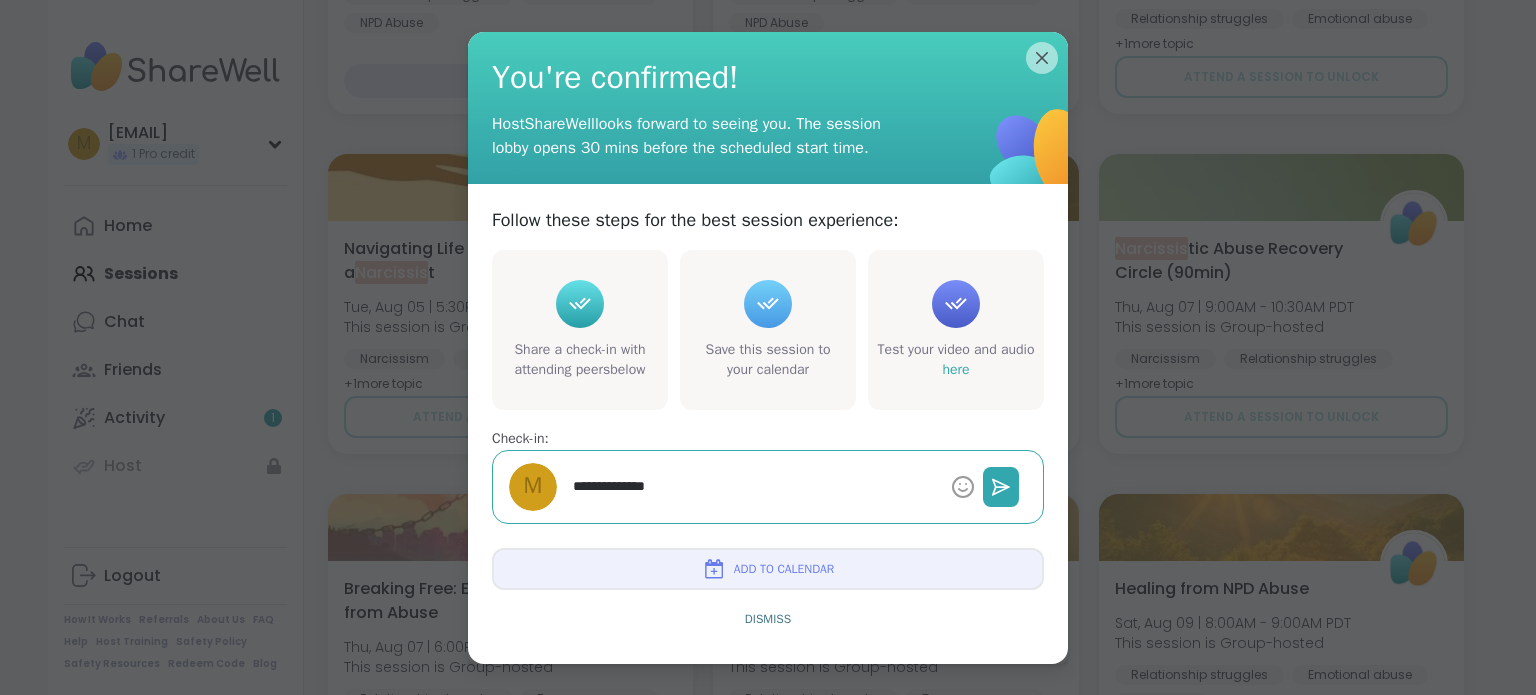 type on "*" 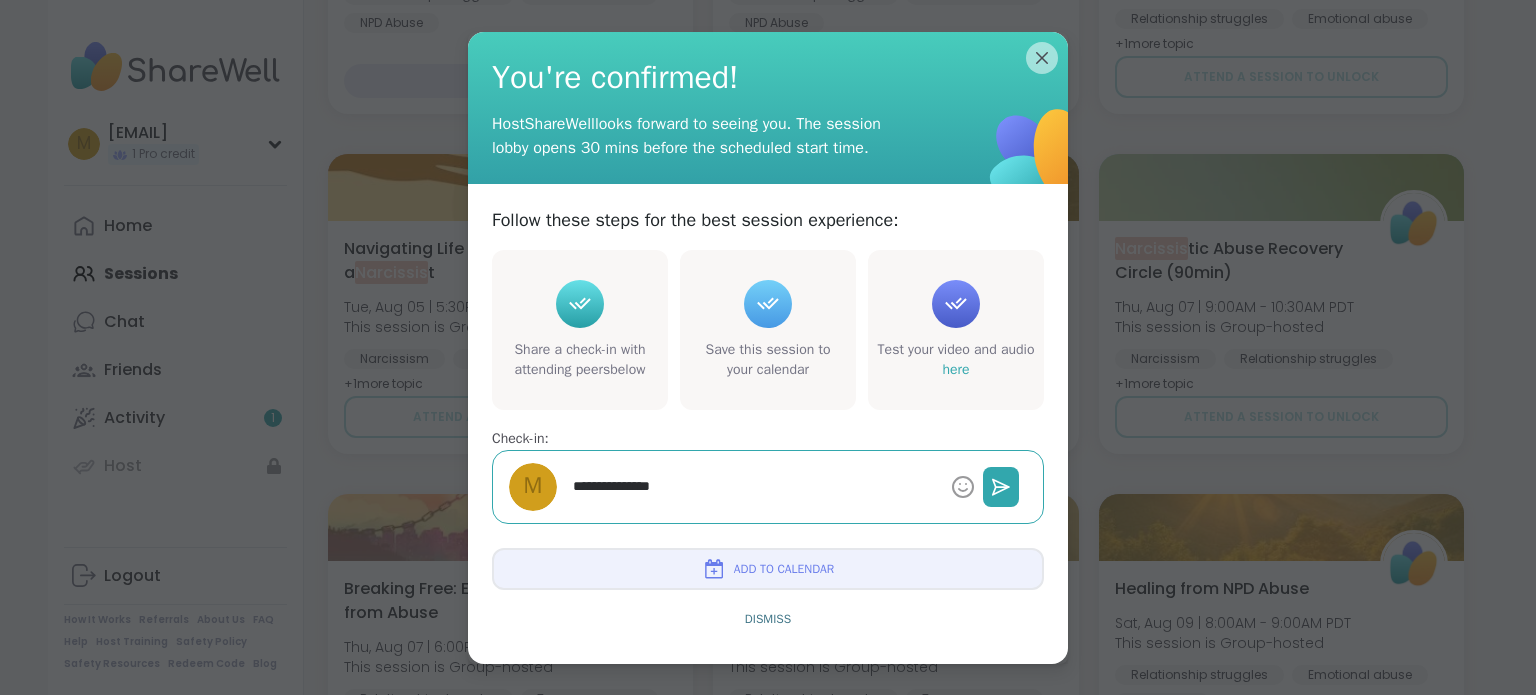 type on "*" 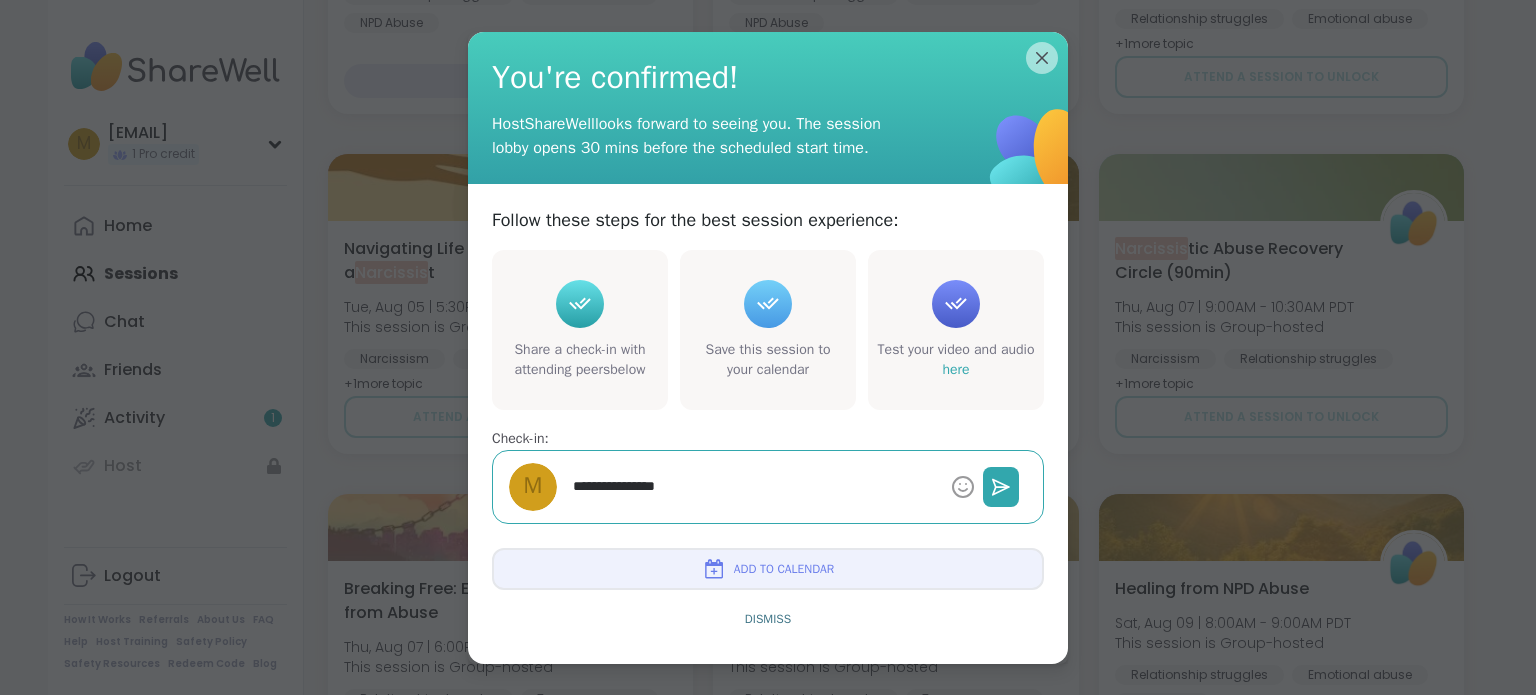 type on "*" 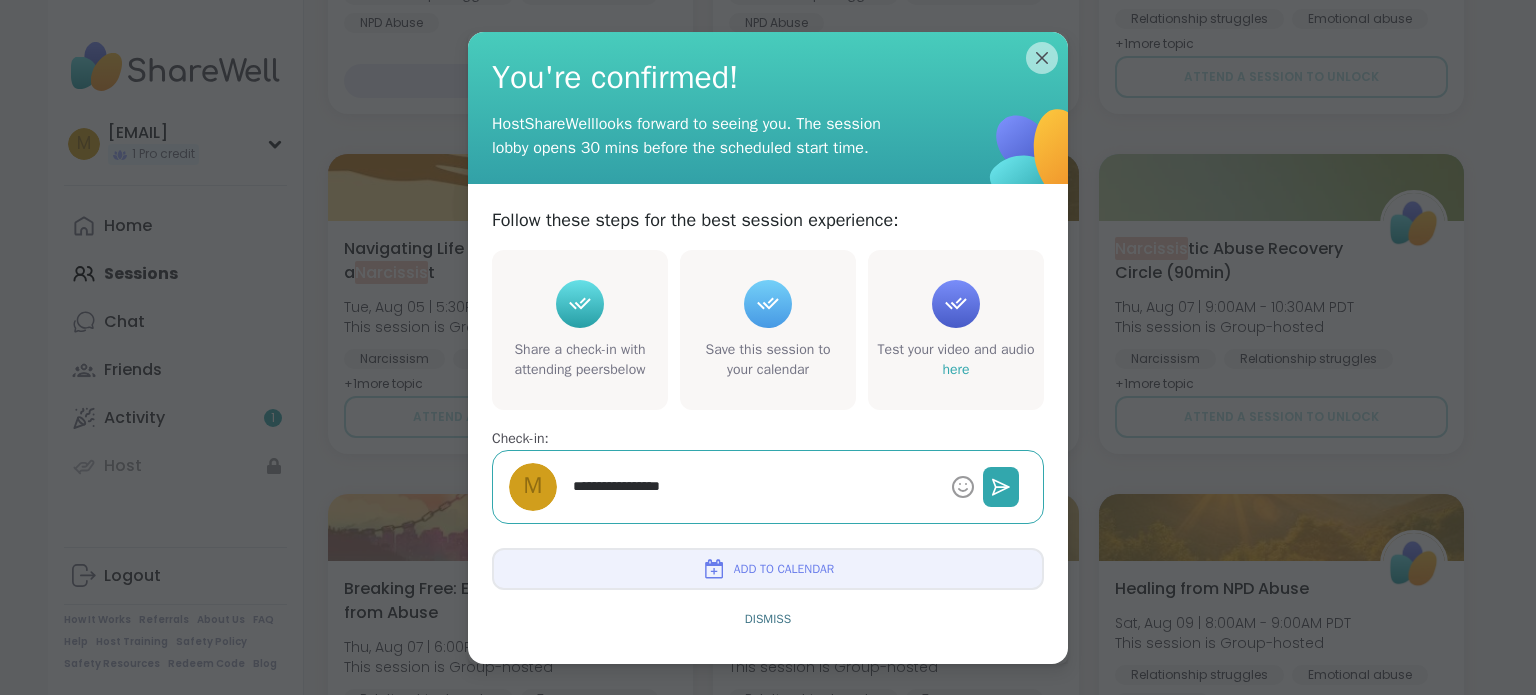 type on "*" 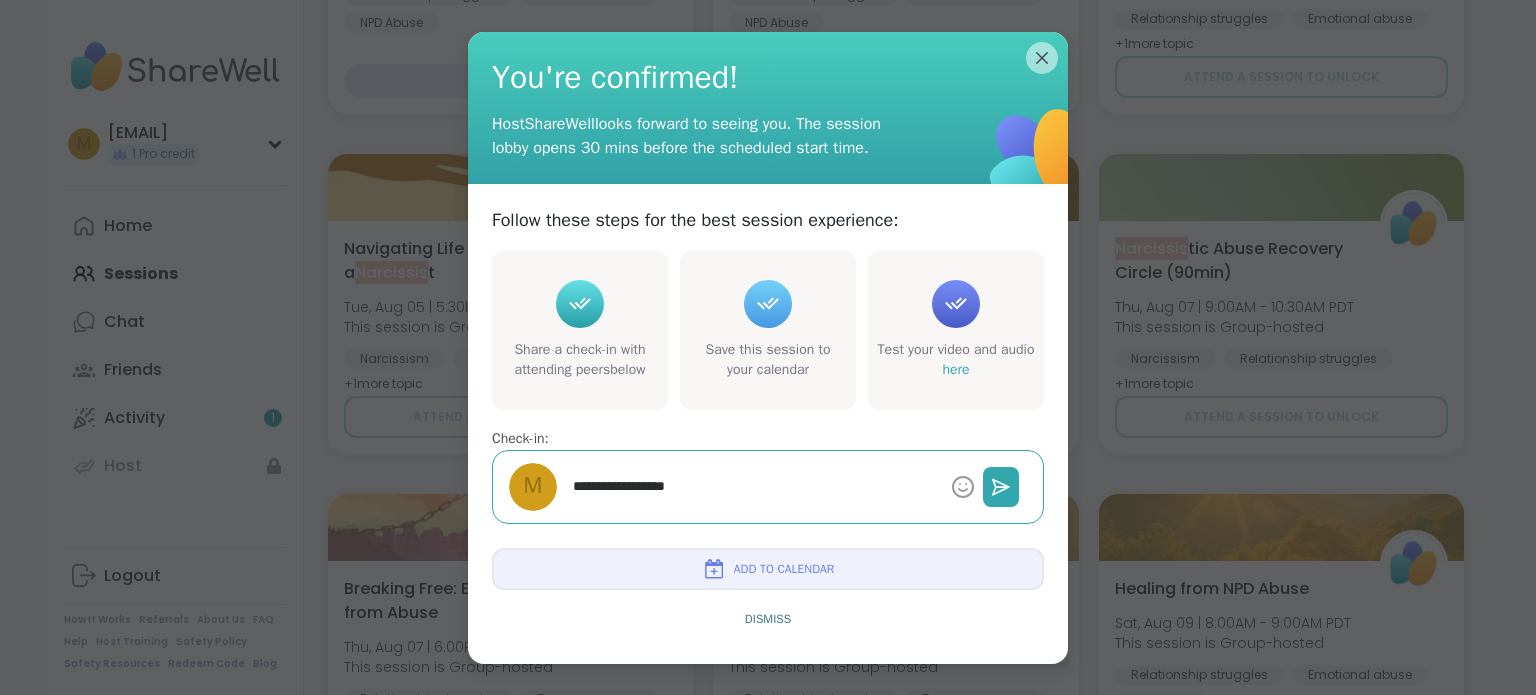 type on "*" 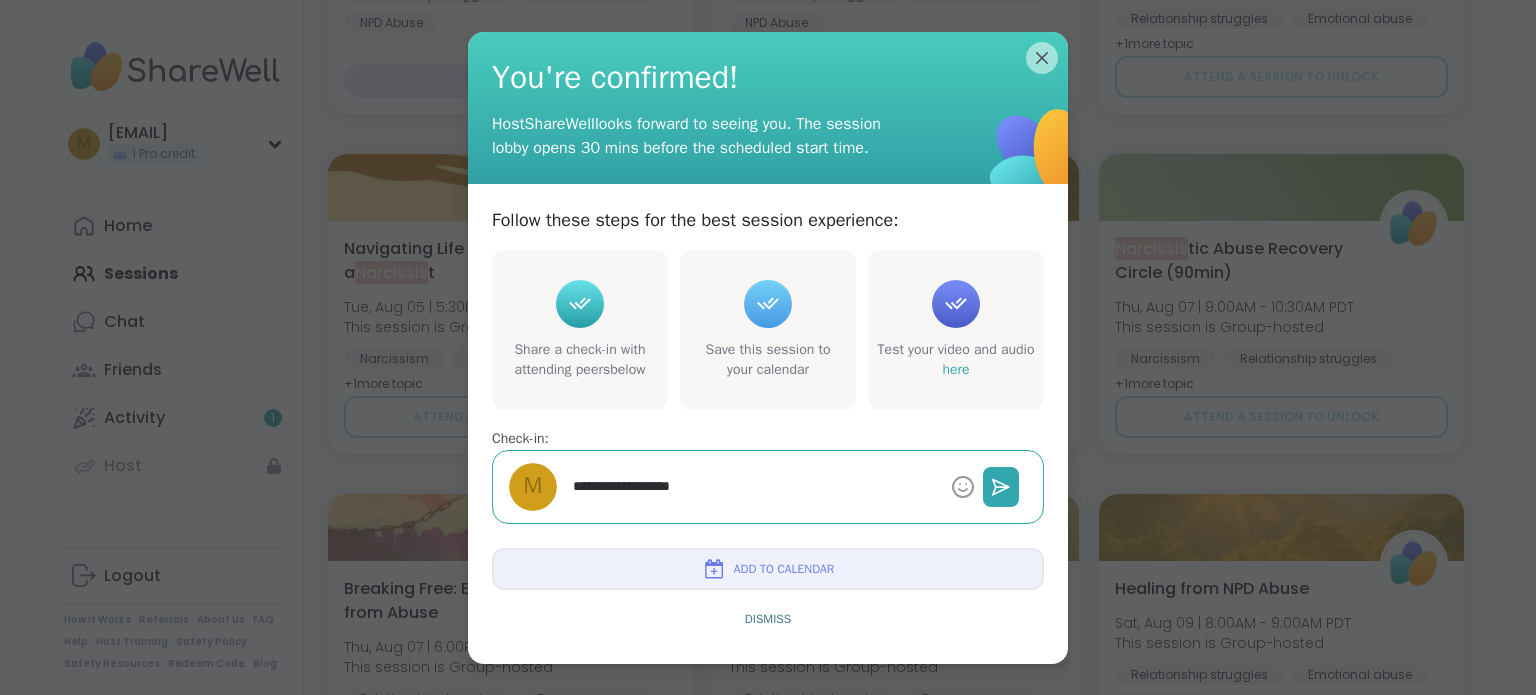 type on "*" 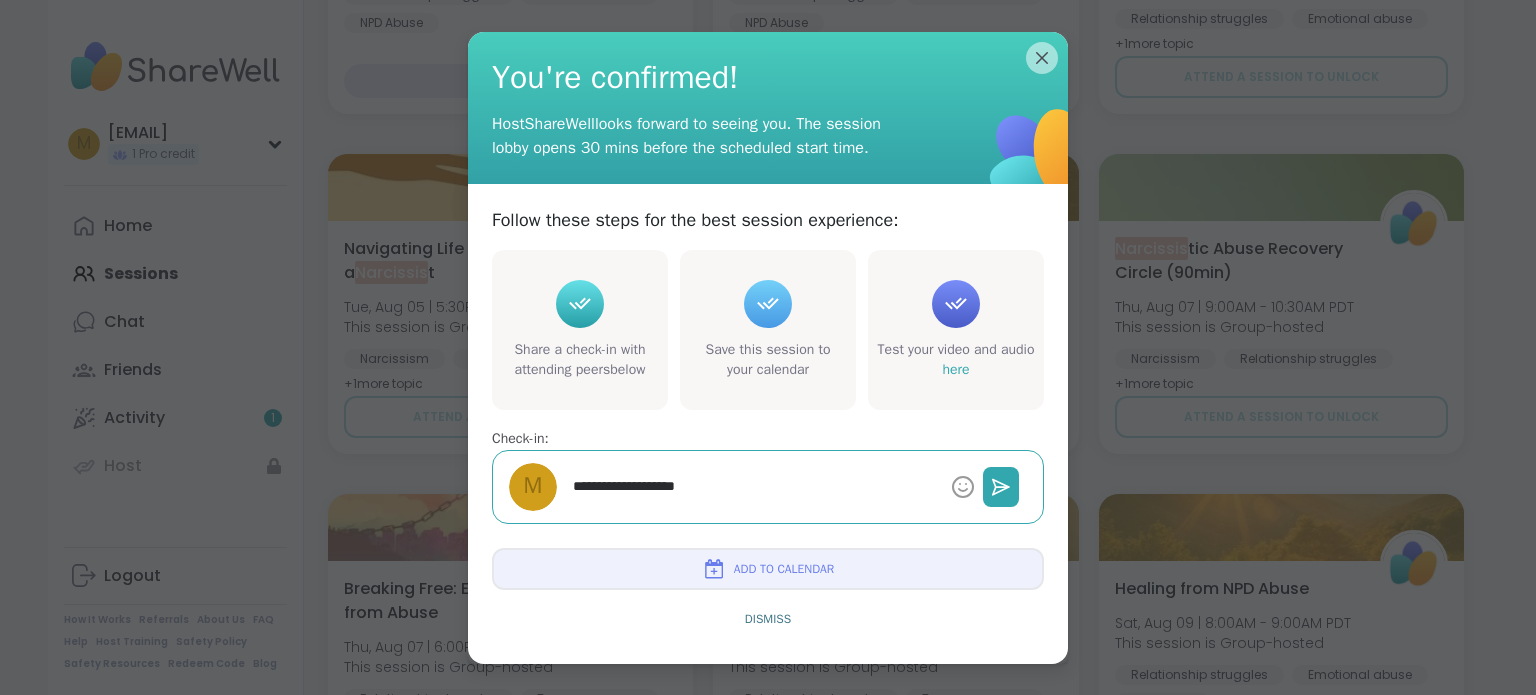 type on "*" 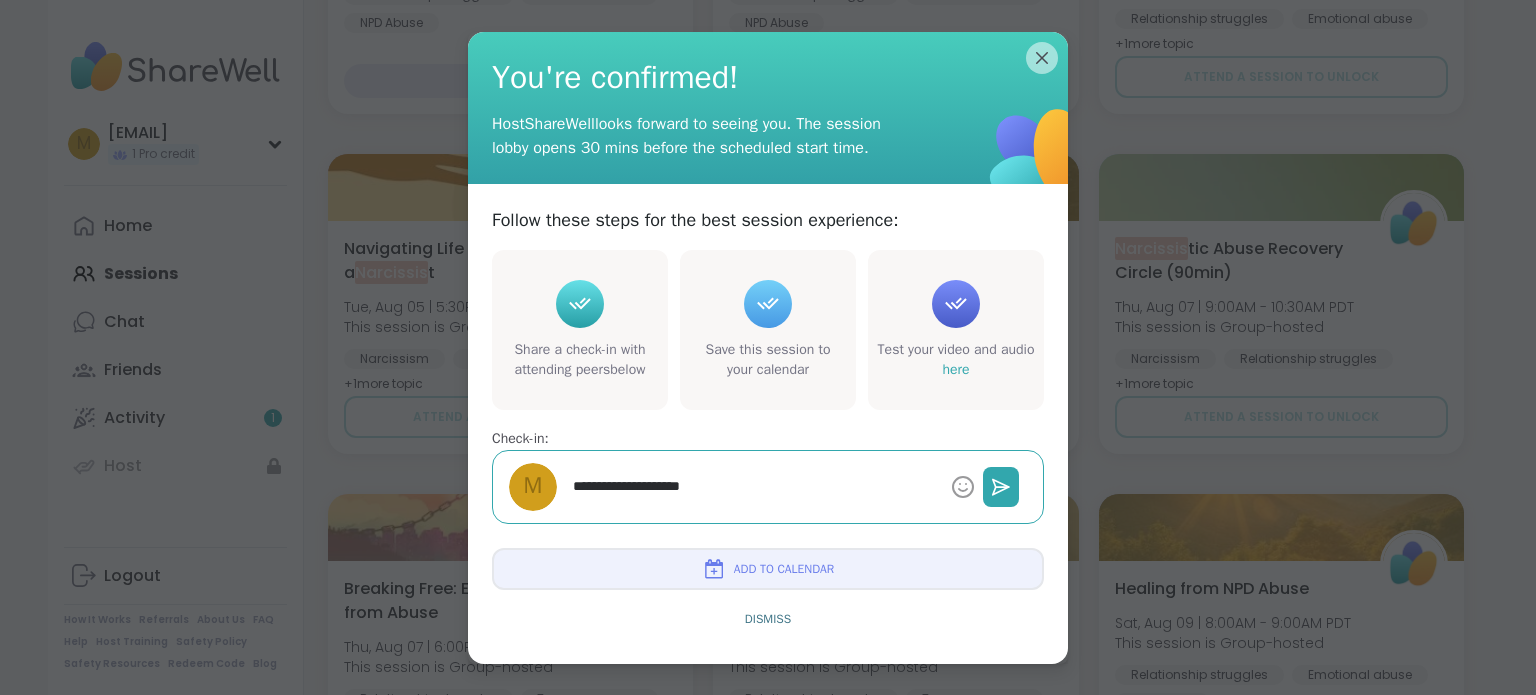 type on "*" 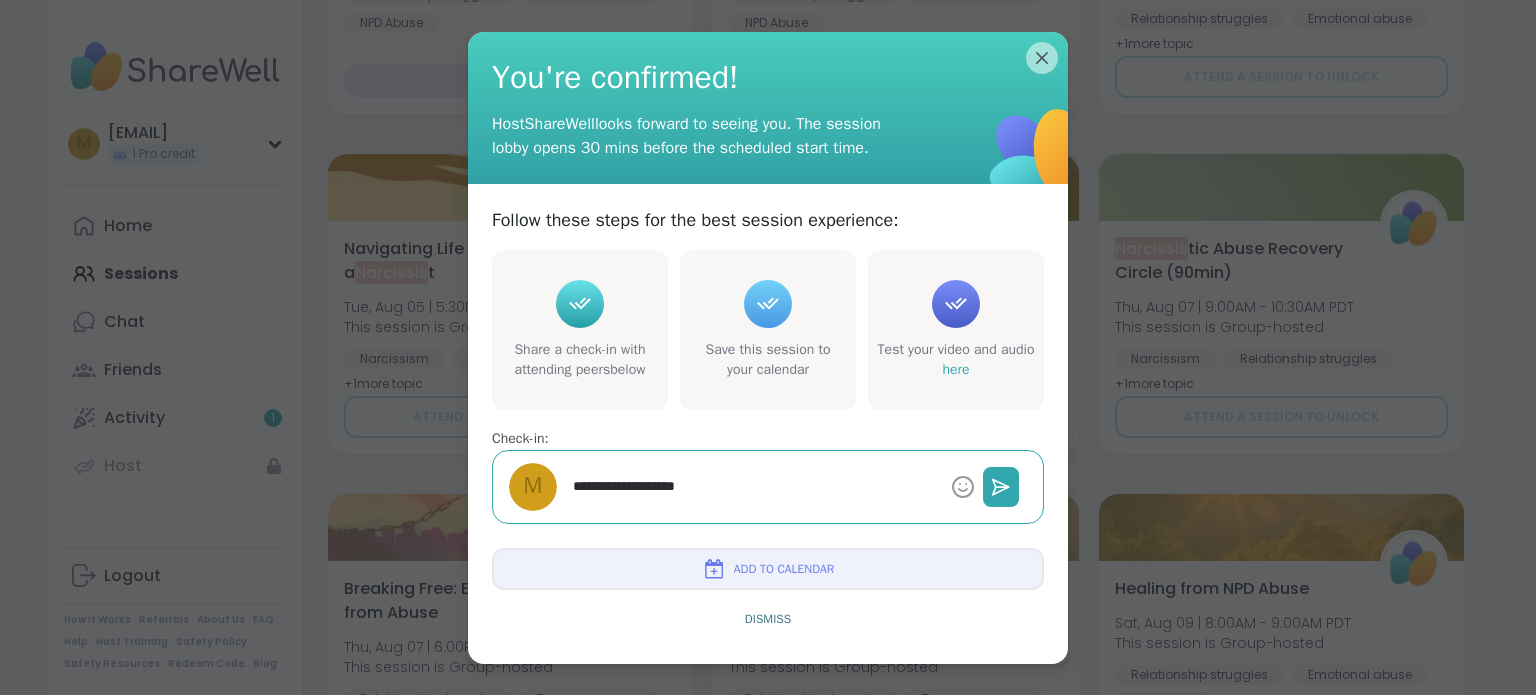 type on "*" 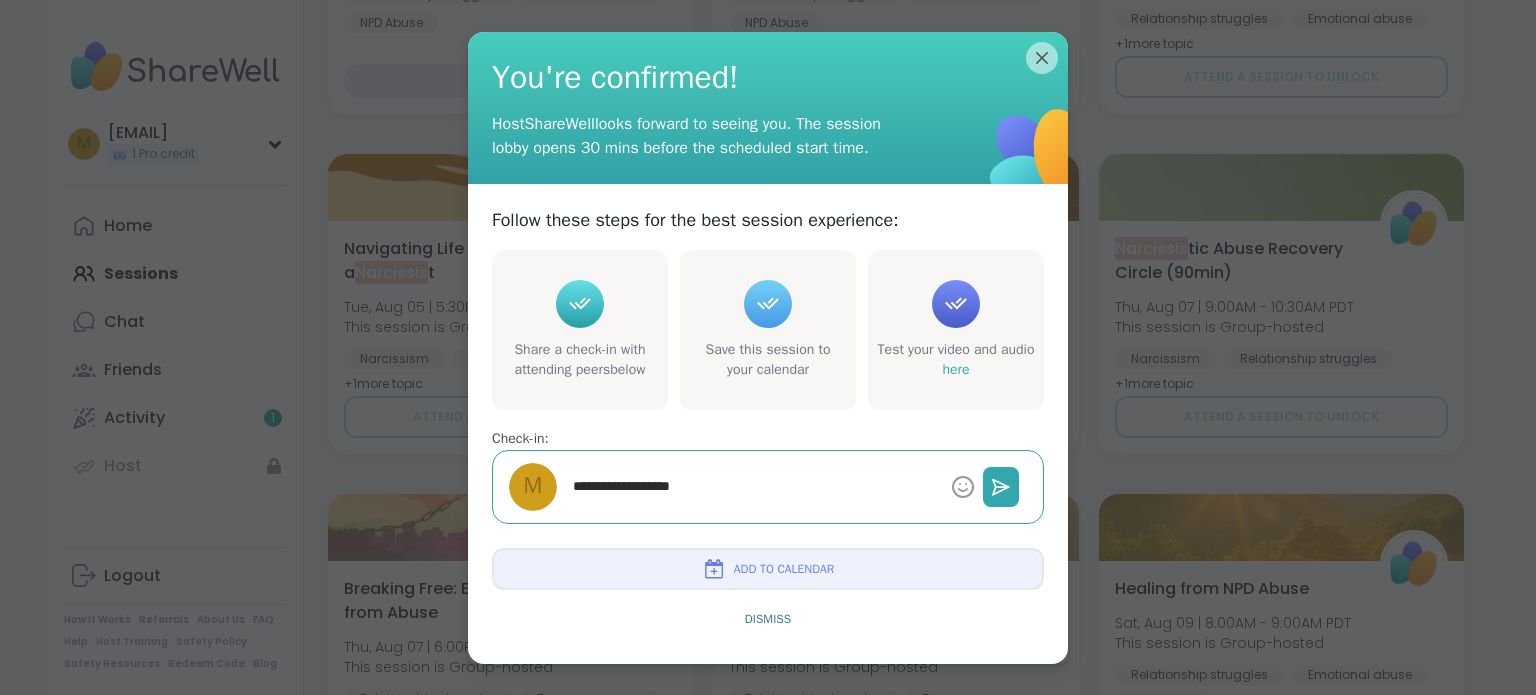 type on "*" 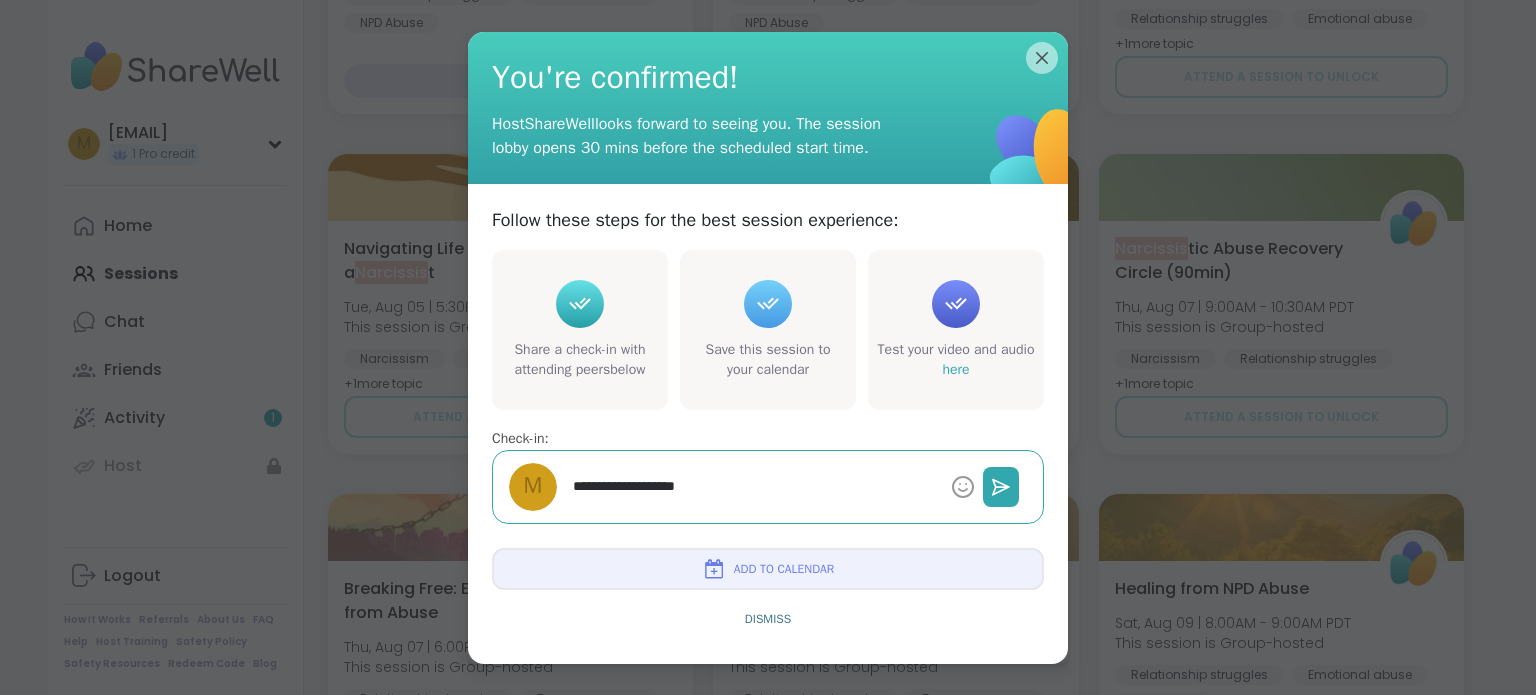 type on "*" 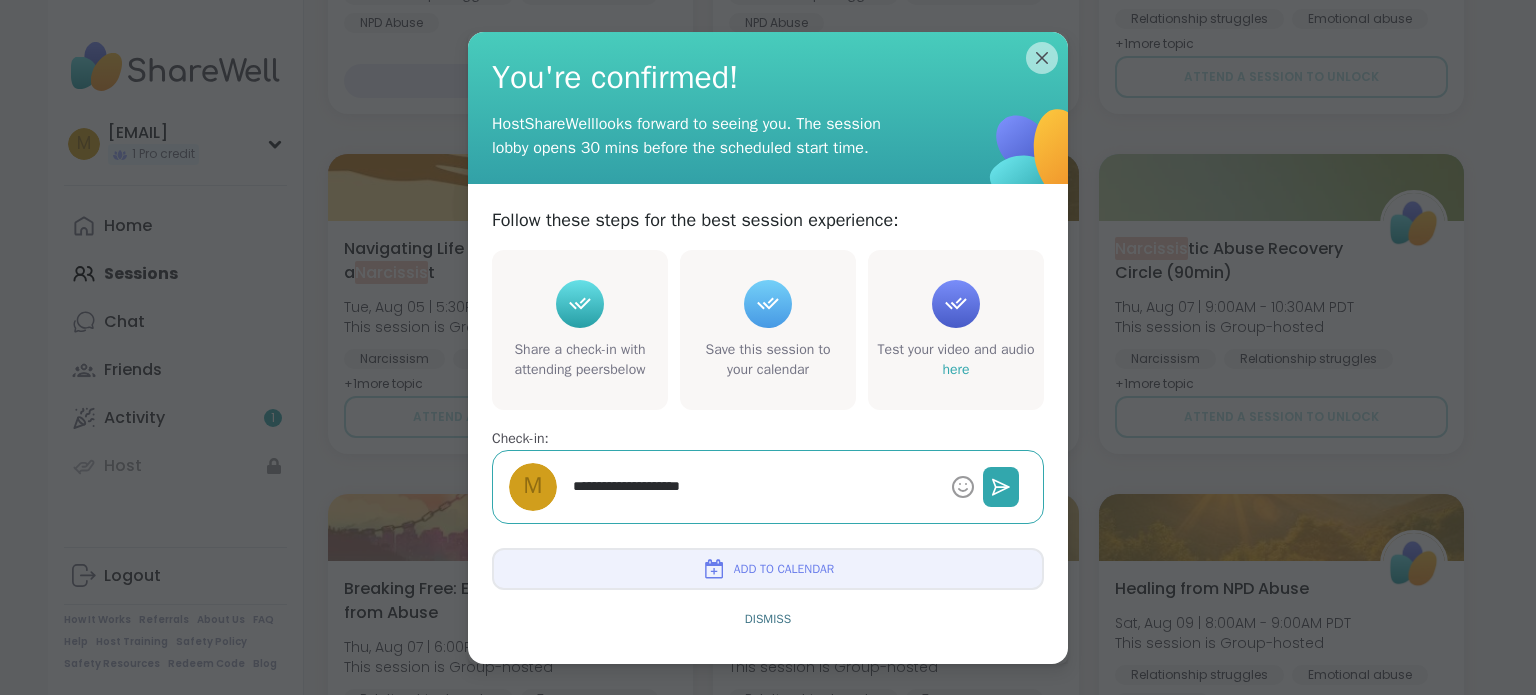 type on "*" 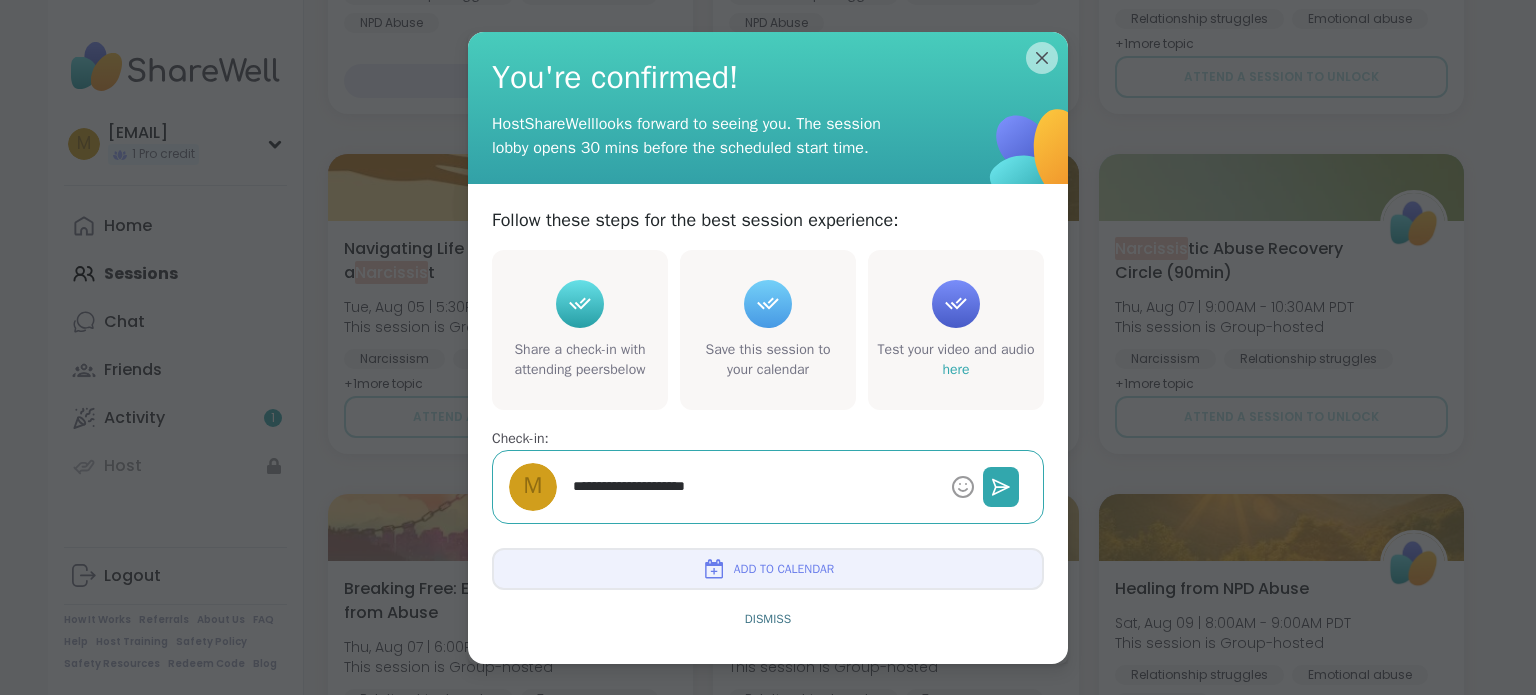 type on "*" 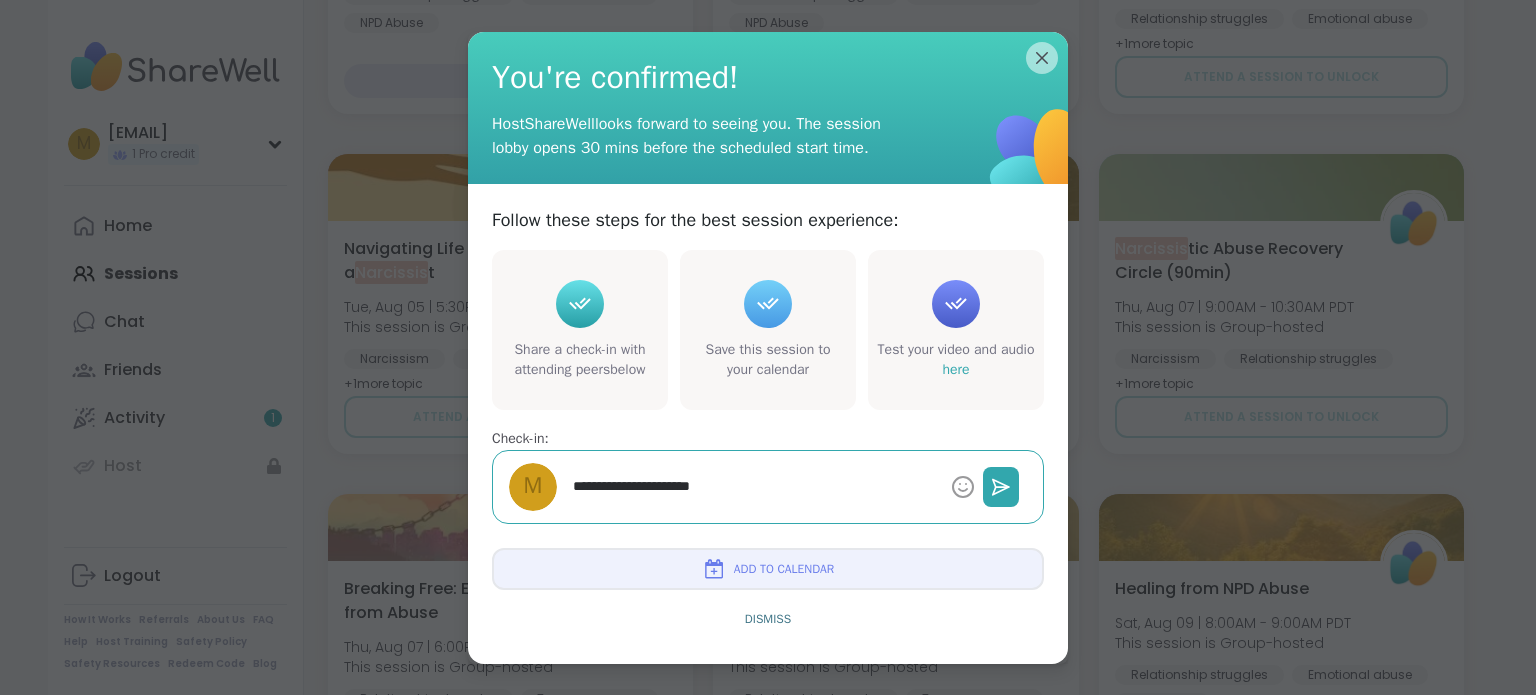 type on "*" 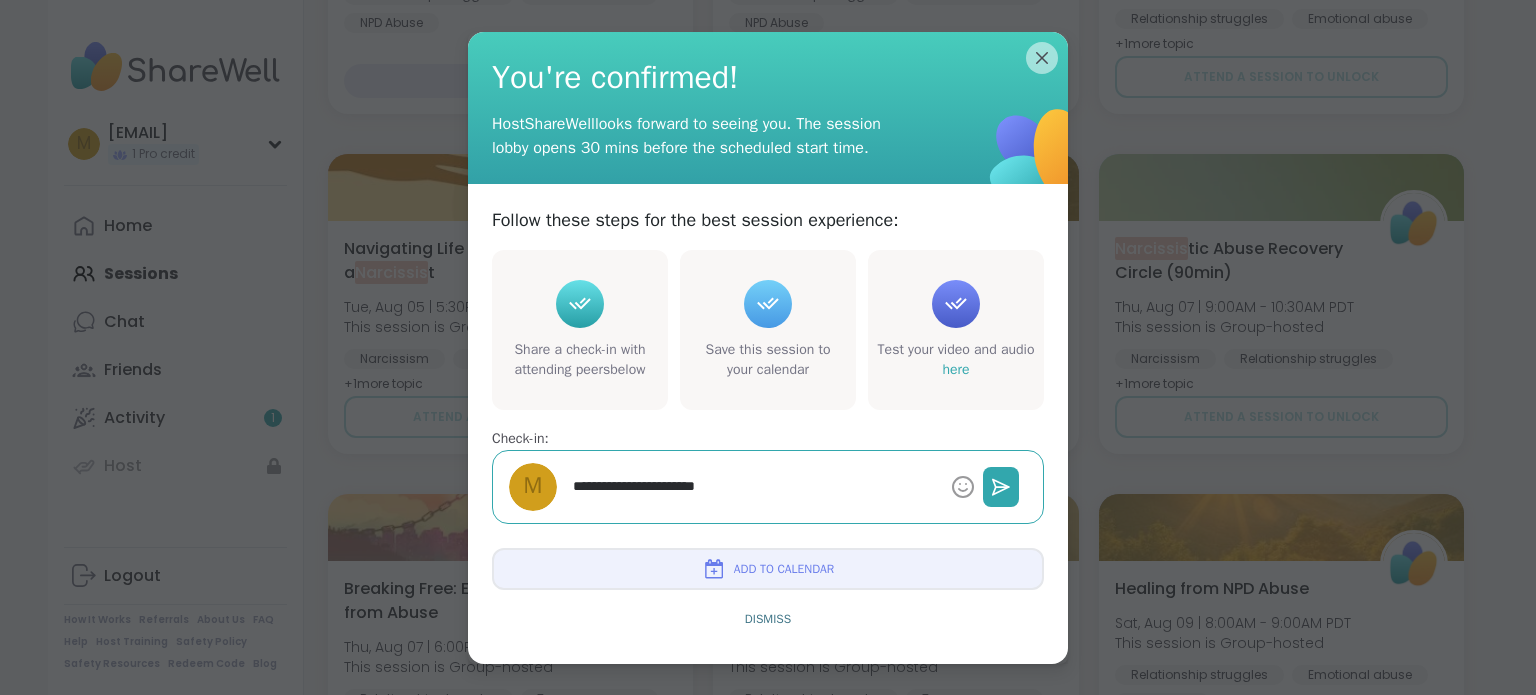 type on "*" 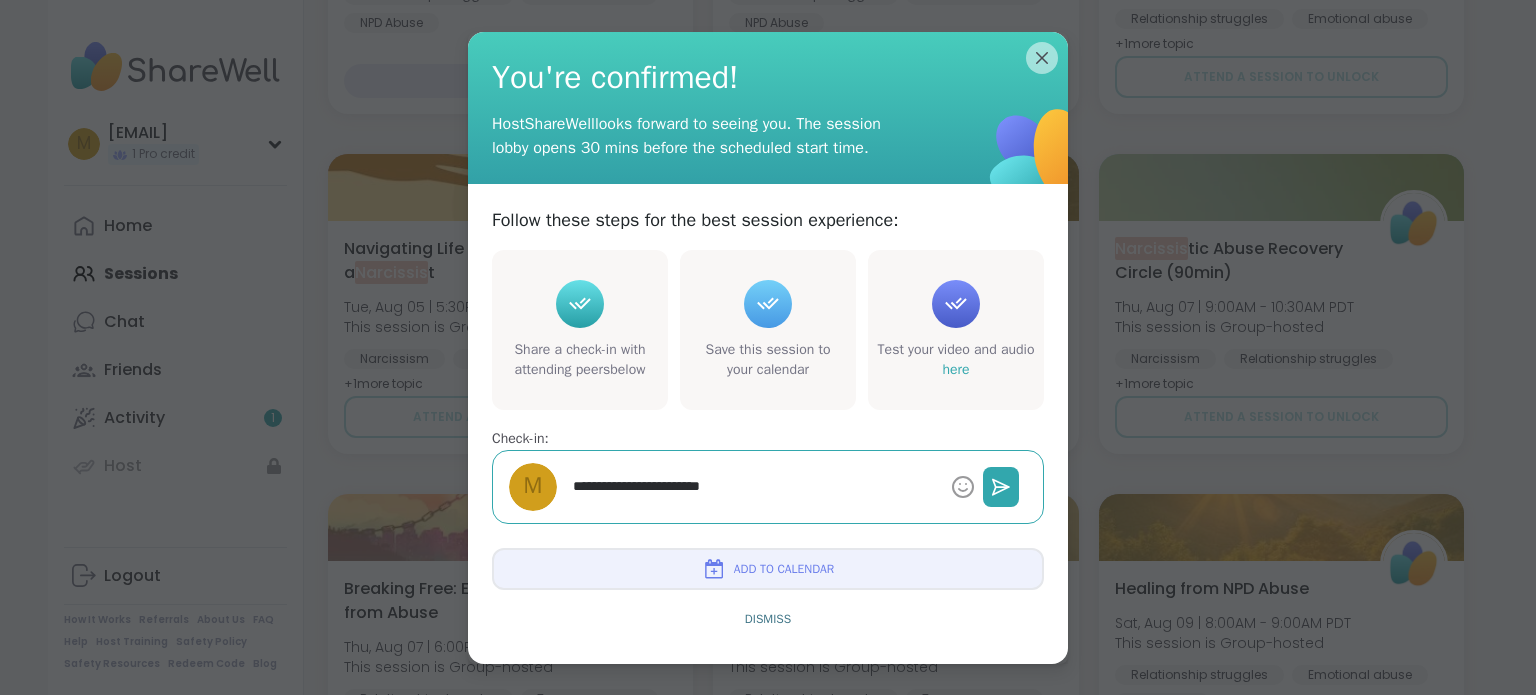 type on "*" 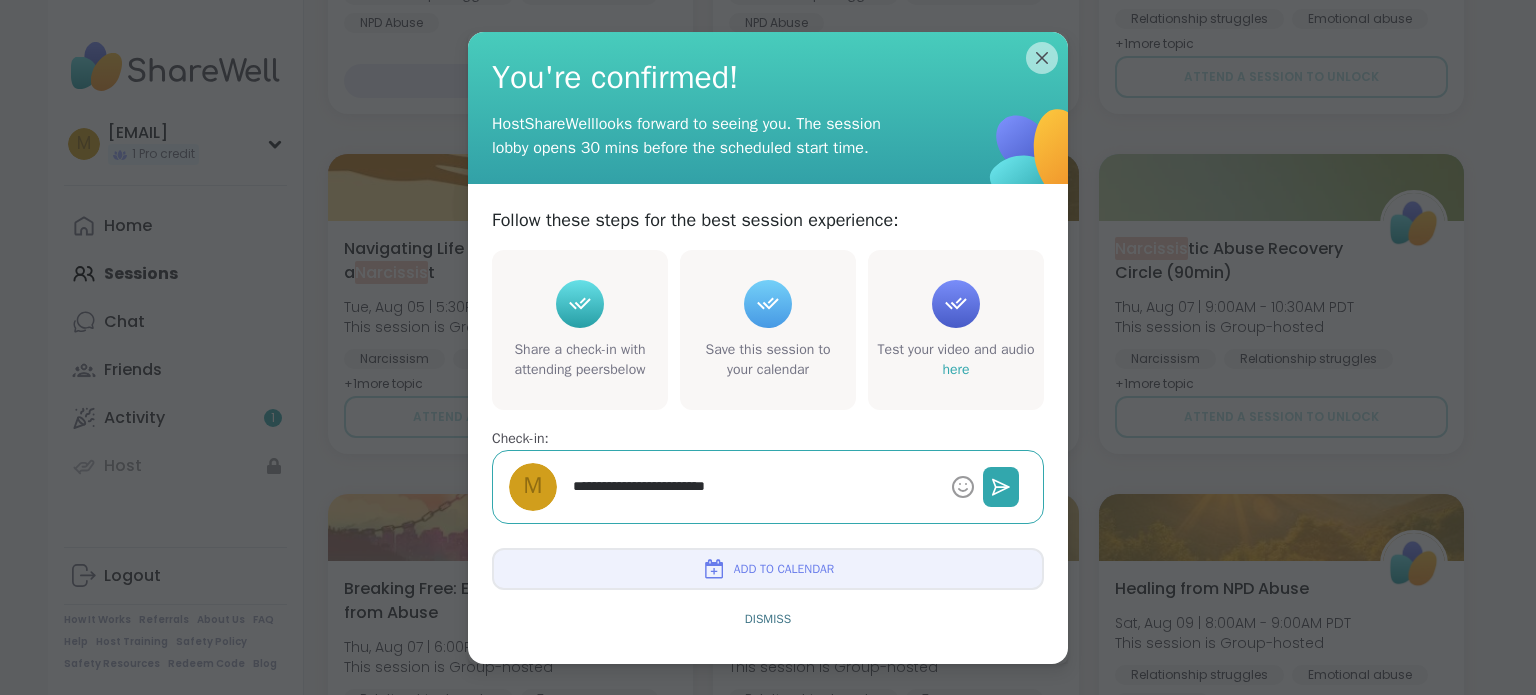 type on "*" 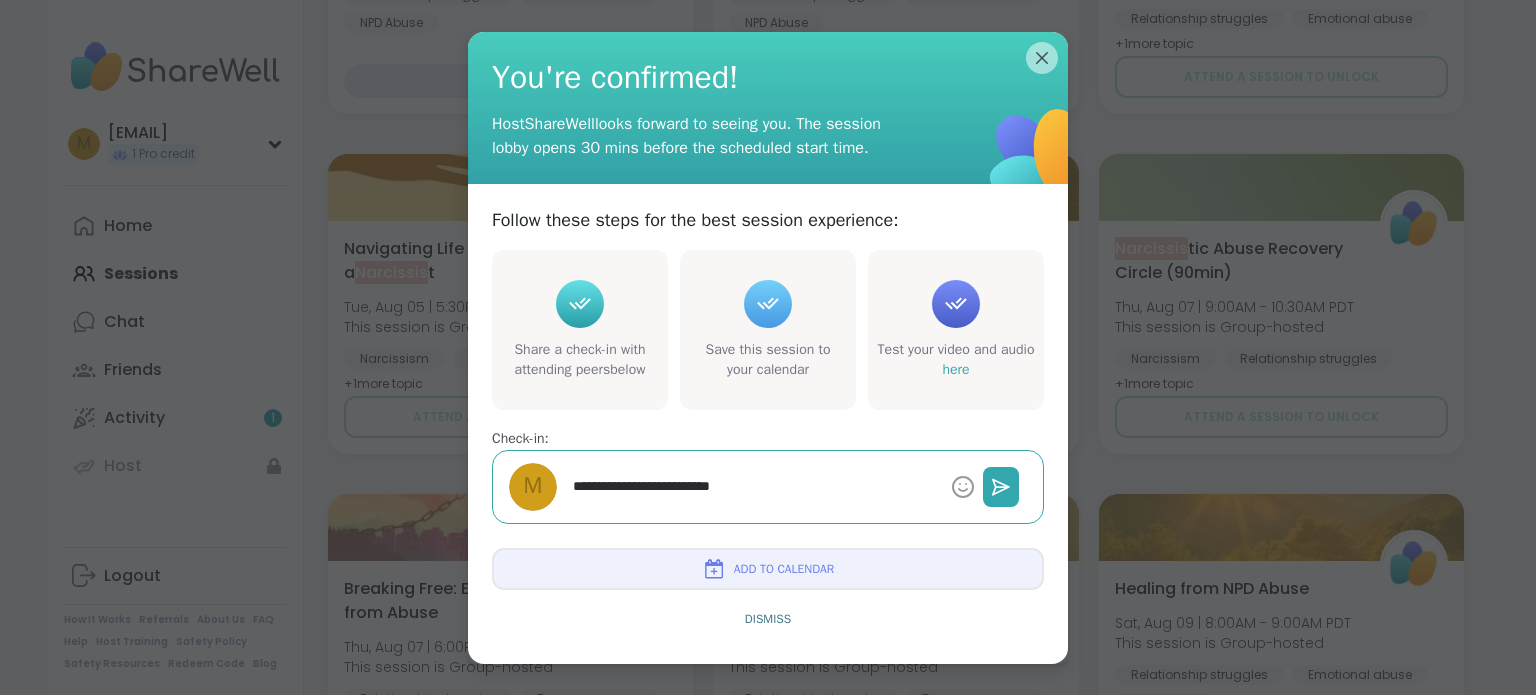 type on "*" 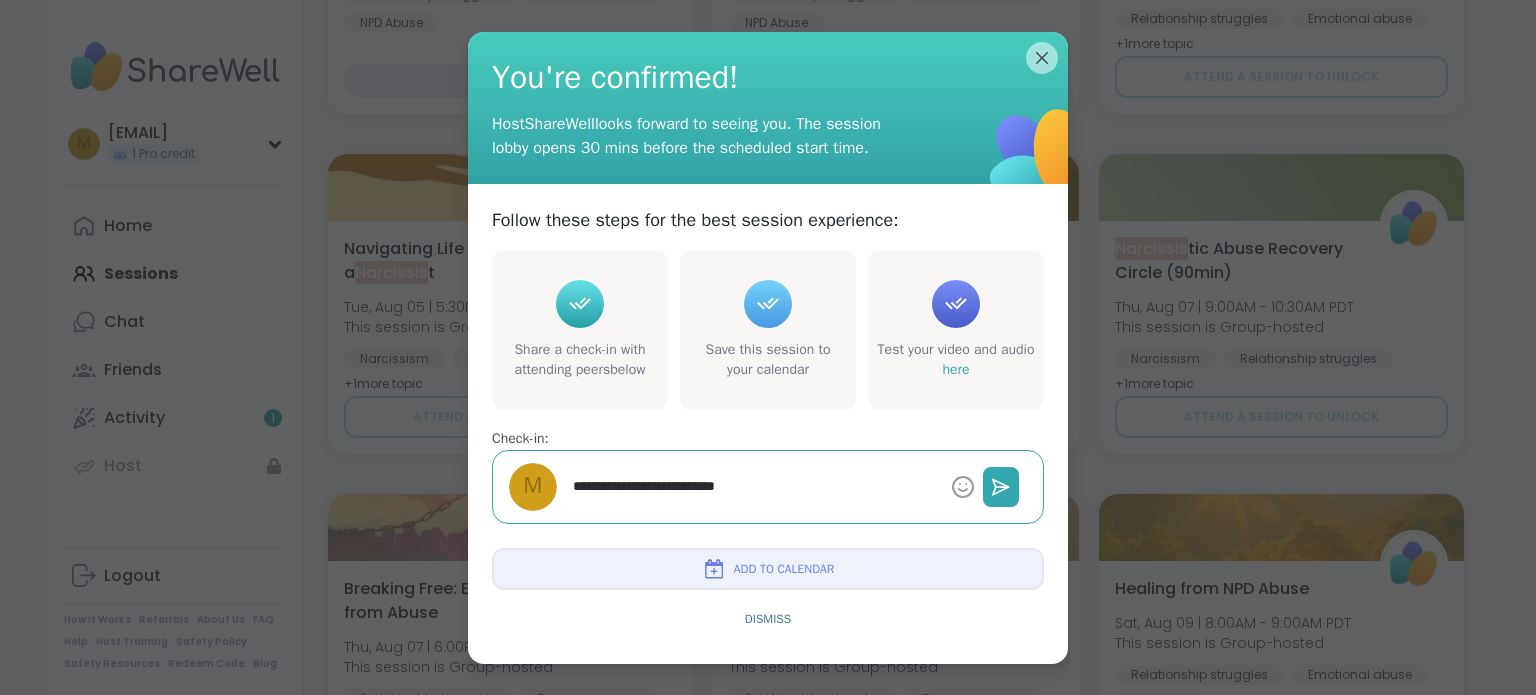 type on "*" 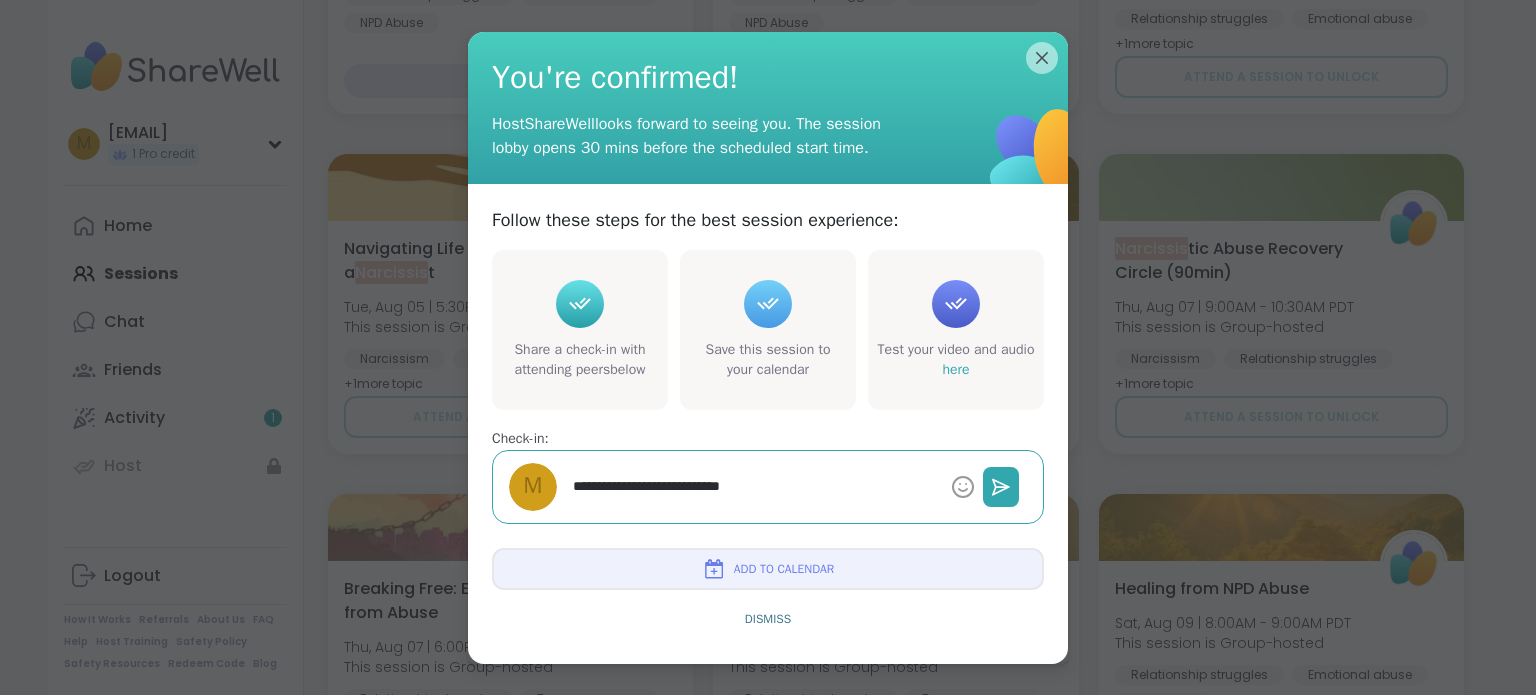 type on "*" 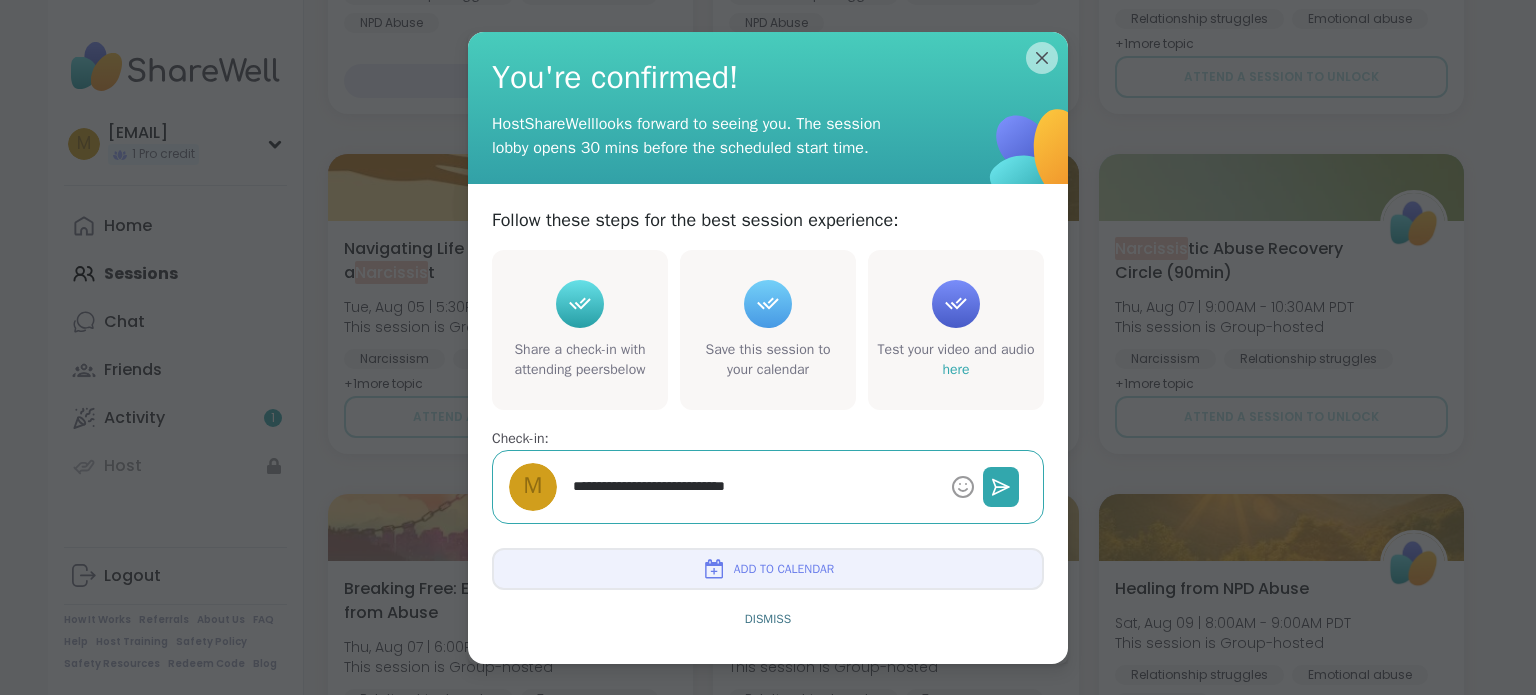 type on "*" 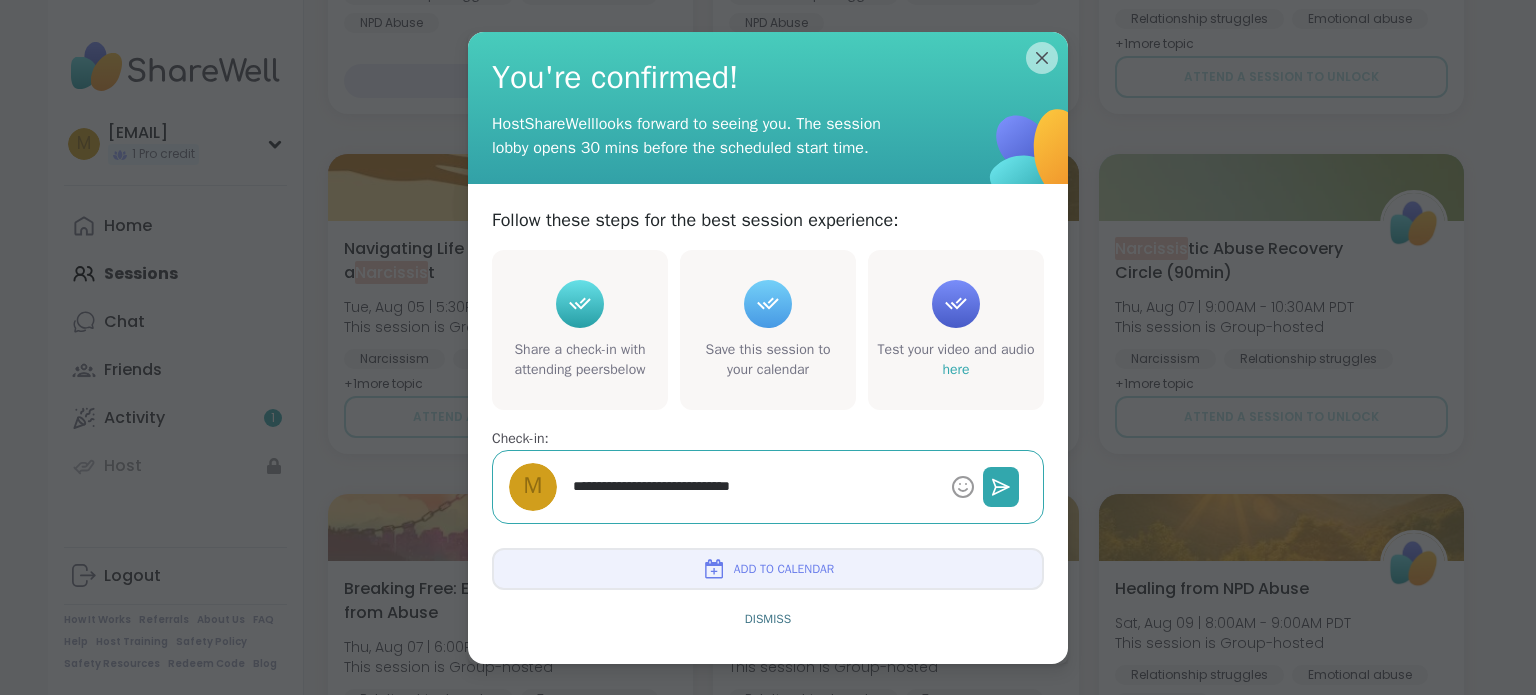 type on "*" 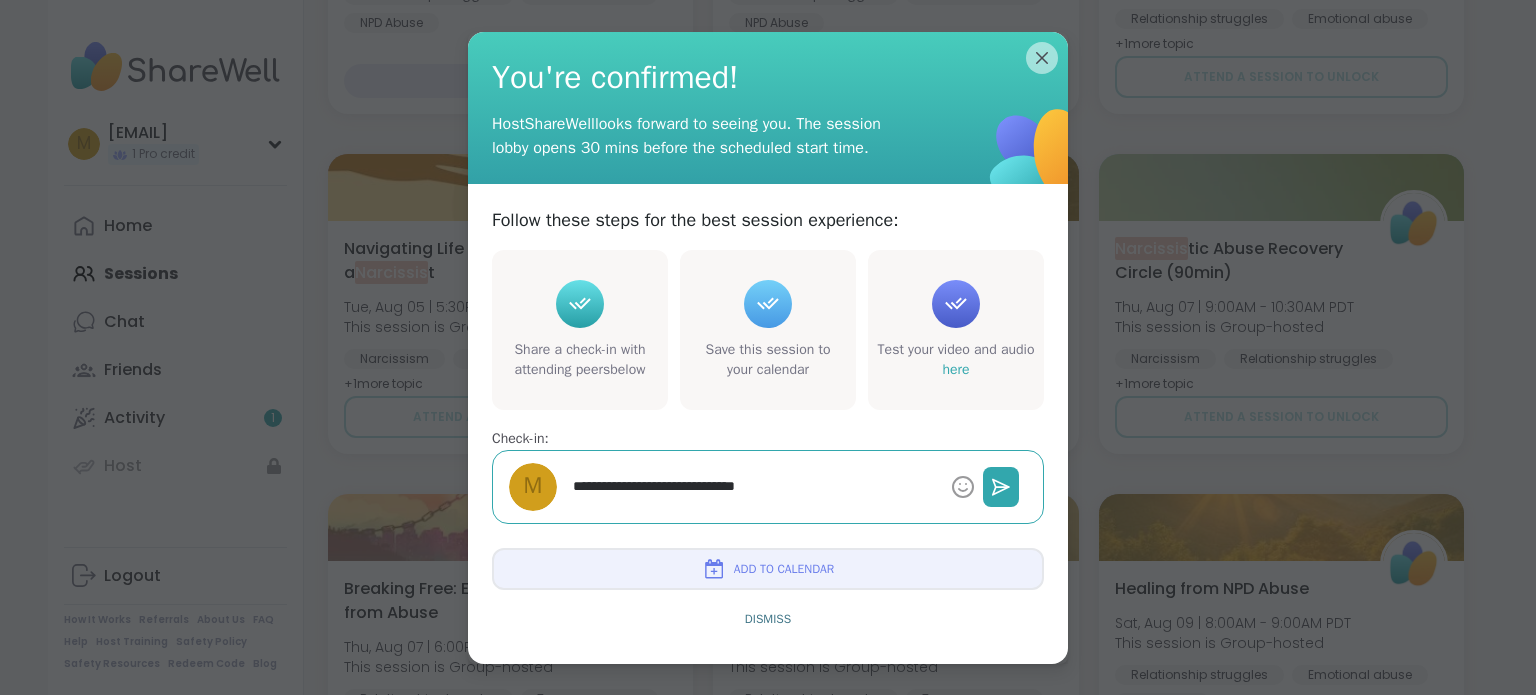 type on "*" 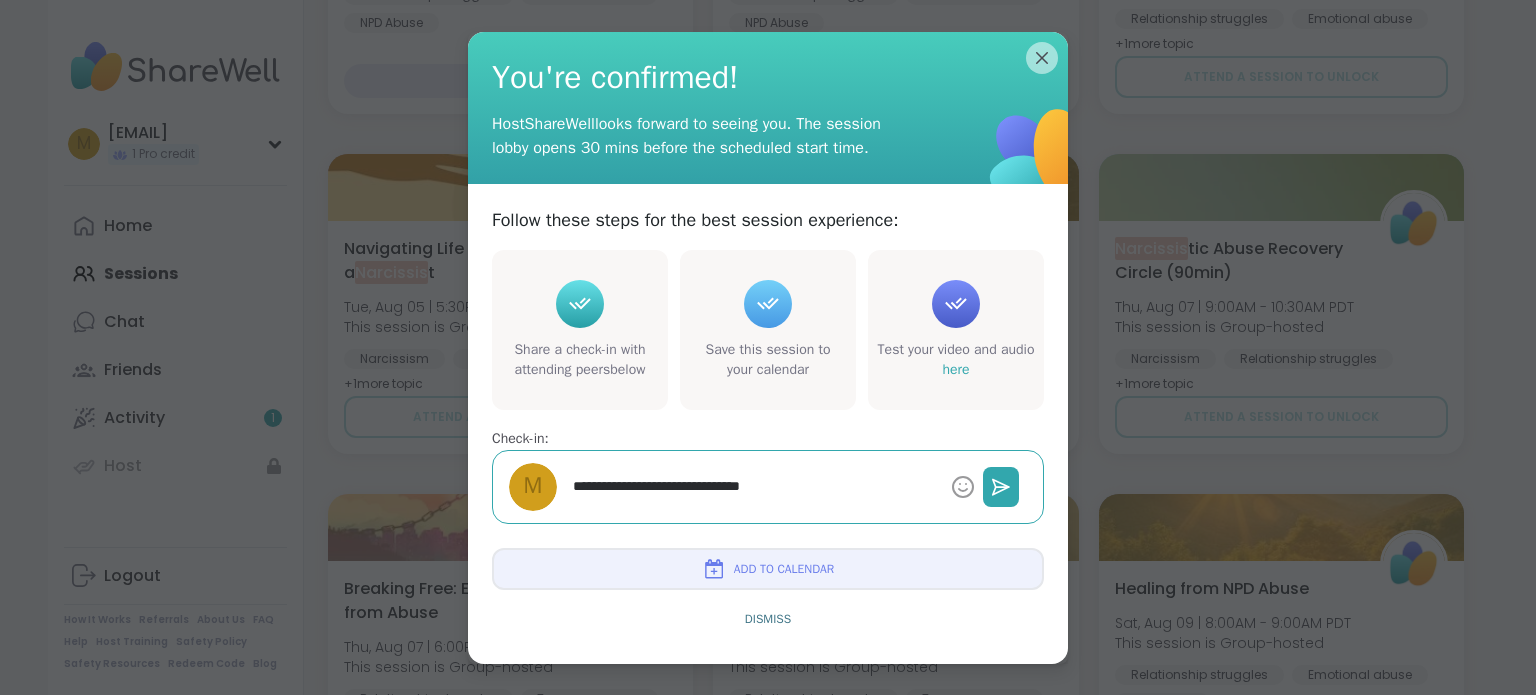 type on "*" 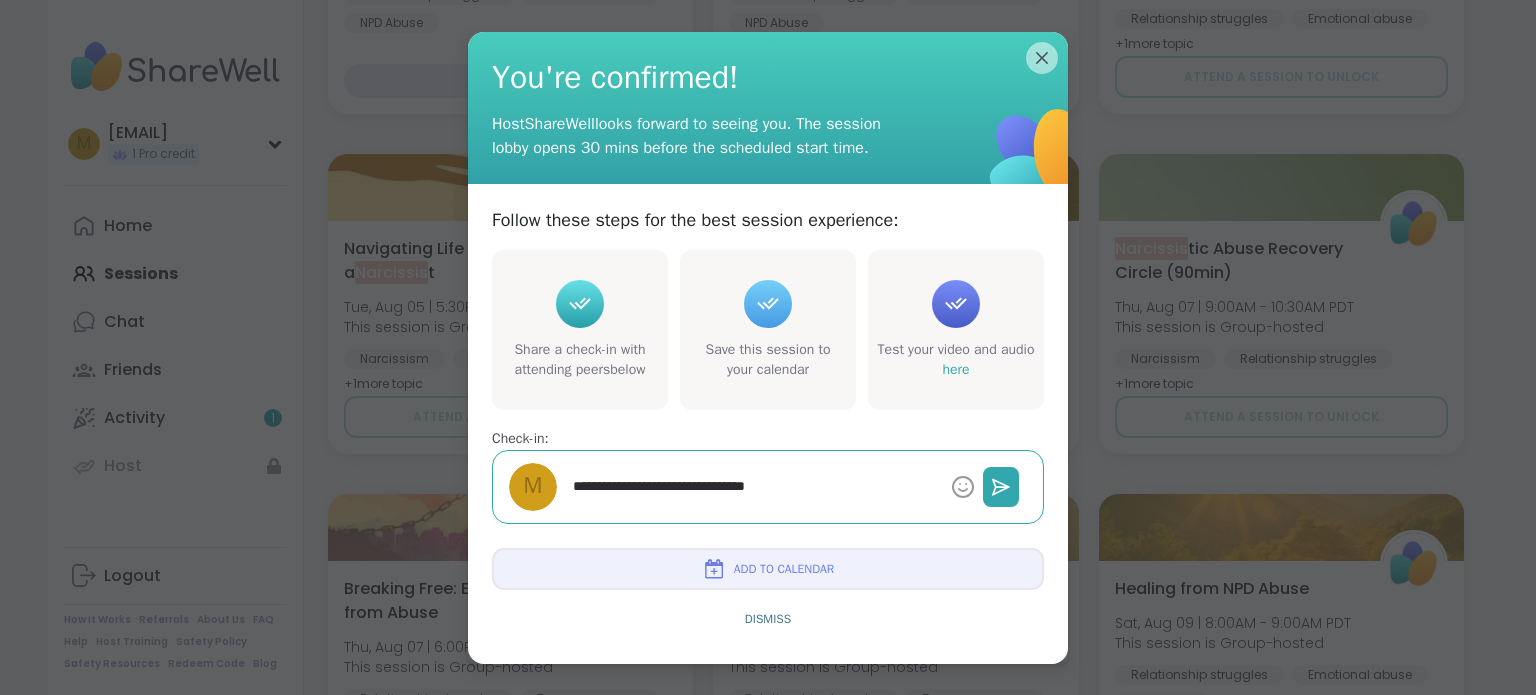 type on "*" 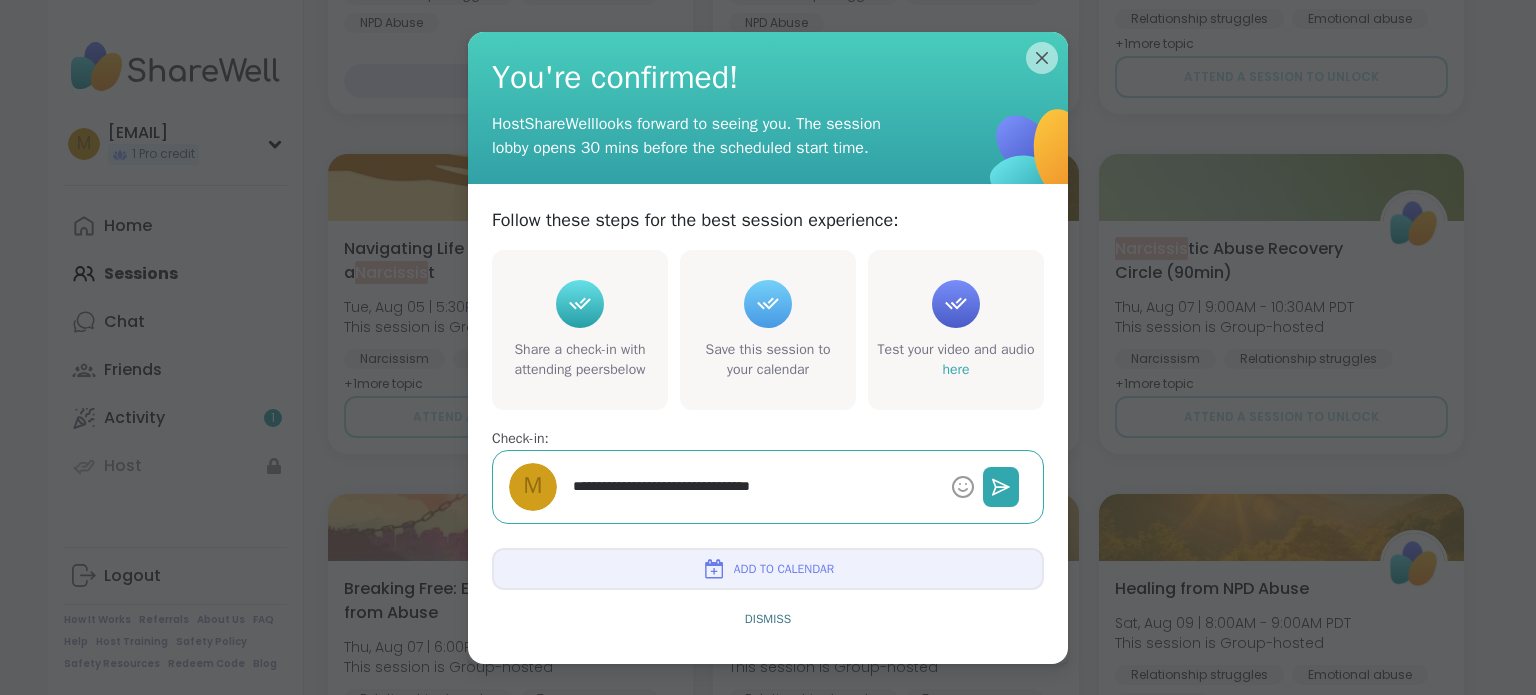 type on "*" 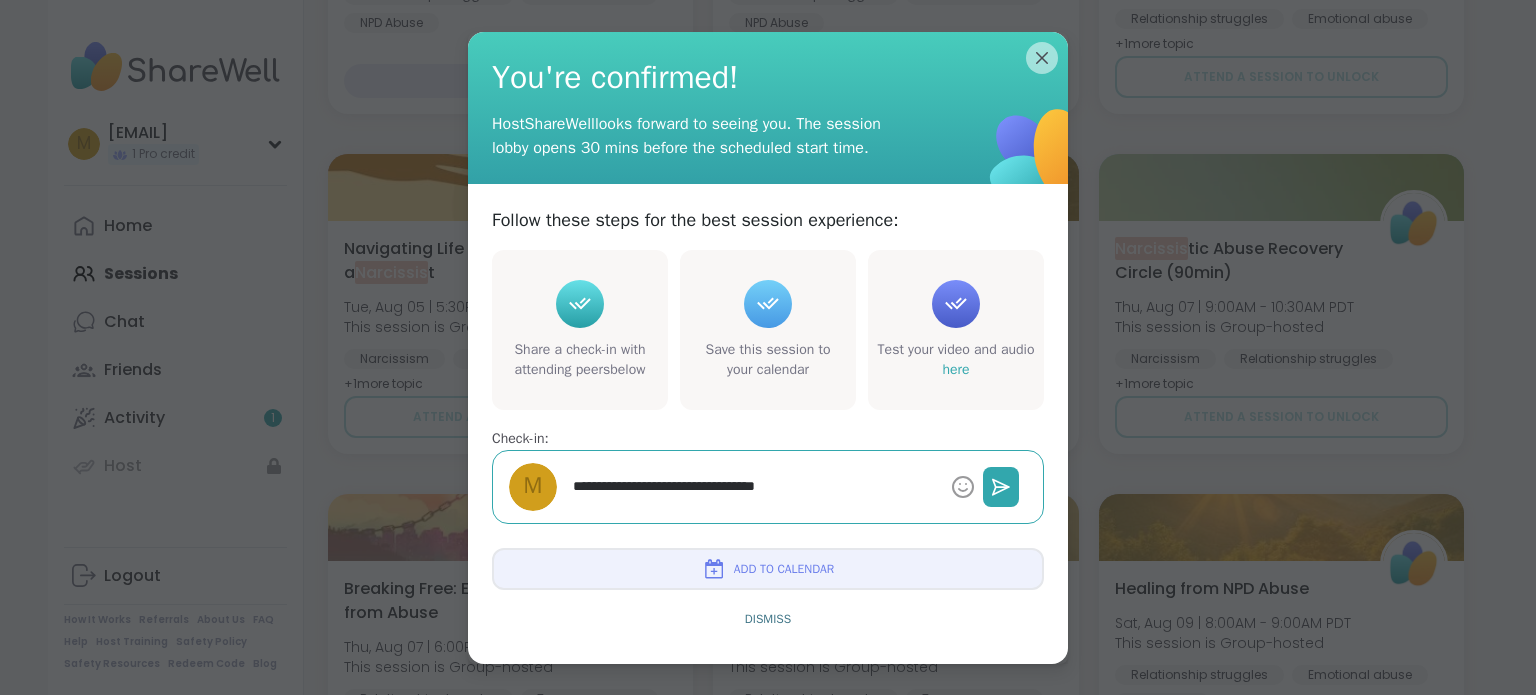 type on "*" 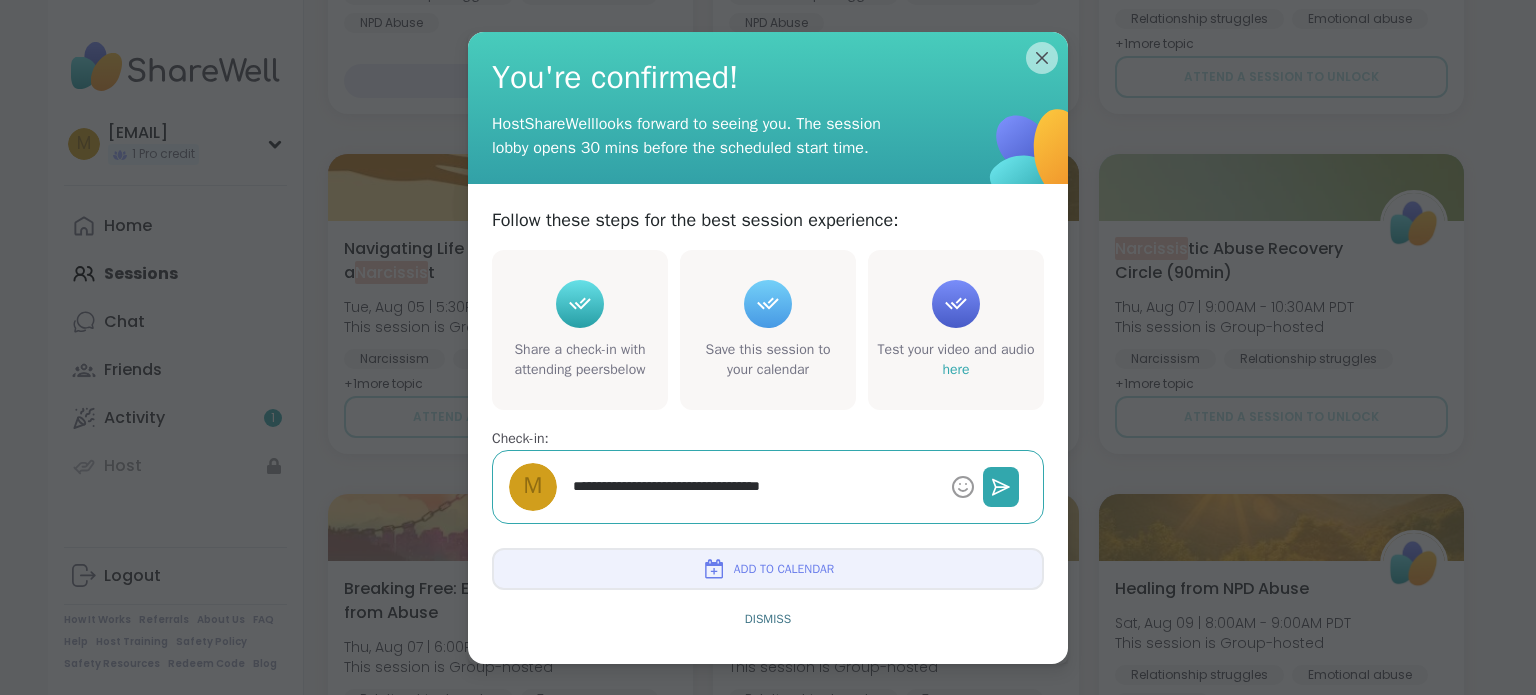 type on "*" 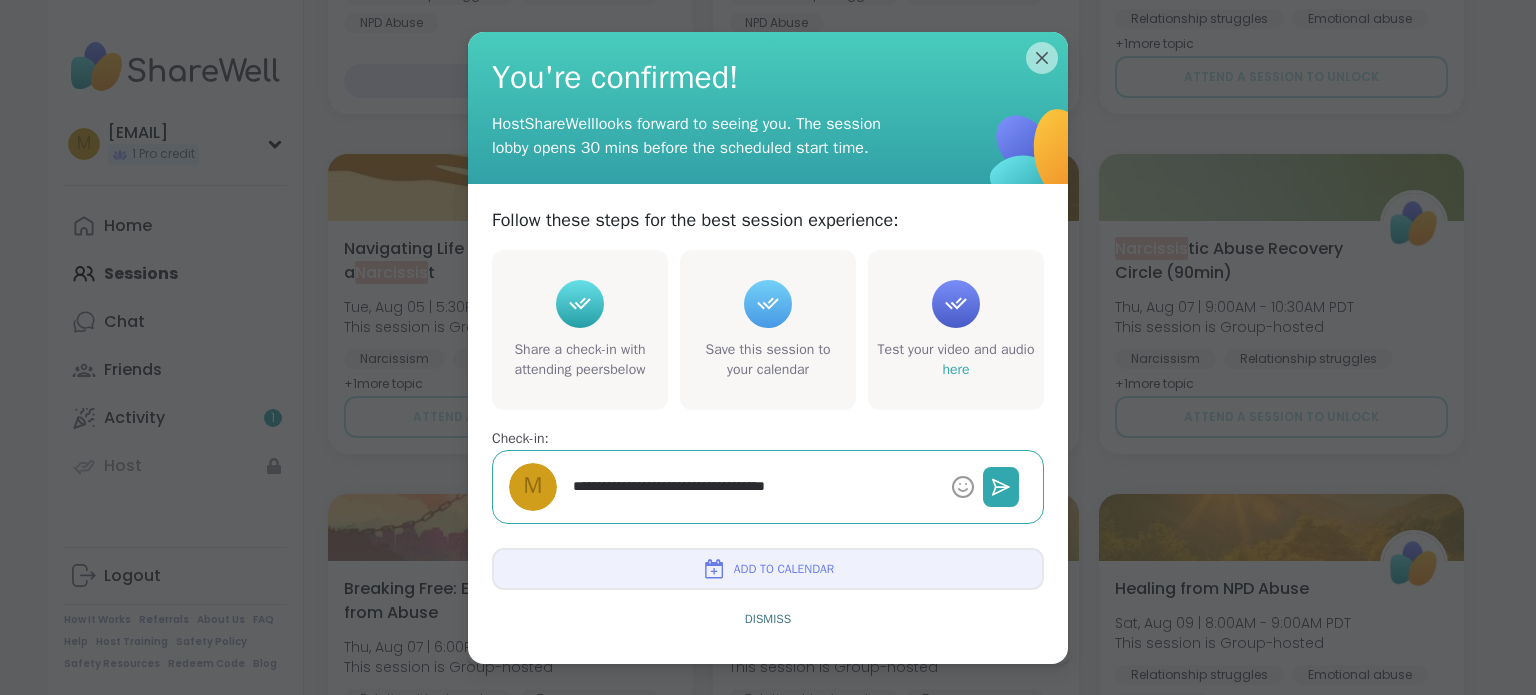 type on "*" 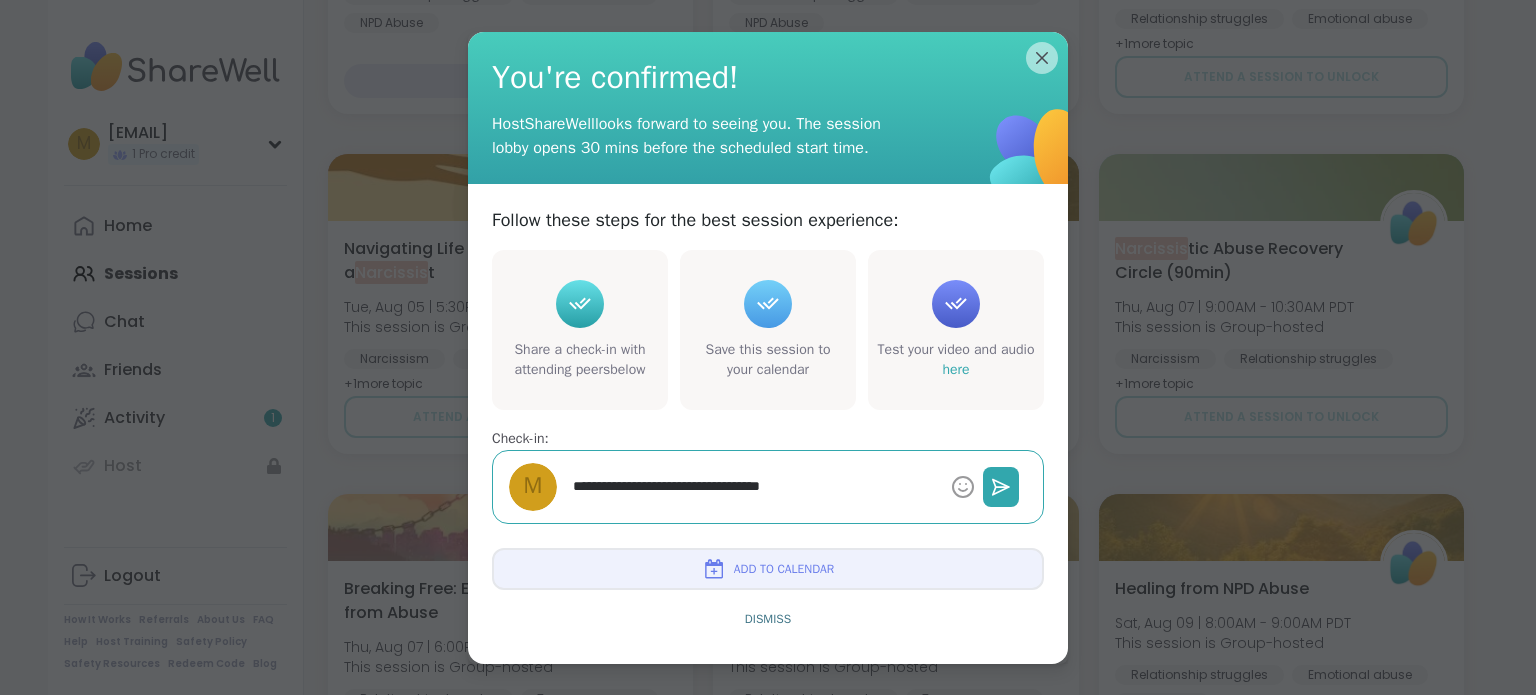 type on "*" 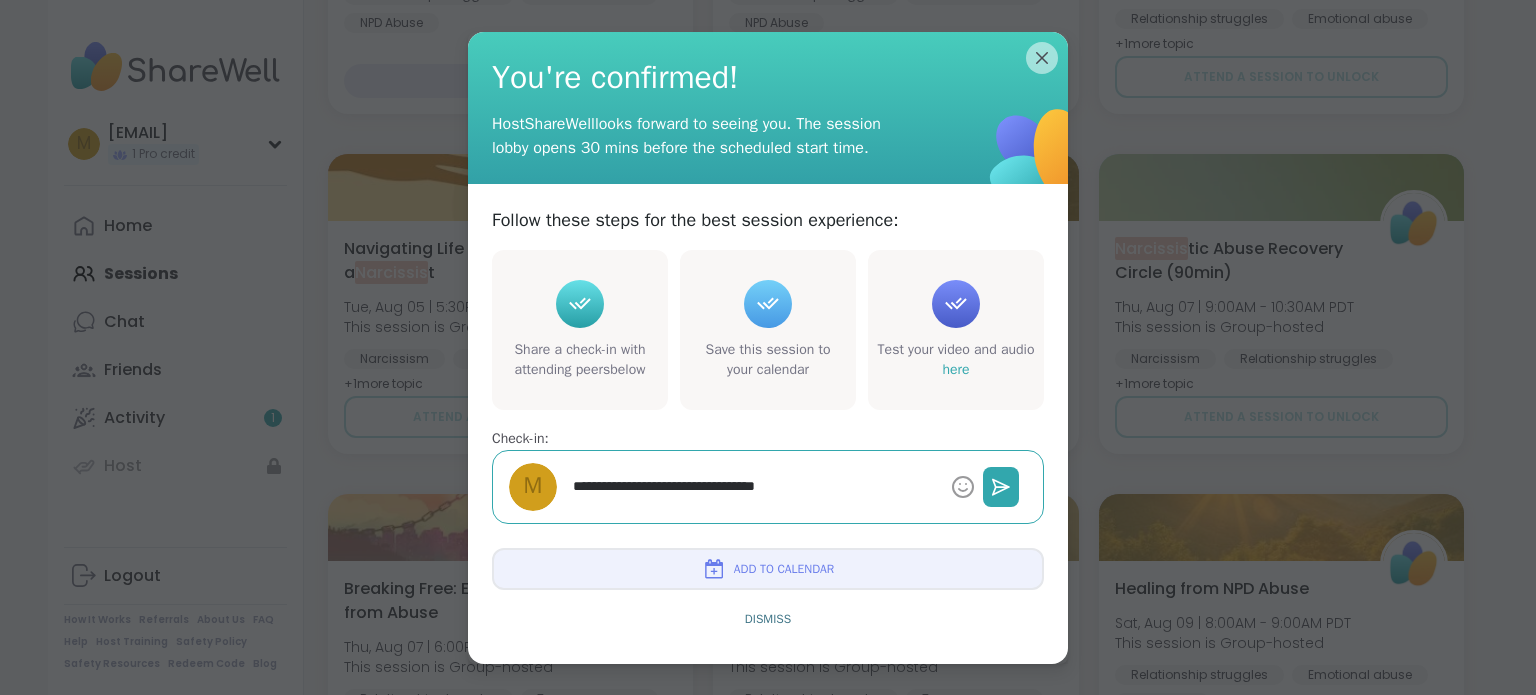 type on "*" 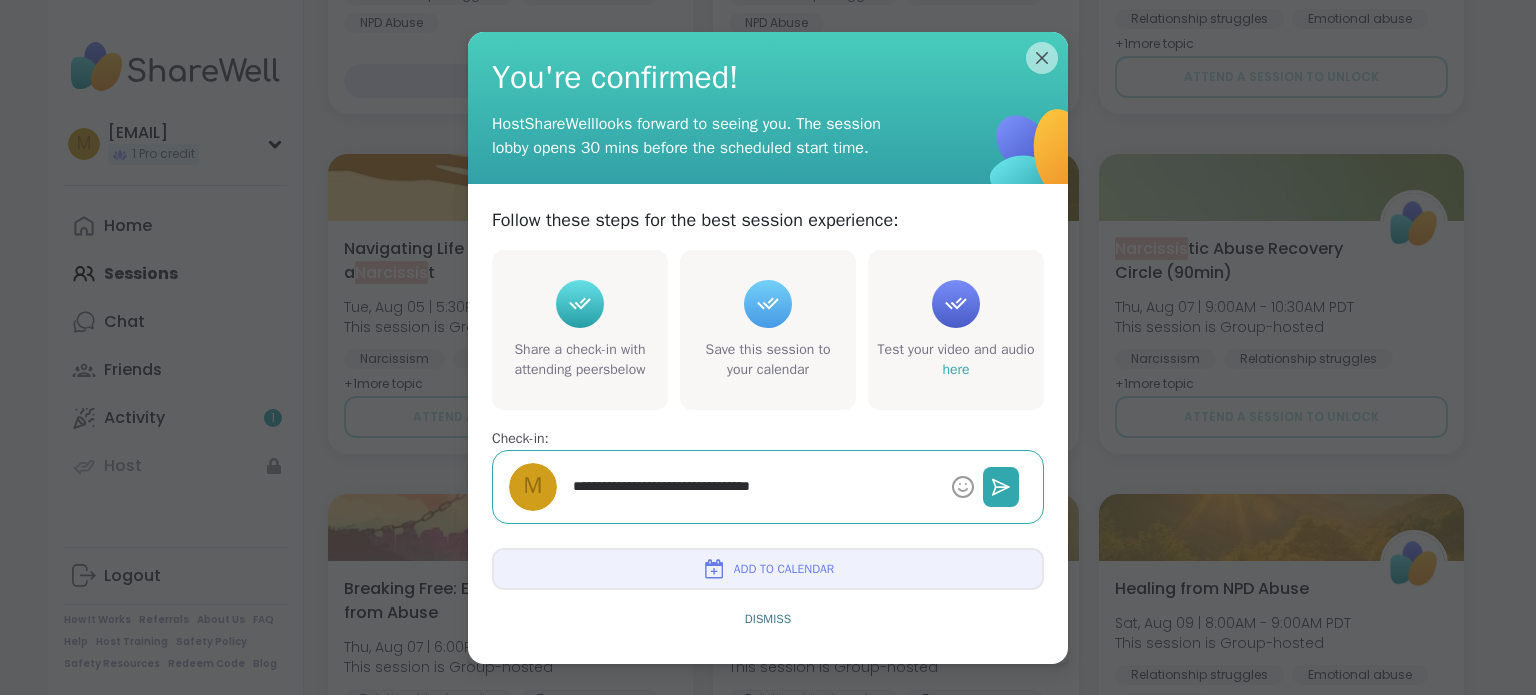 type on "*" 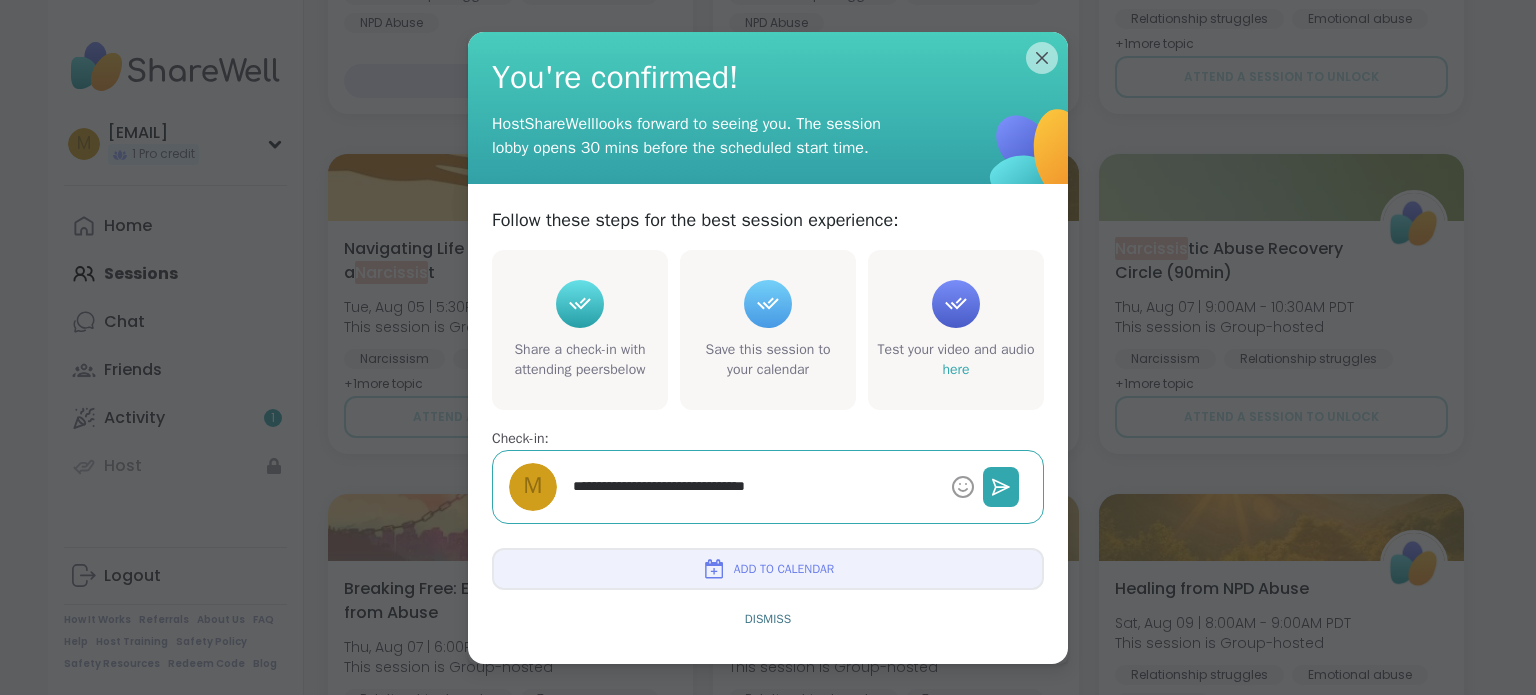 type on "*" 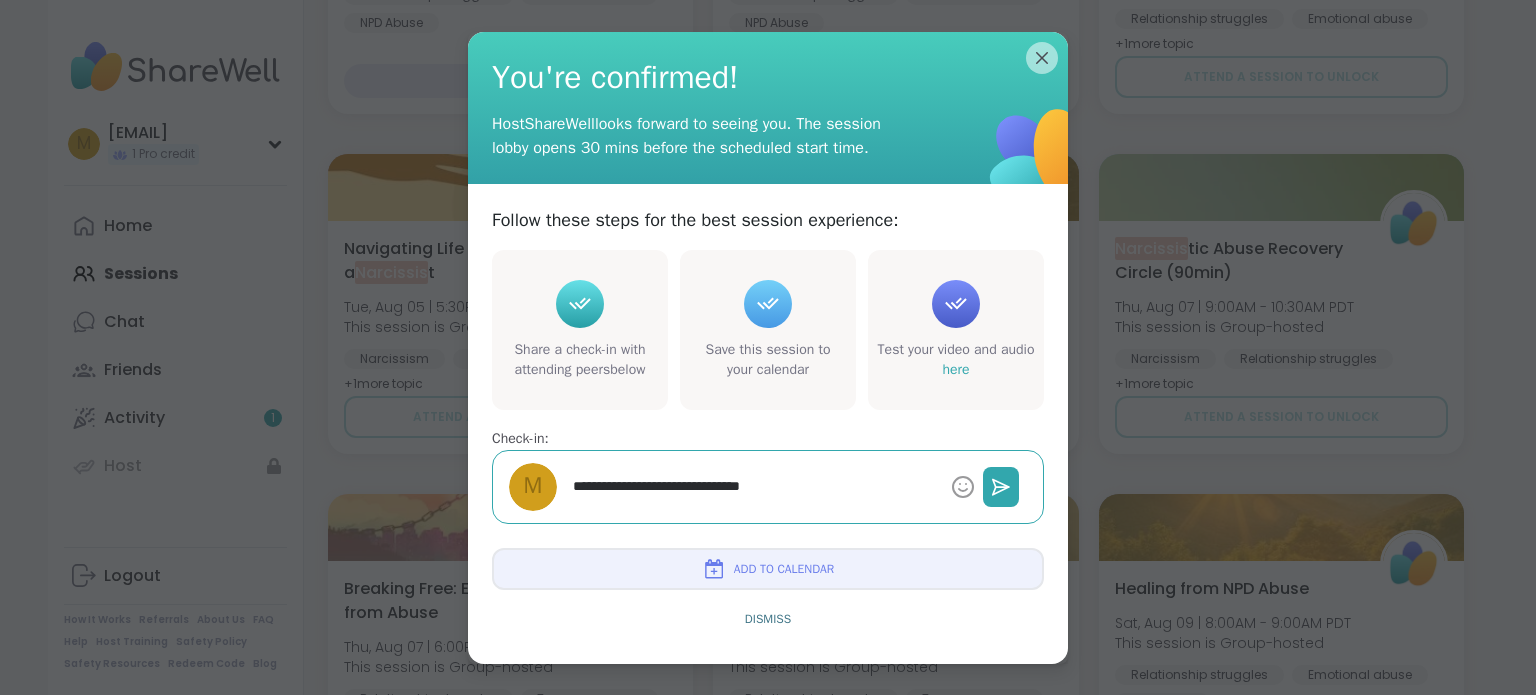 type on "*" 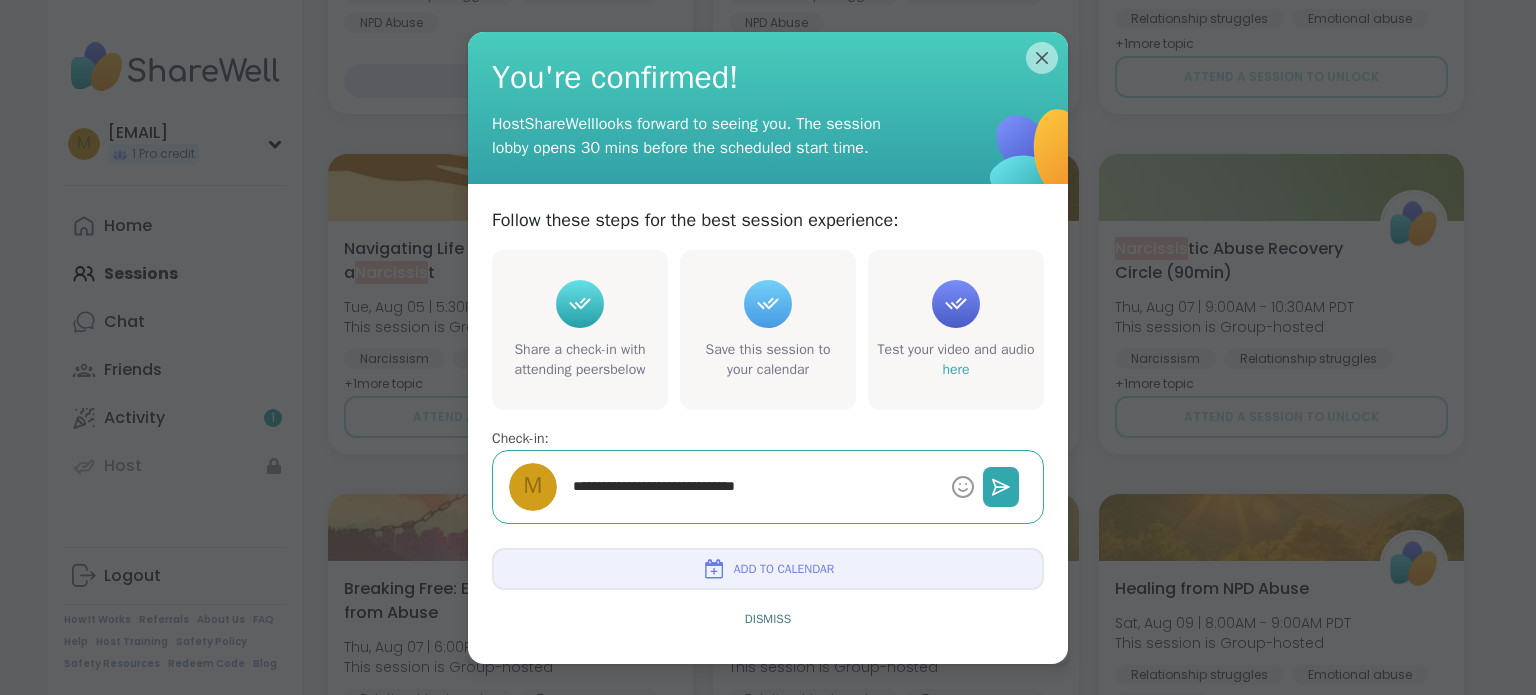 type on "*" 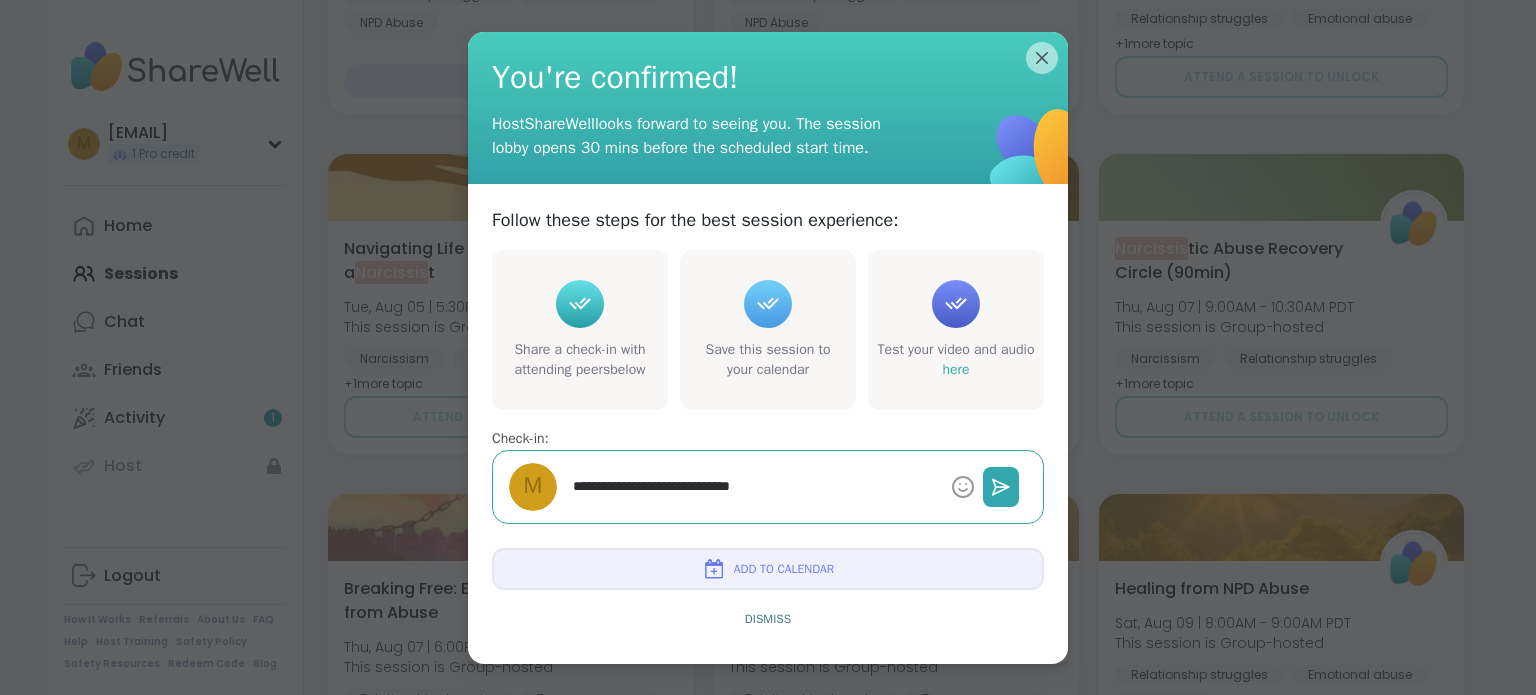 type on "*" 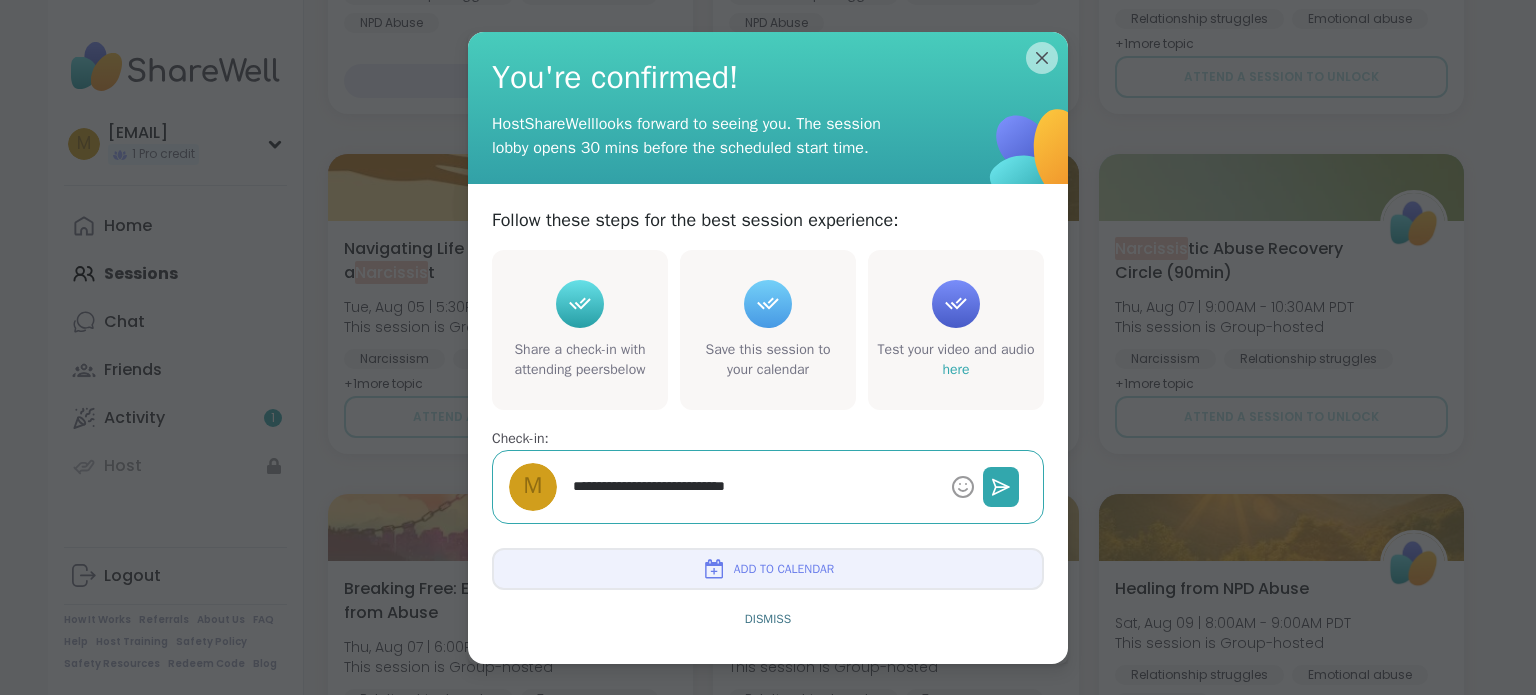 type on "*" 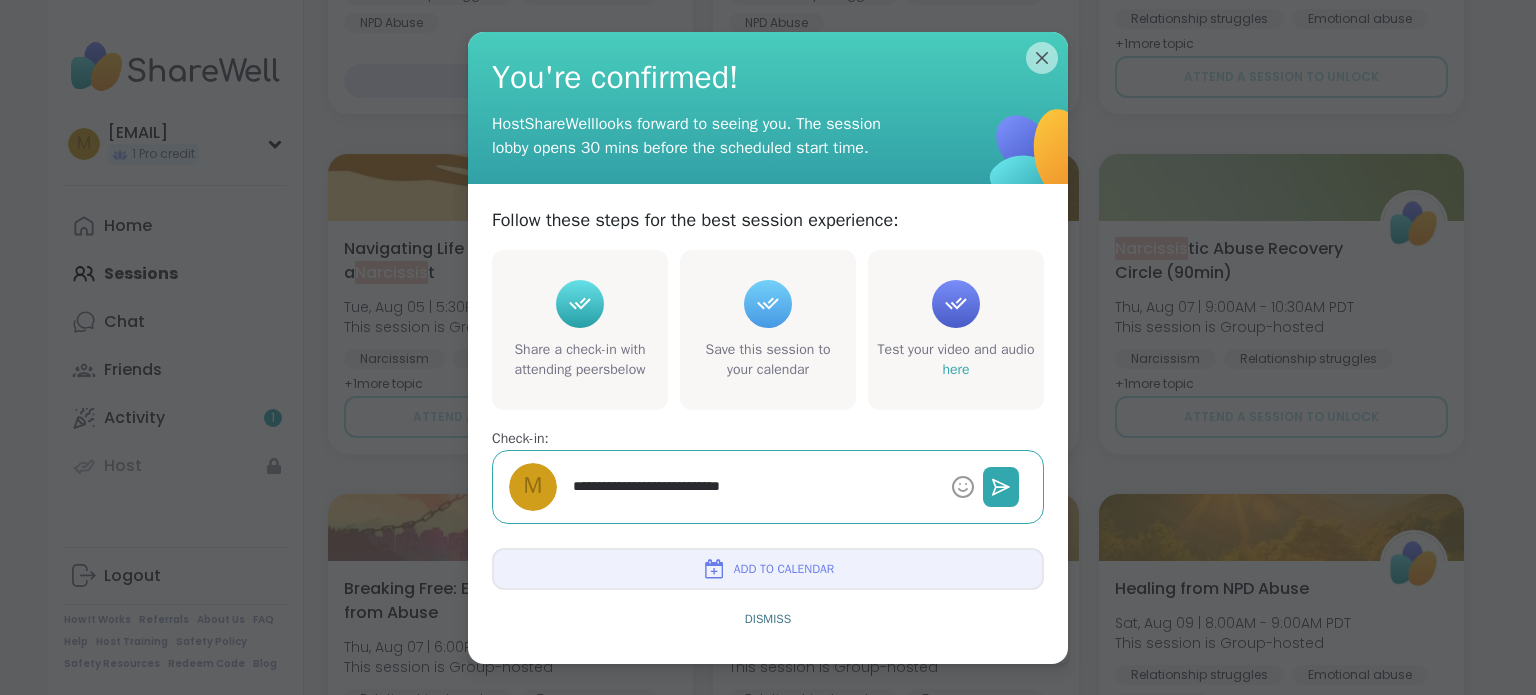 type on "*" 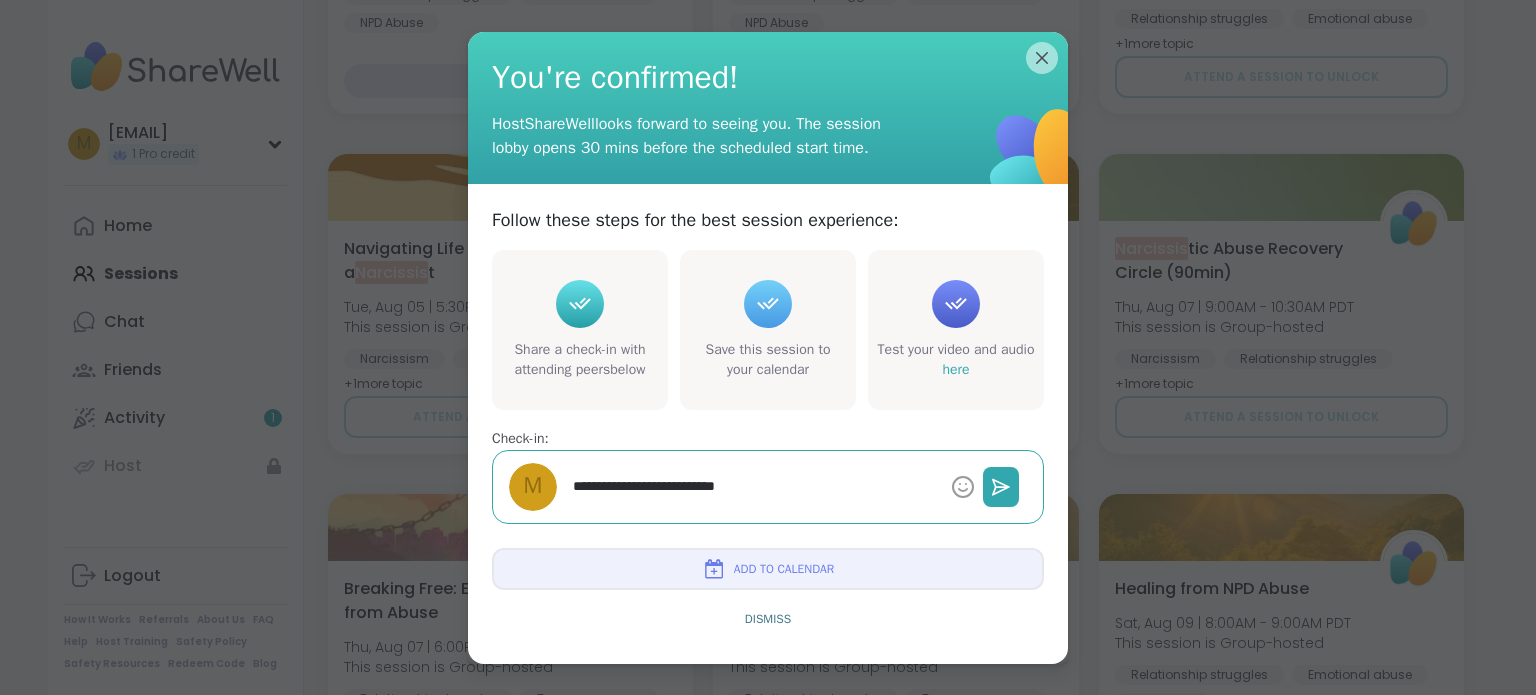 type on "*" 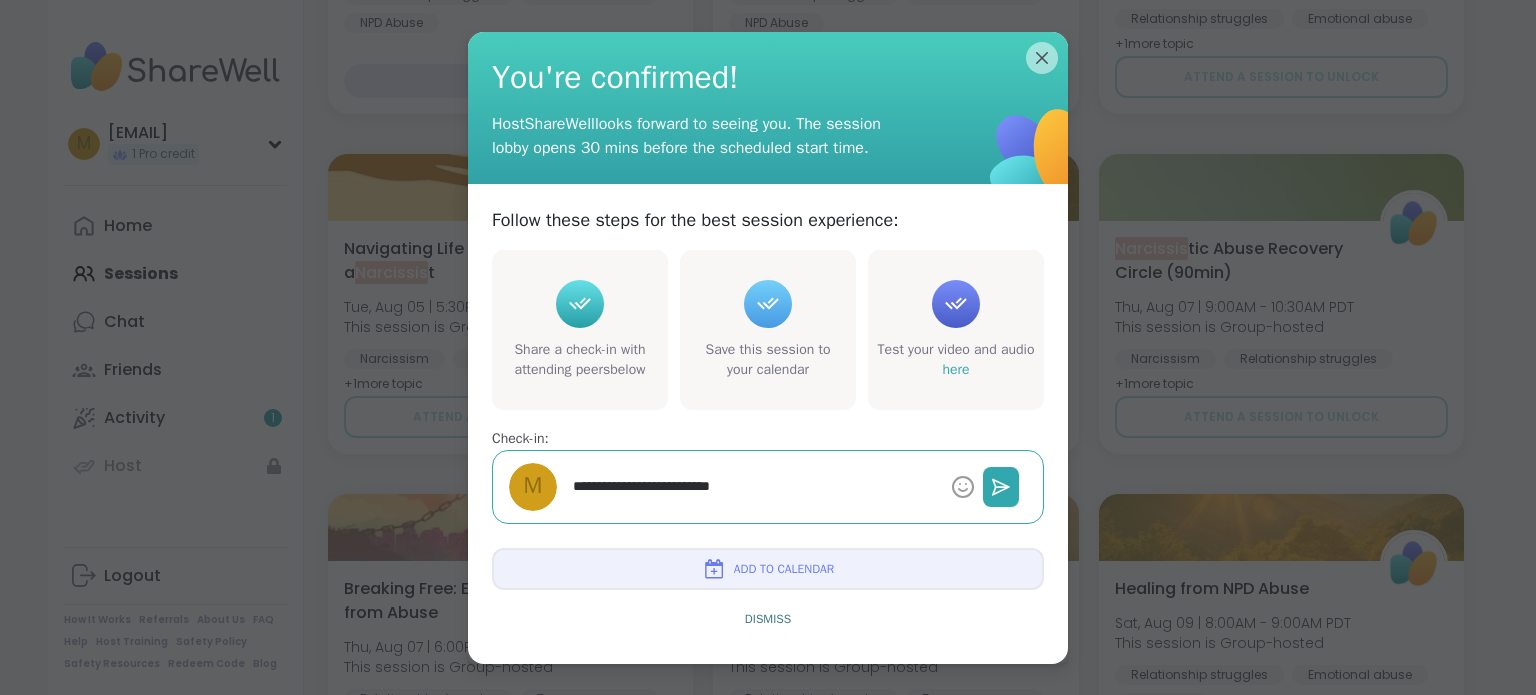 type on "*" 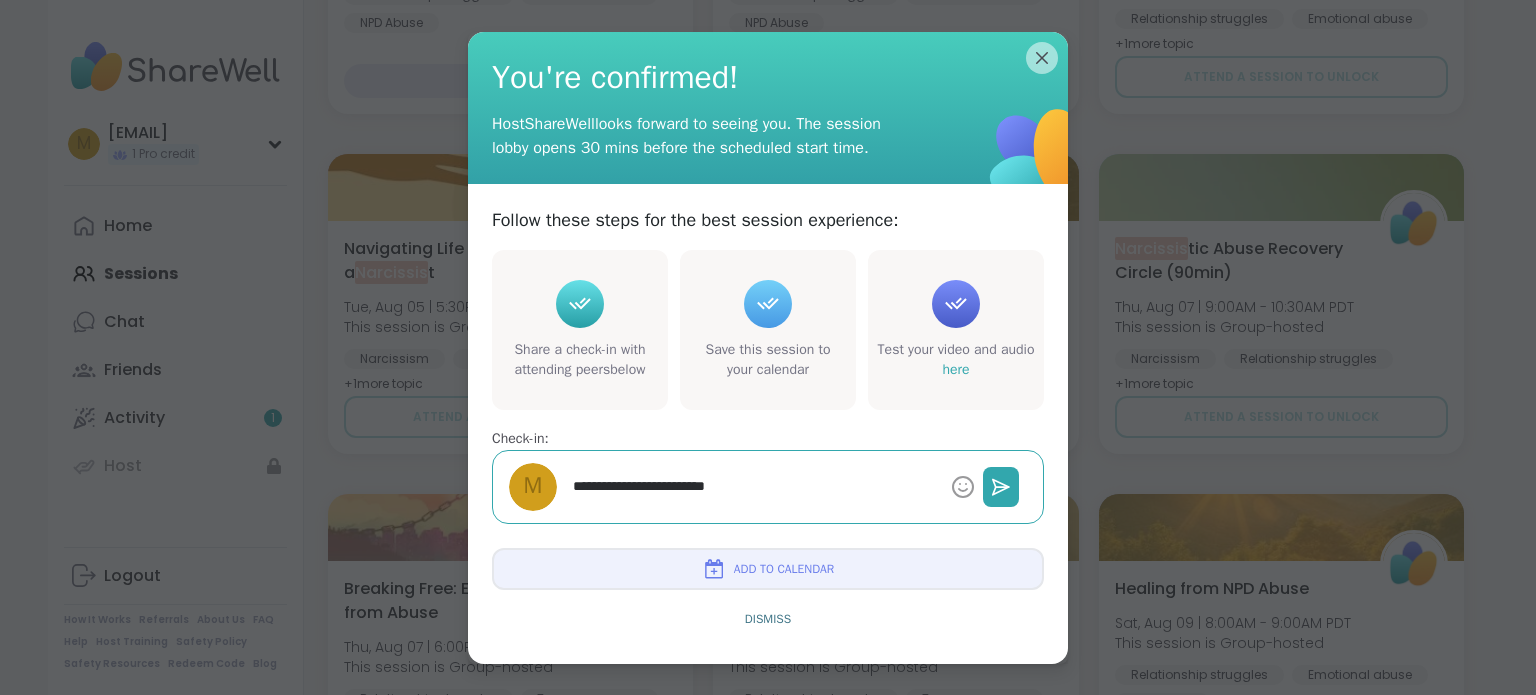 type on "*" 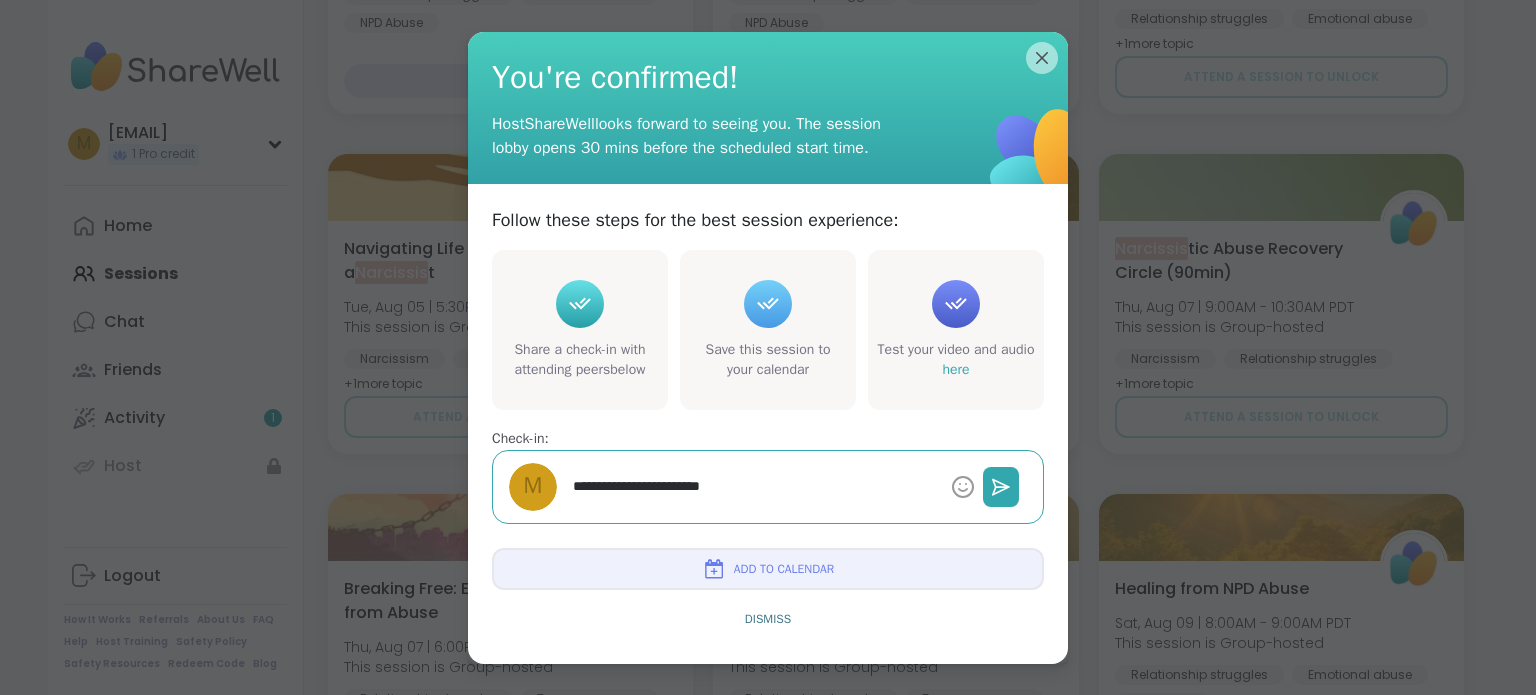 type on "*" 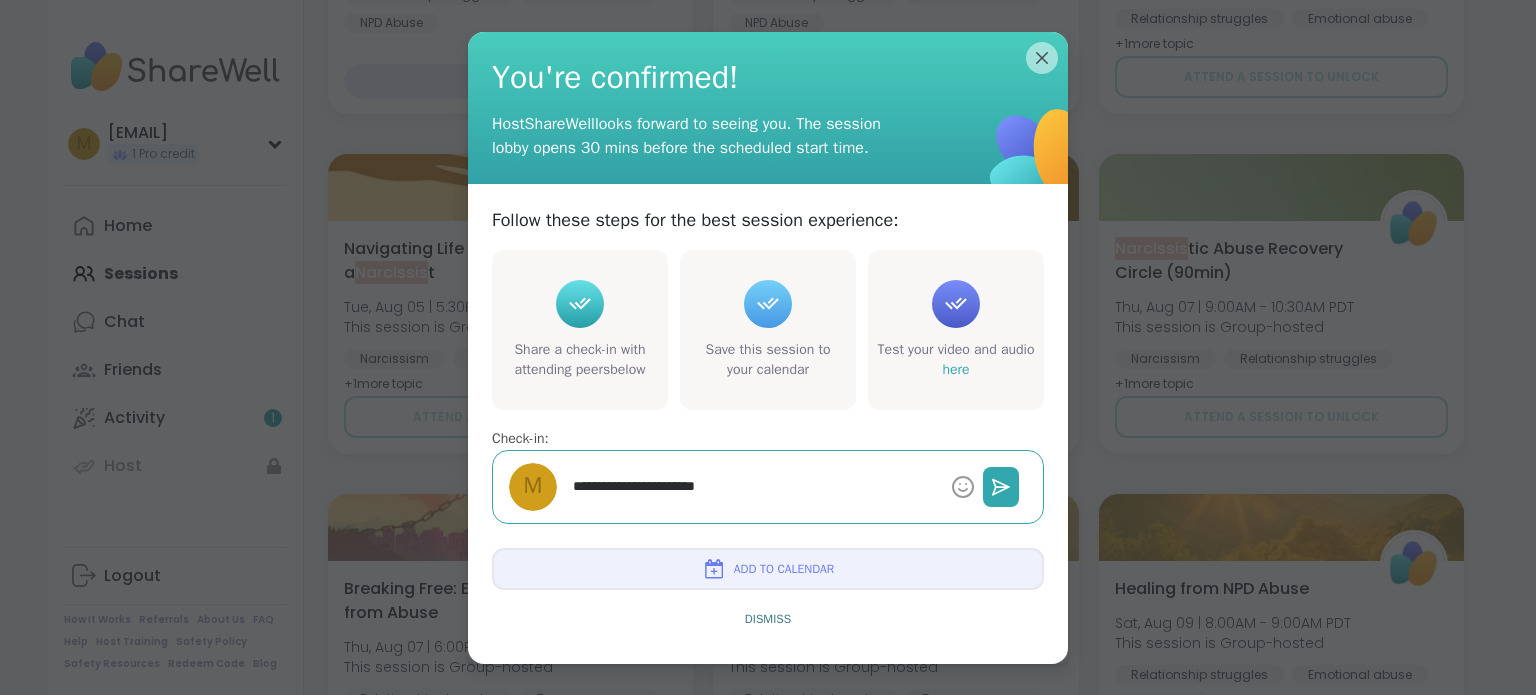 type on "*" 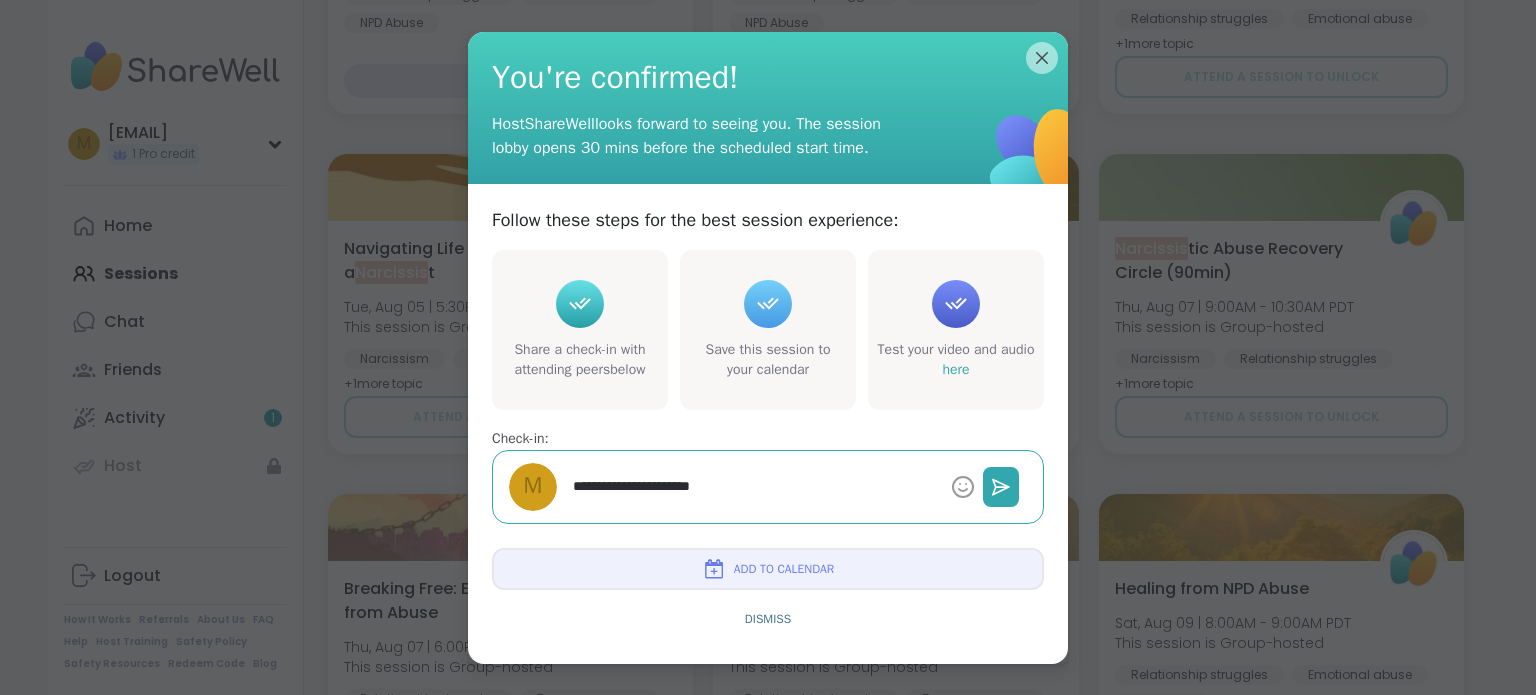 type on "*" 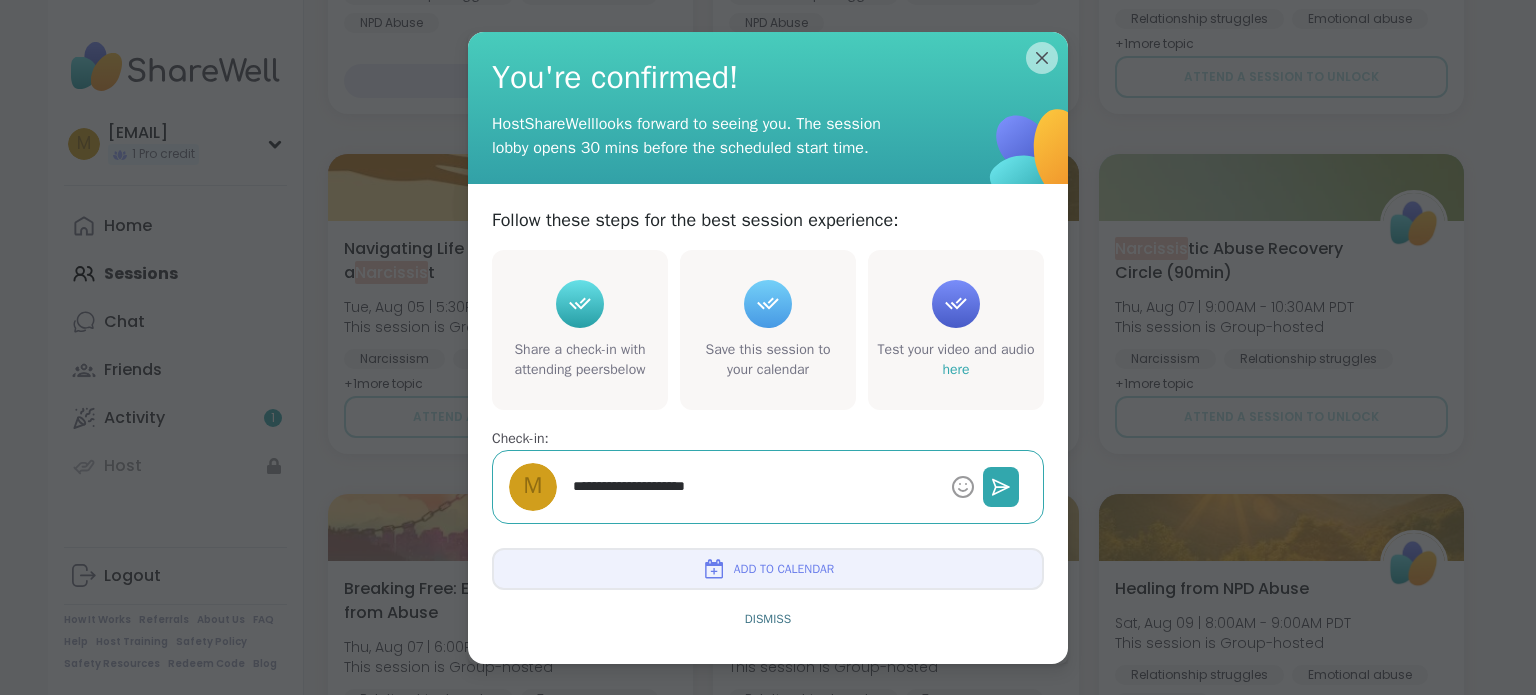 type on "*" 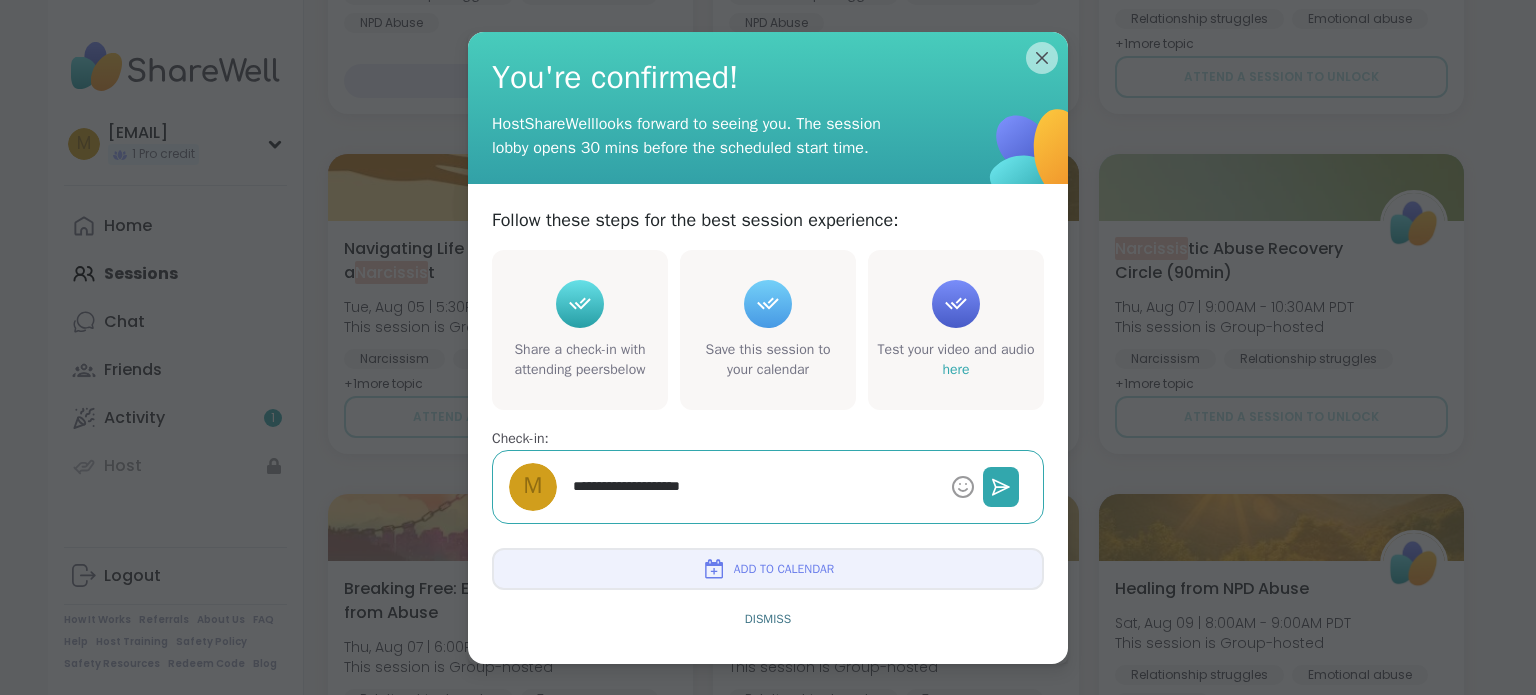 type on "*" 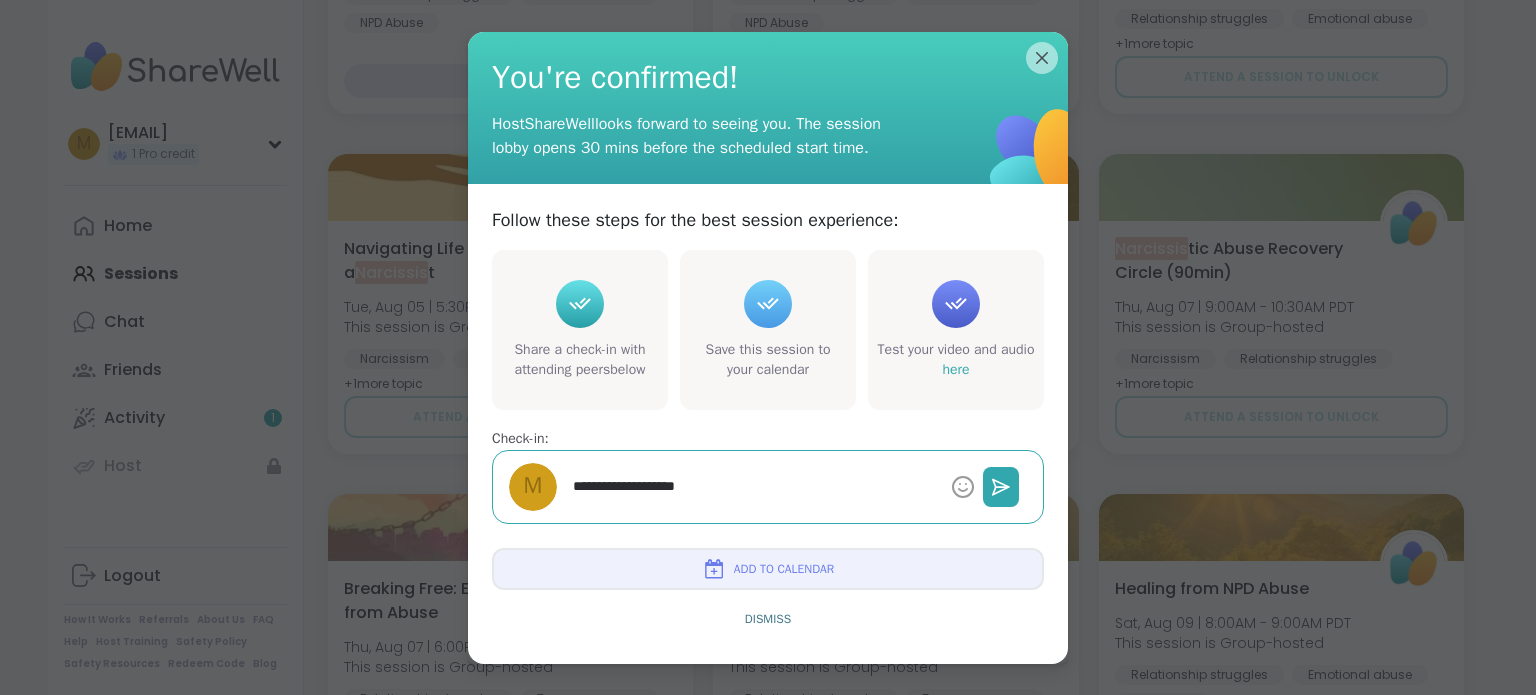 type on "*" 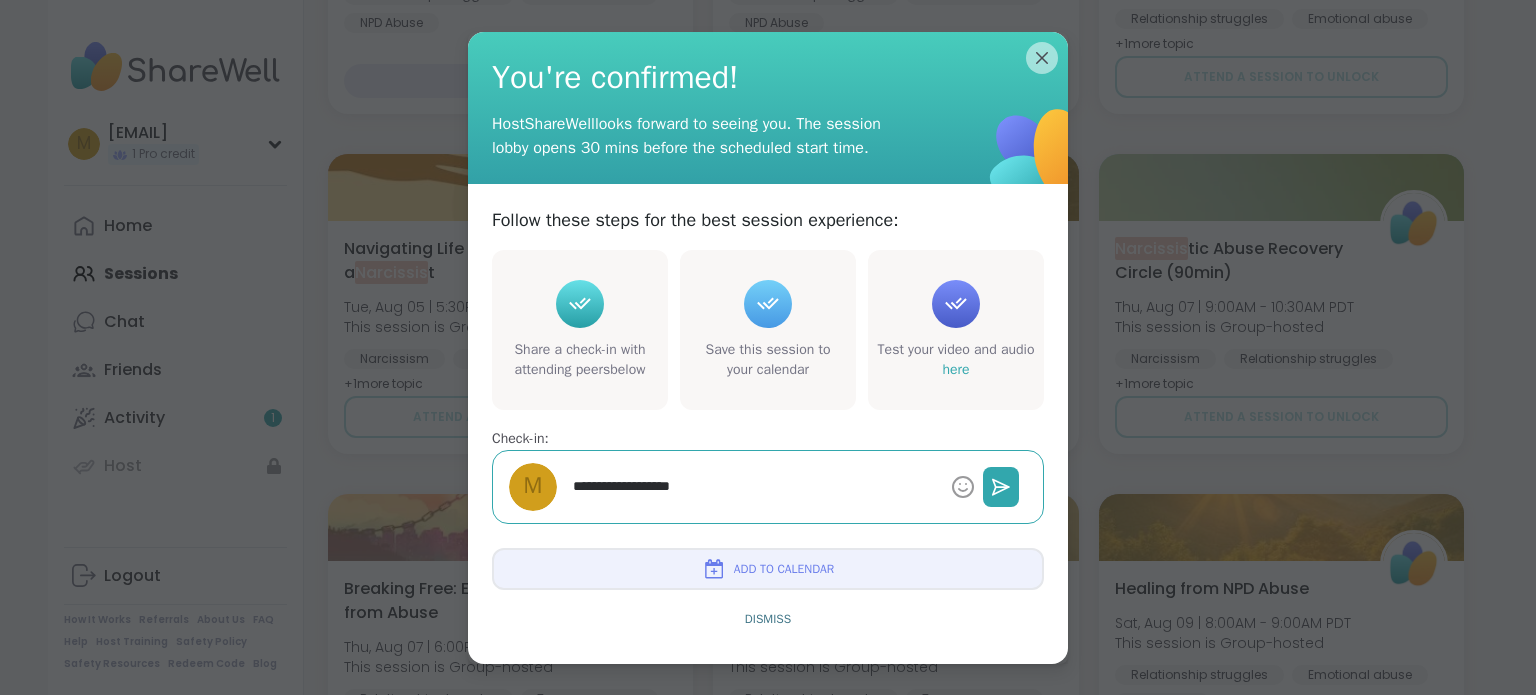 type on "*" 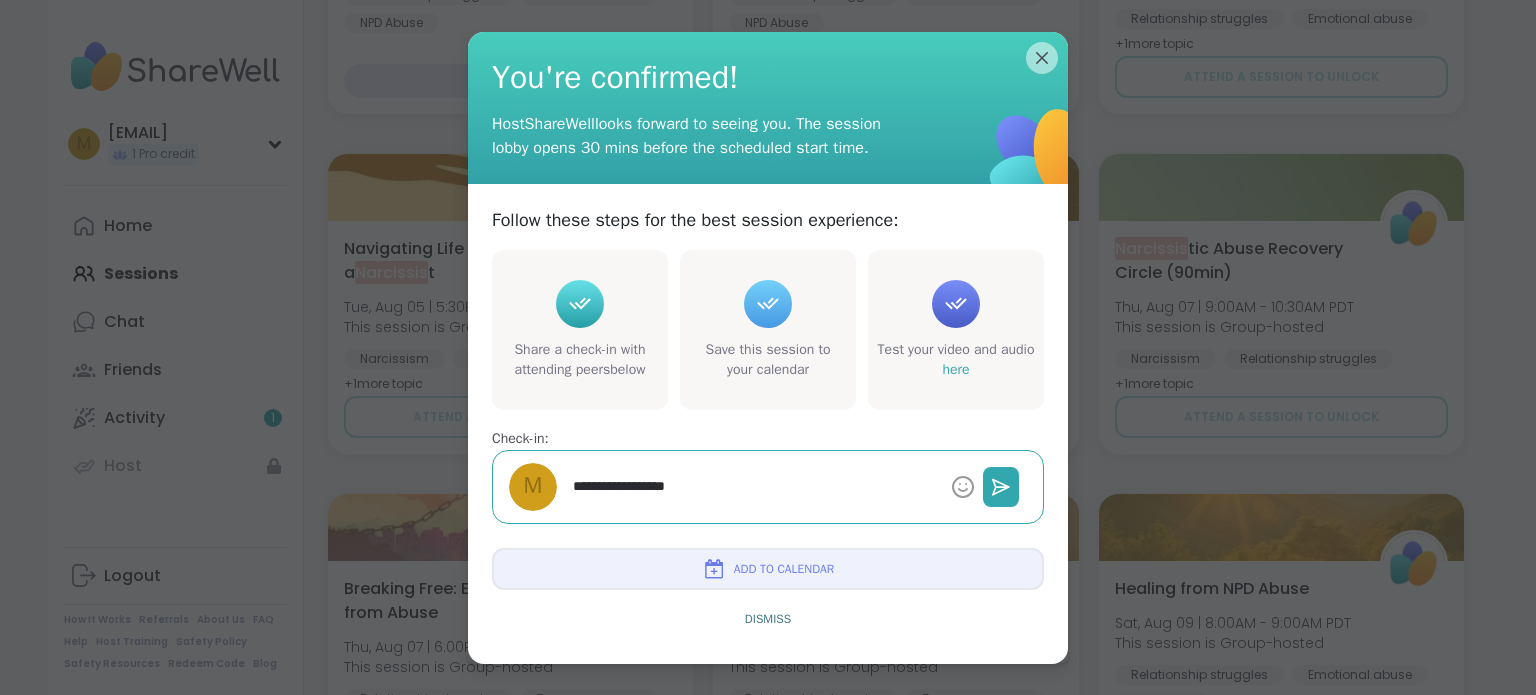 type on "*" 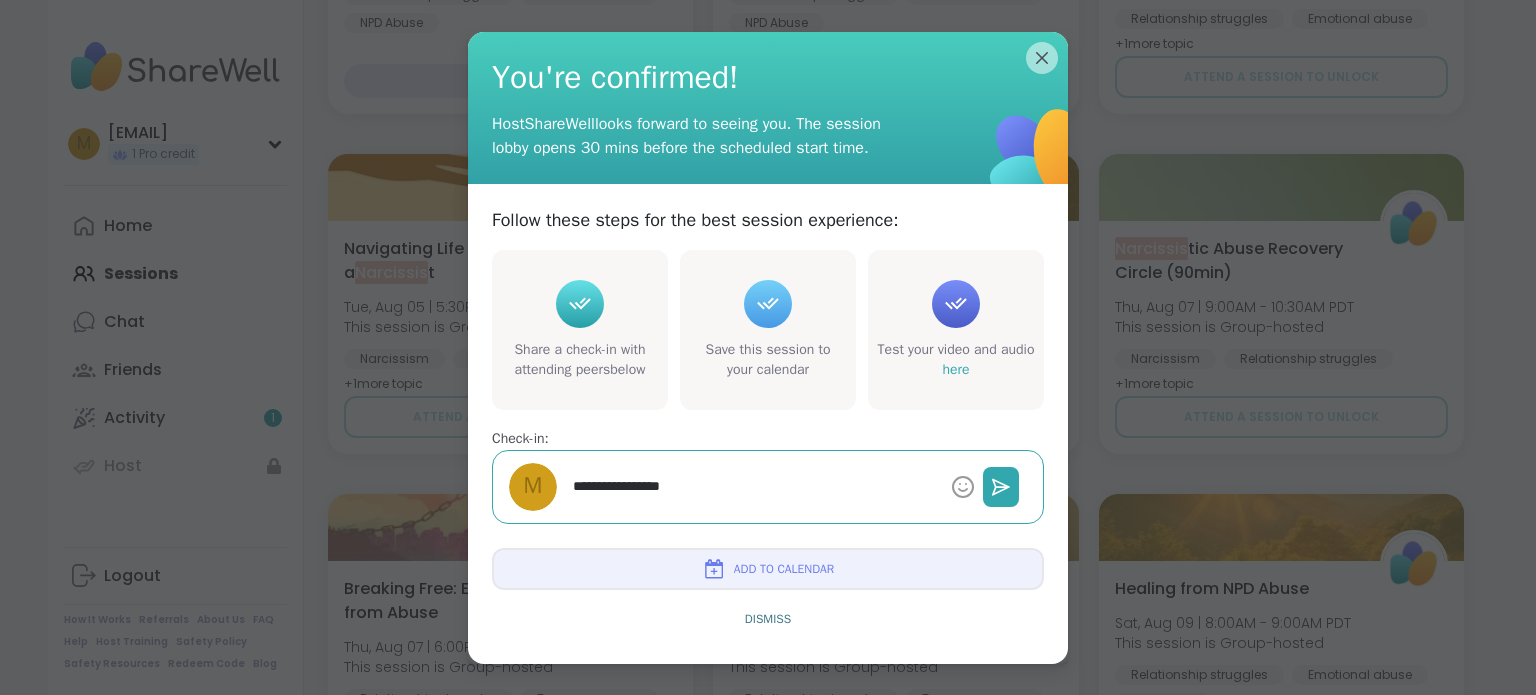 type on "*" 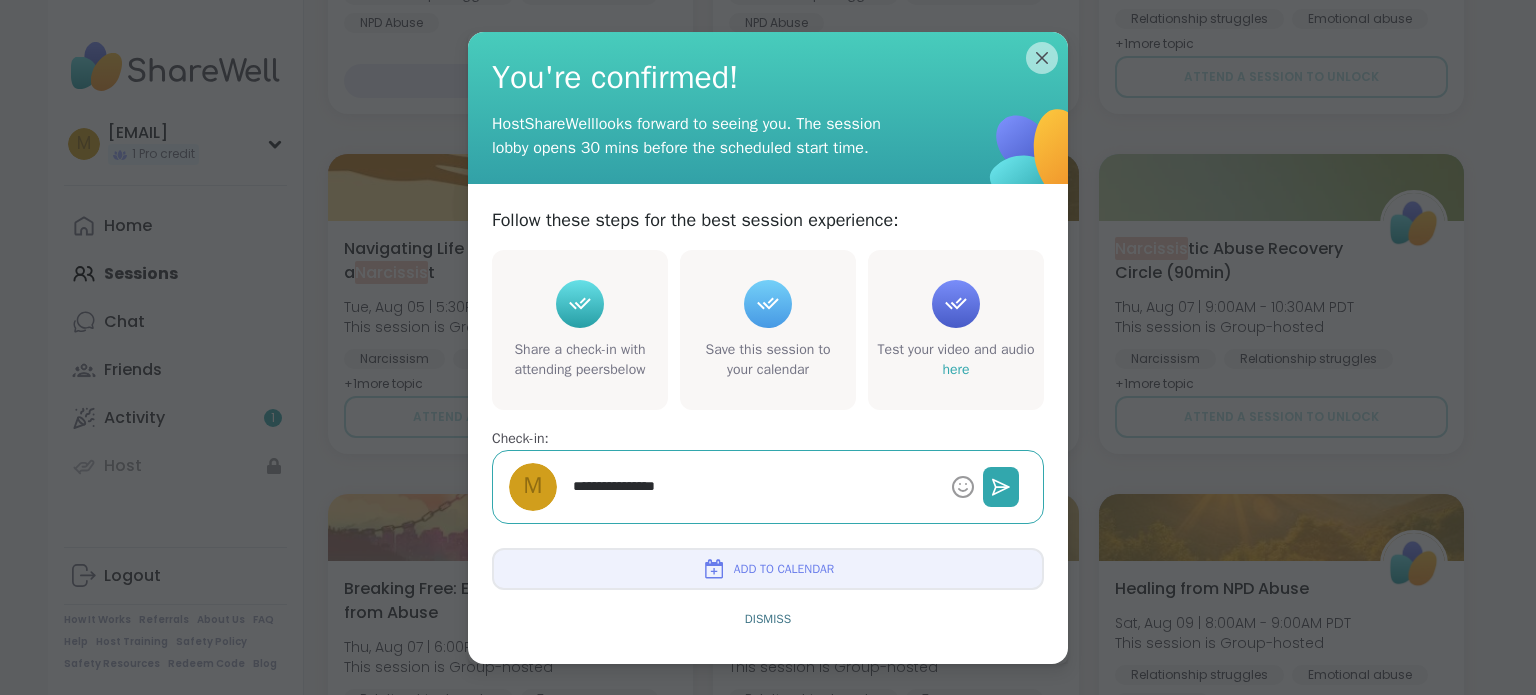type on "*" 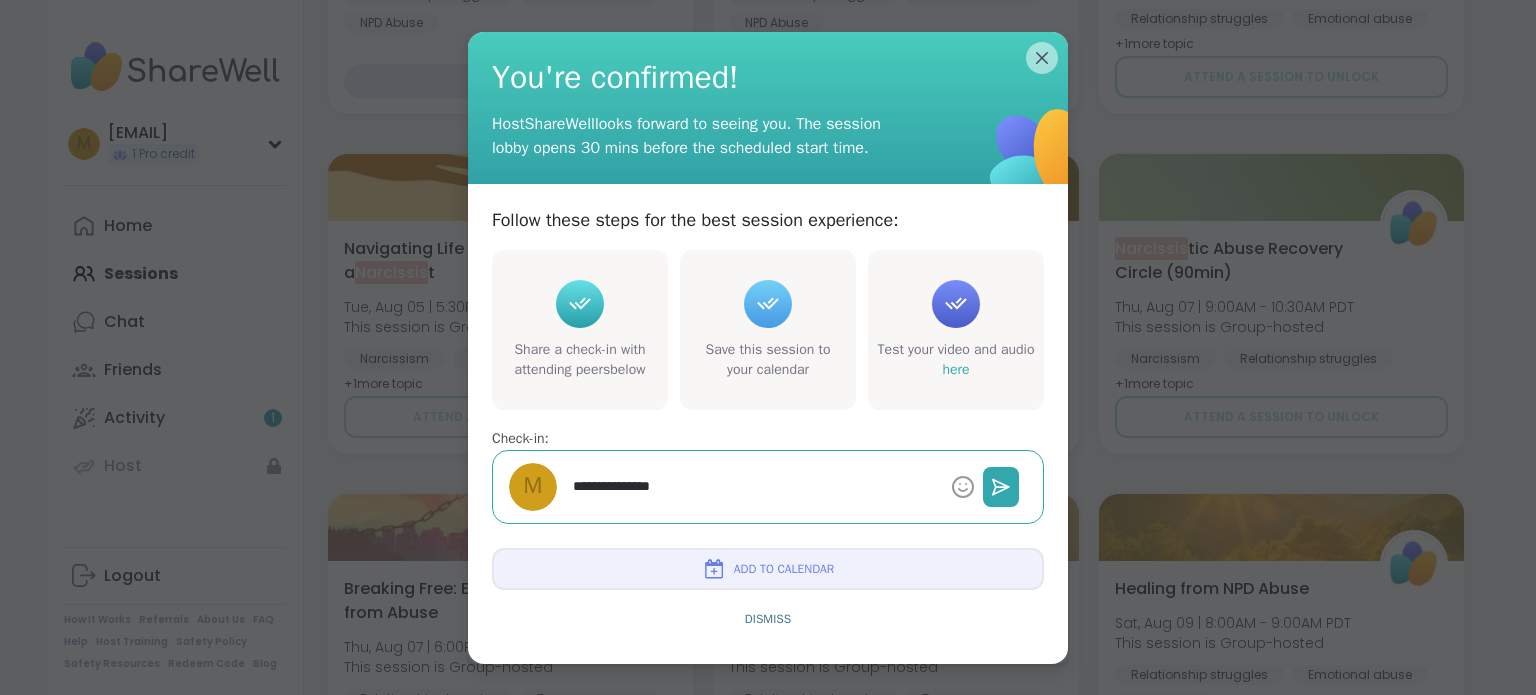 type on "*" 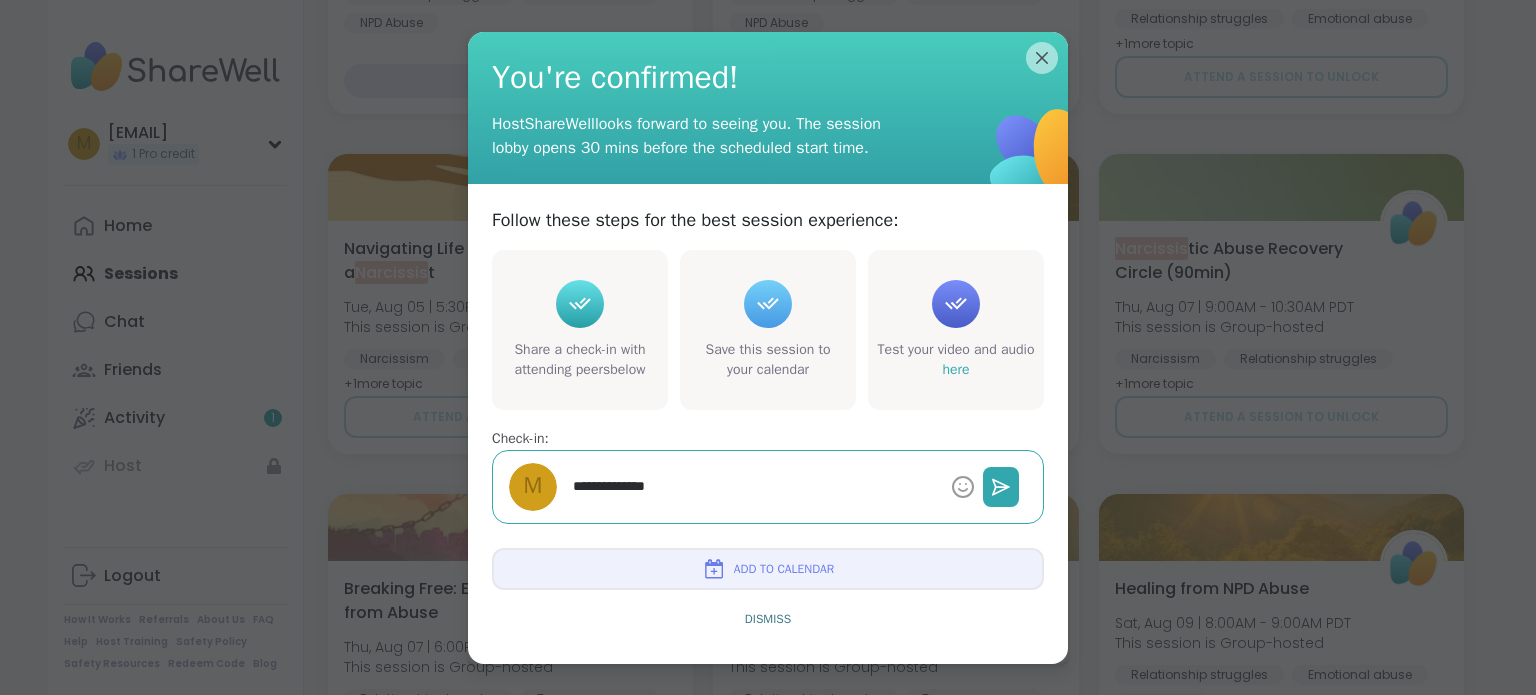 type on "*" 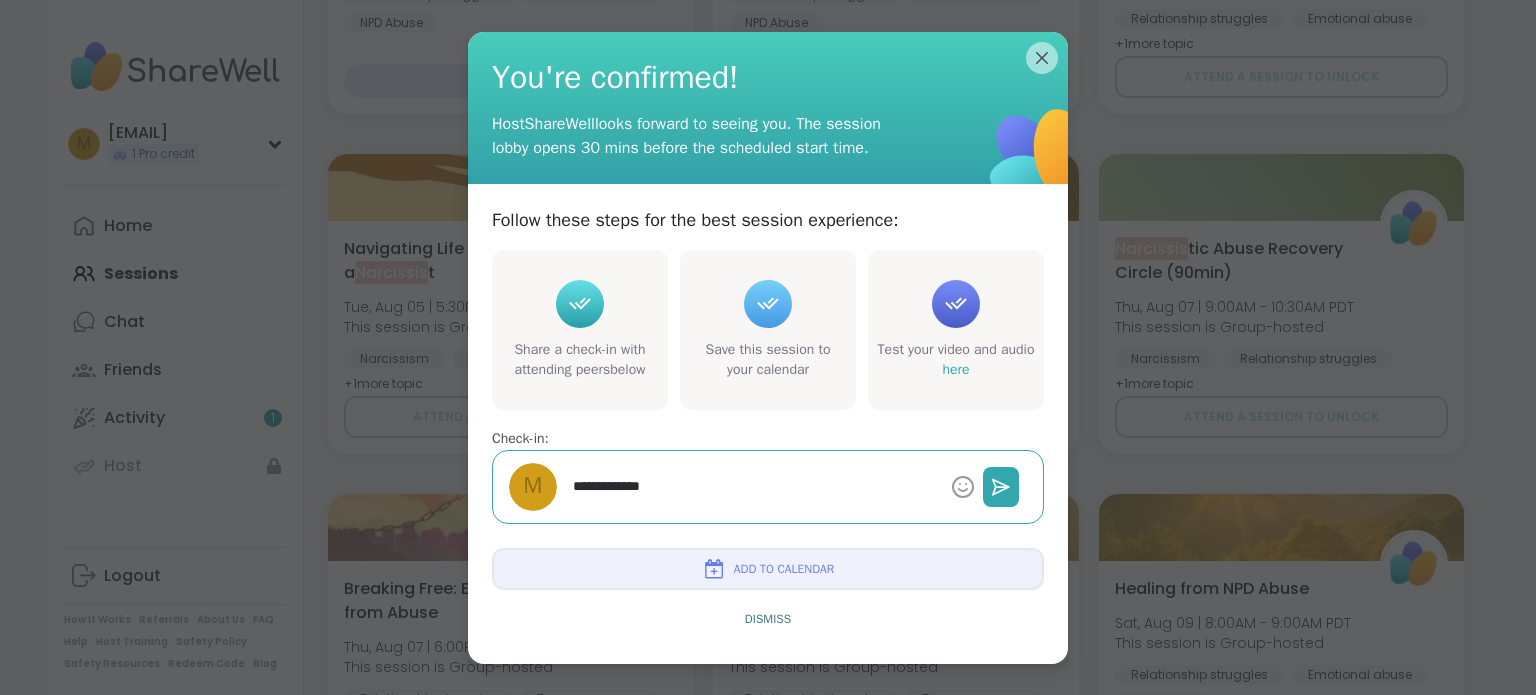 type on "*" 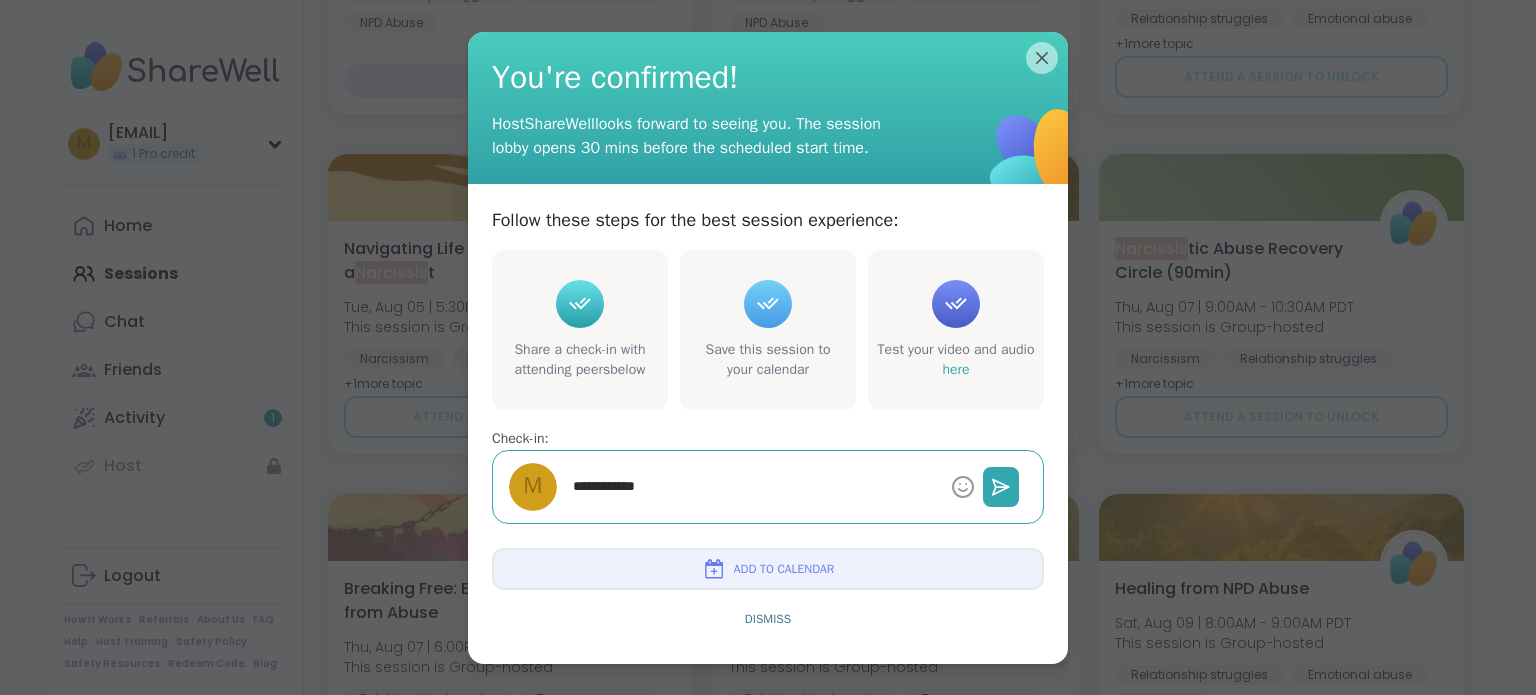 type on "*" 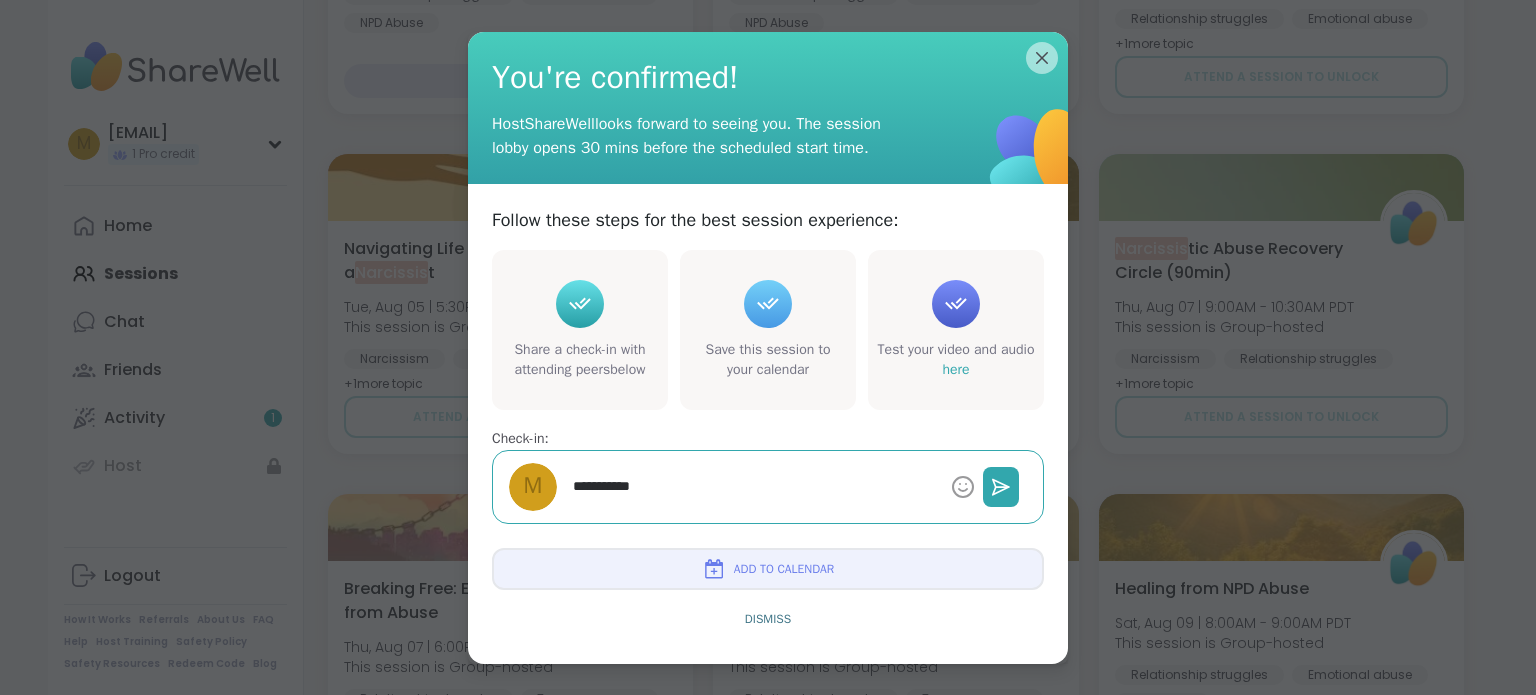 type on "*" 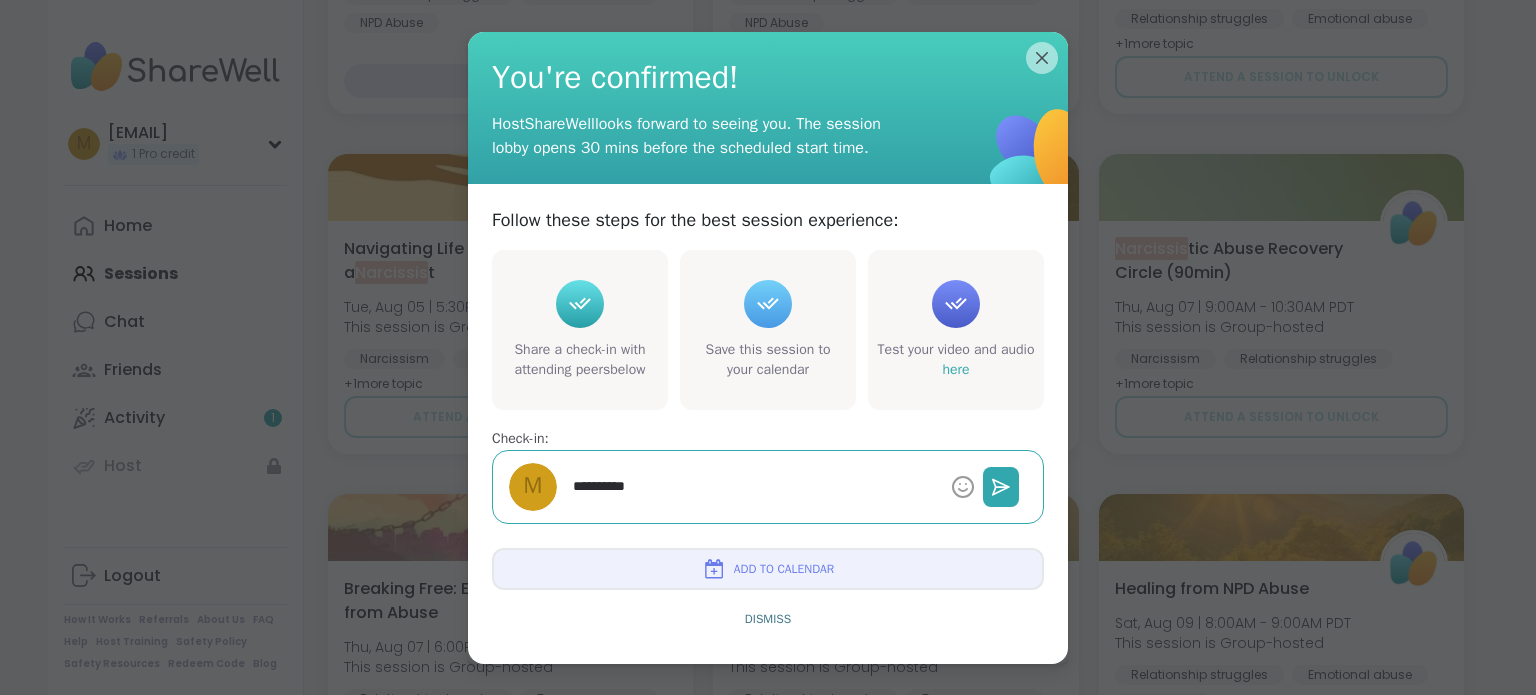 type on "*" 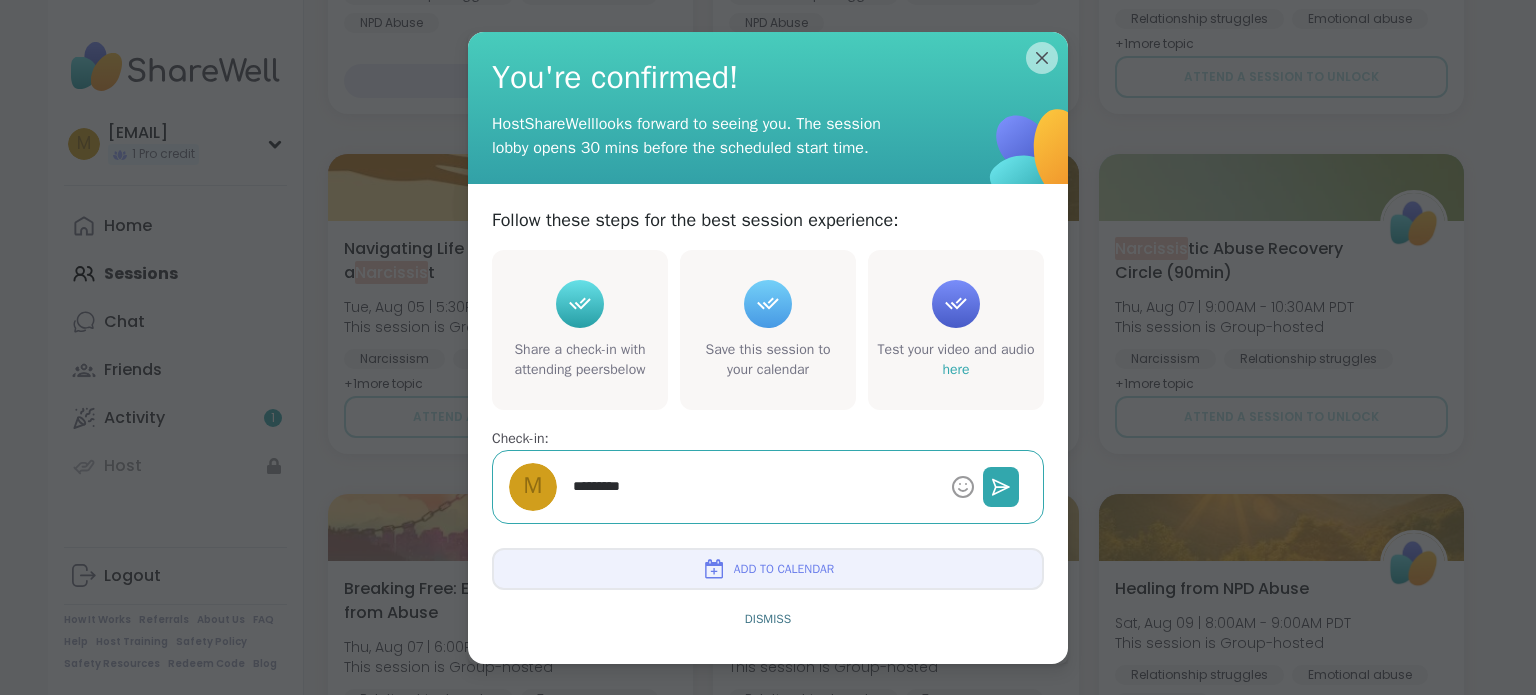 type on "*" 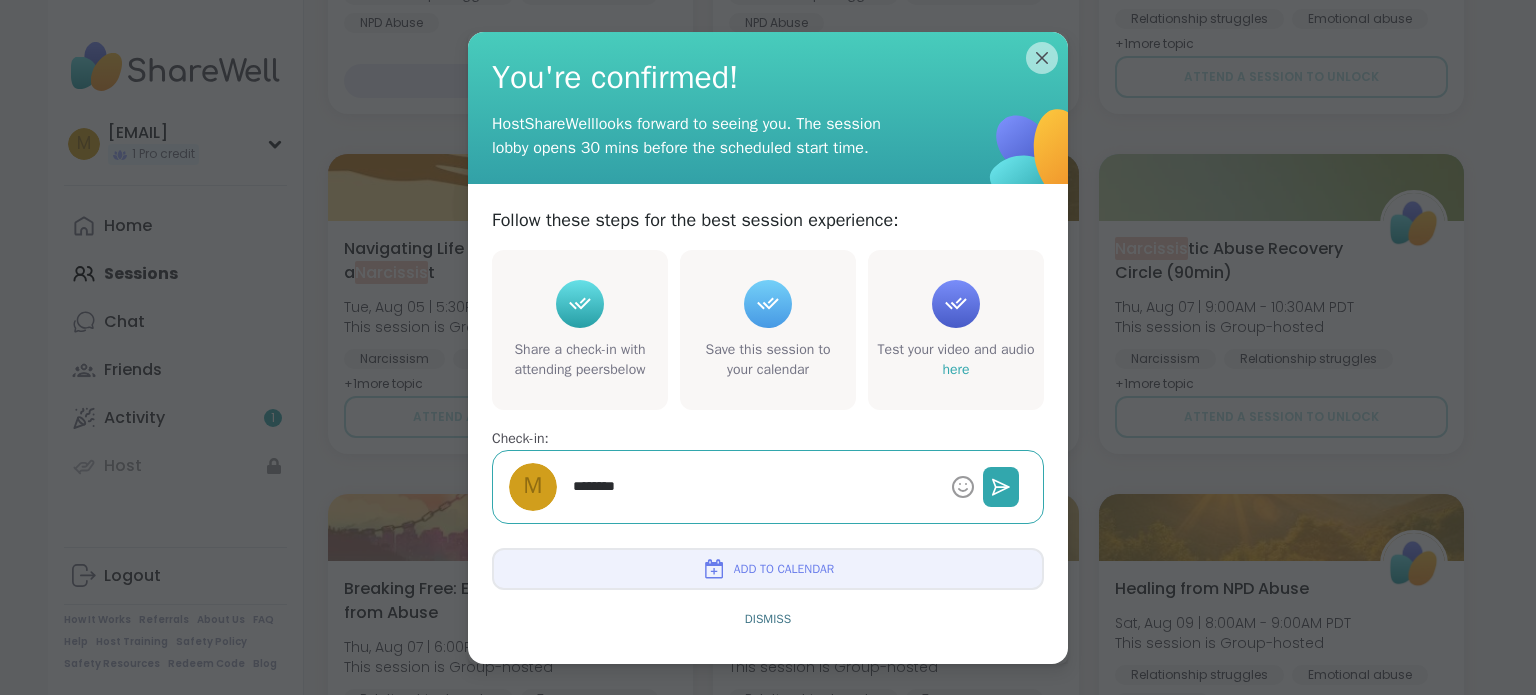 type on "*" 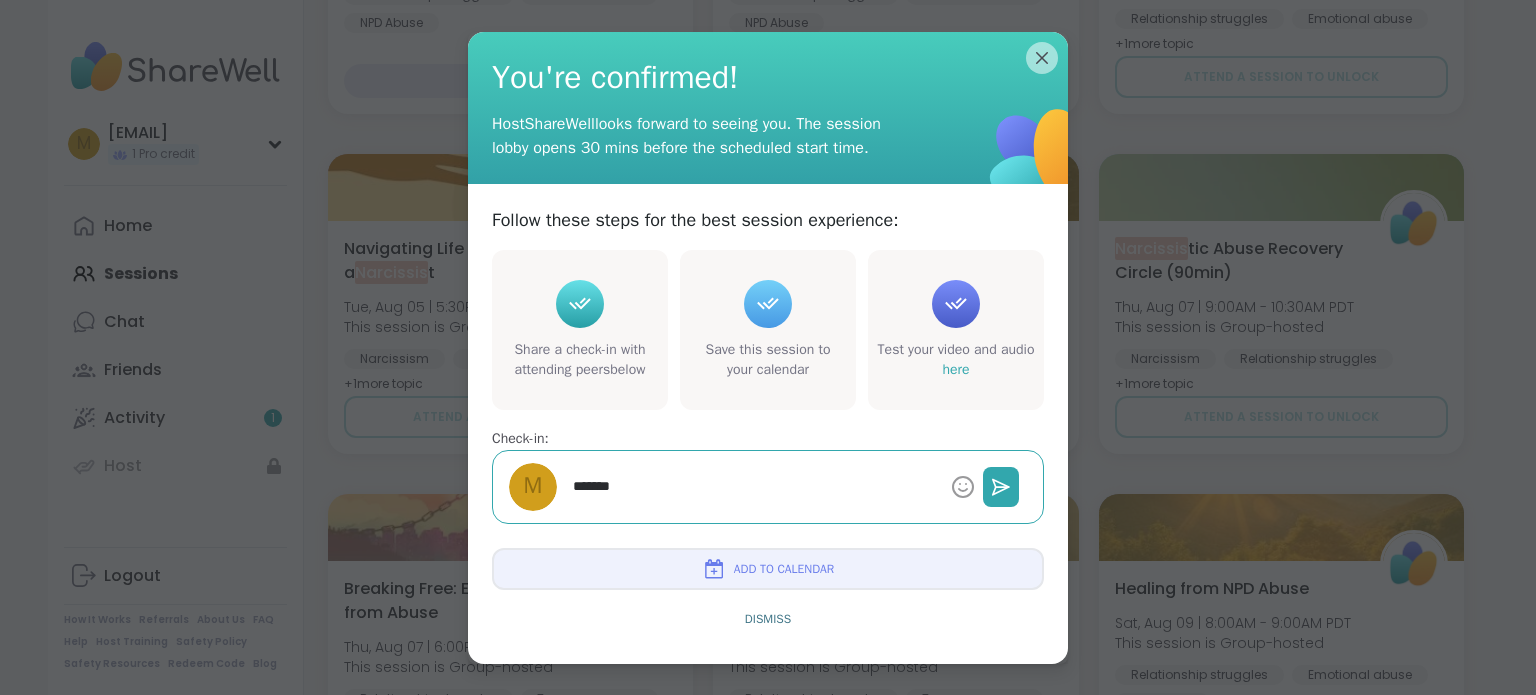 type on "*" 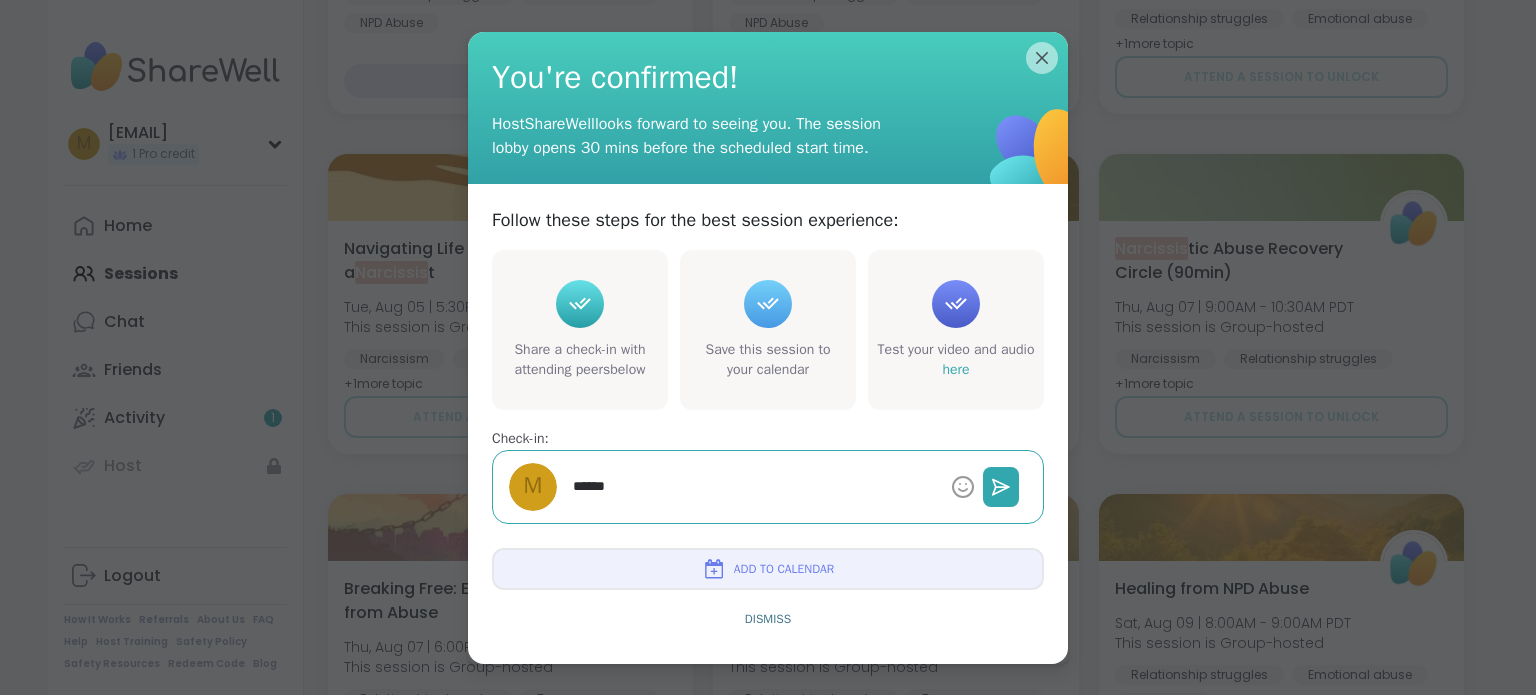 type on "*" 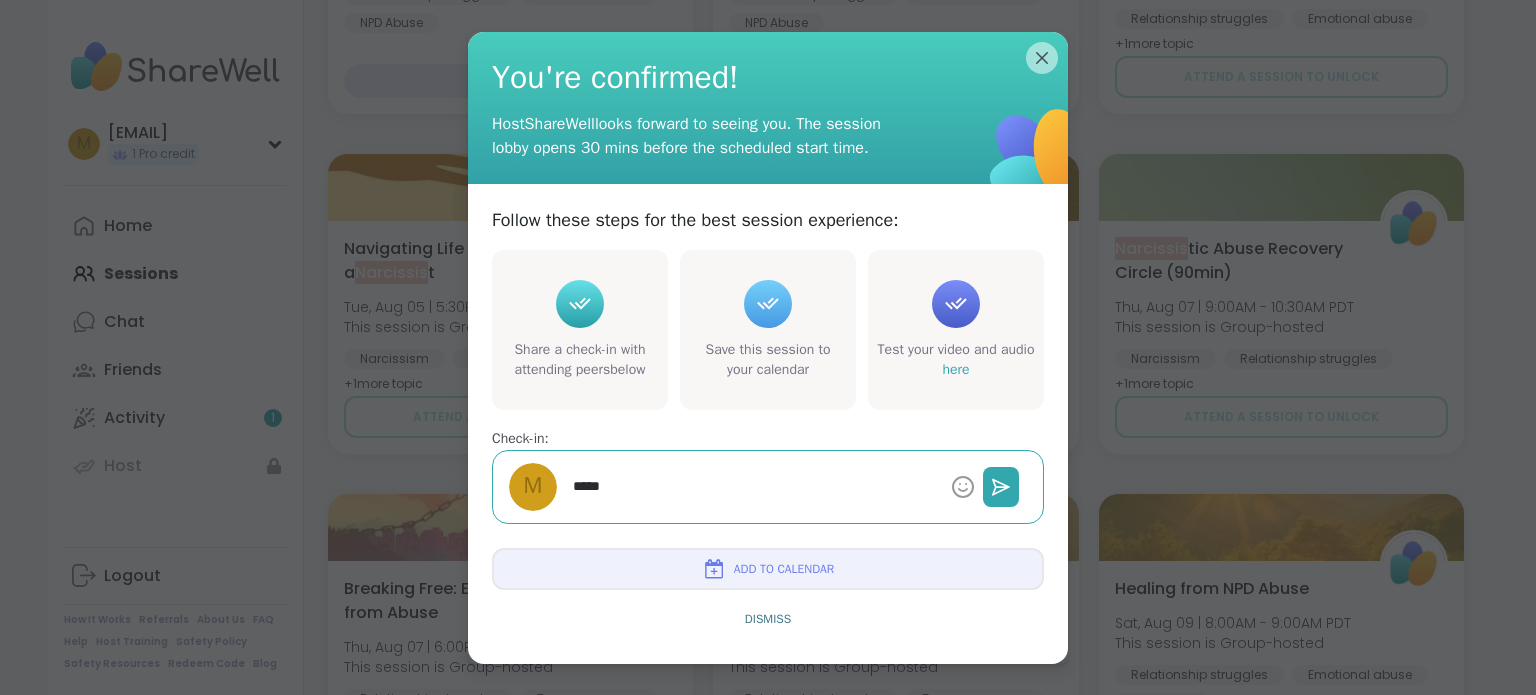 type on "*" 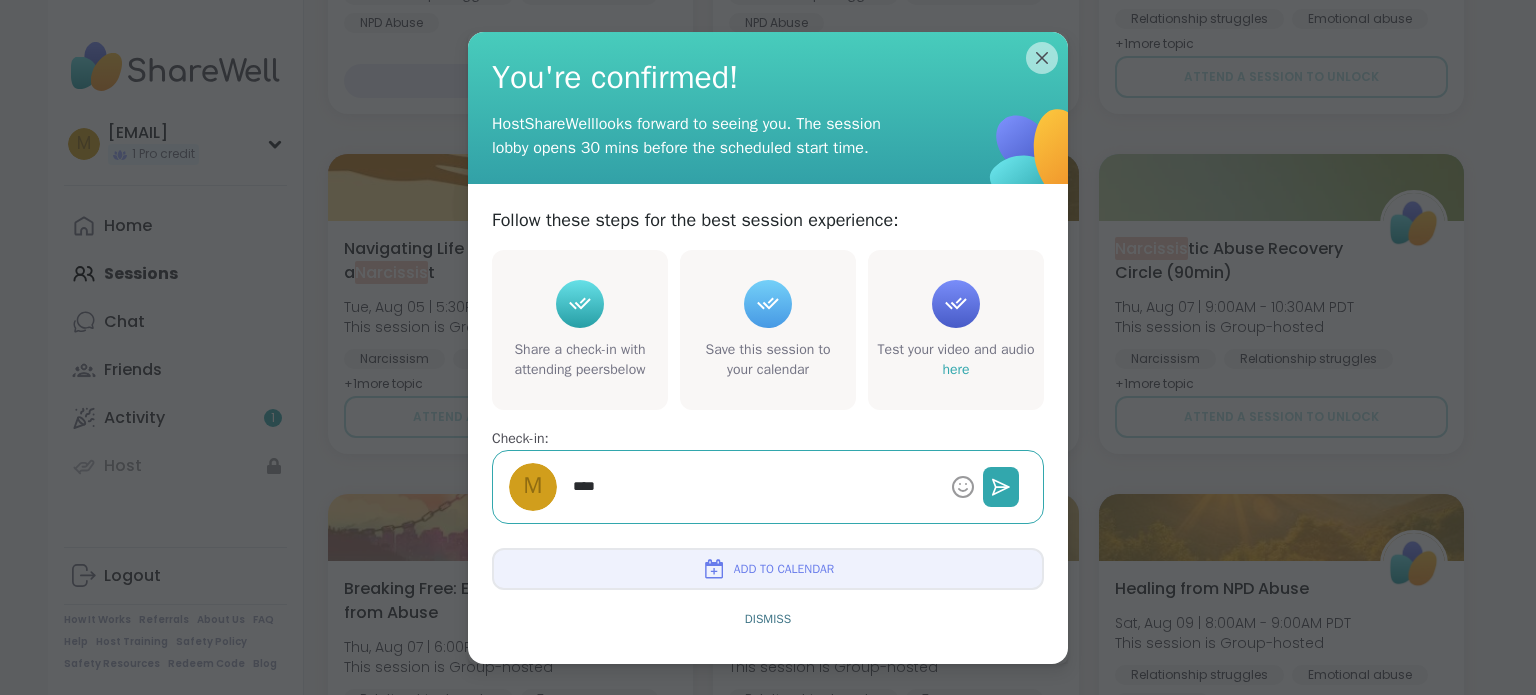 type on "*" 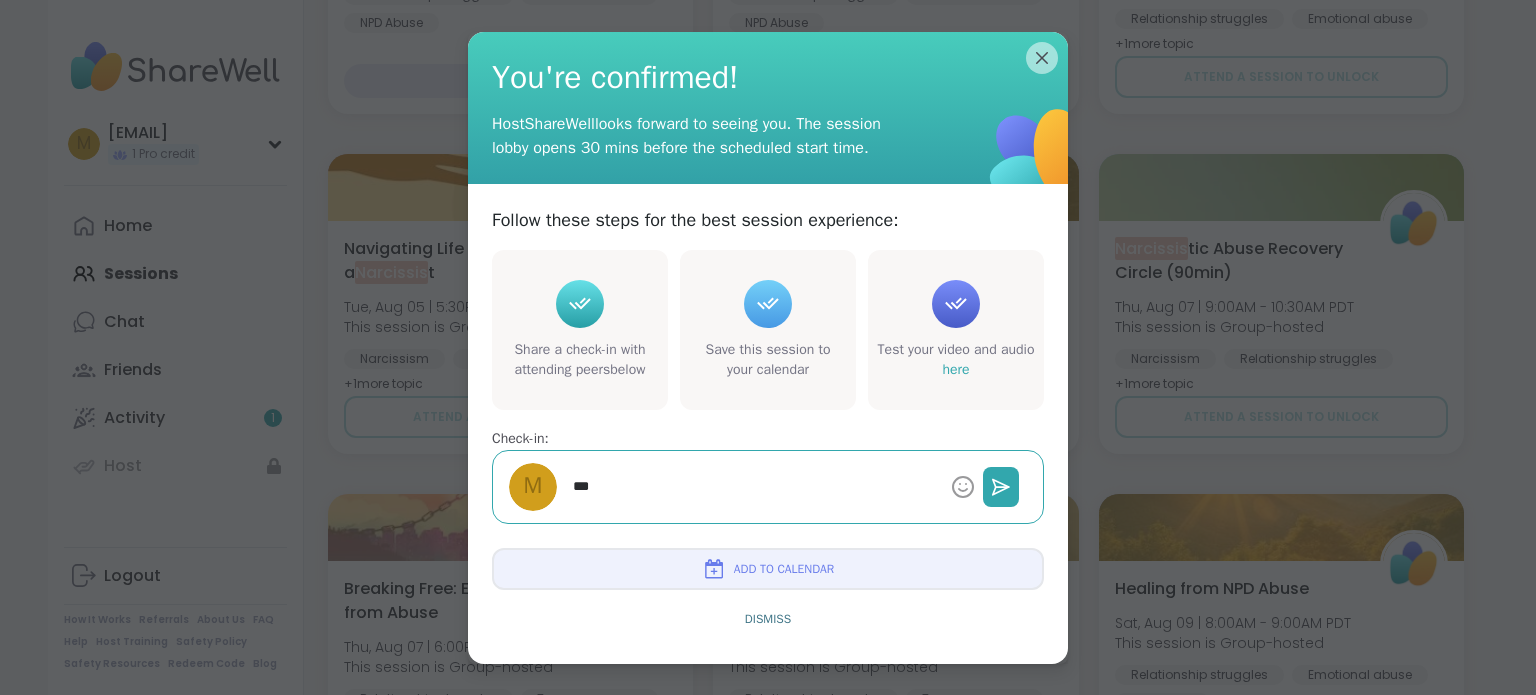 type on "*" 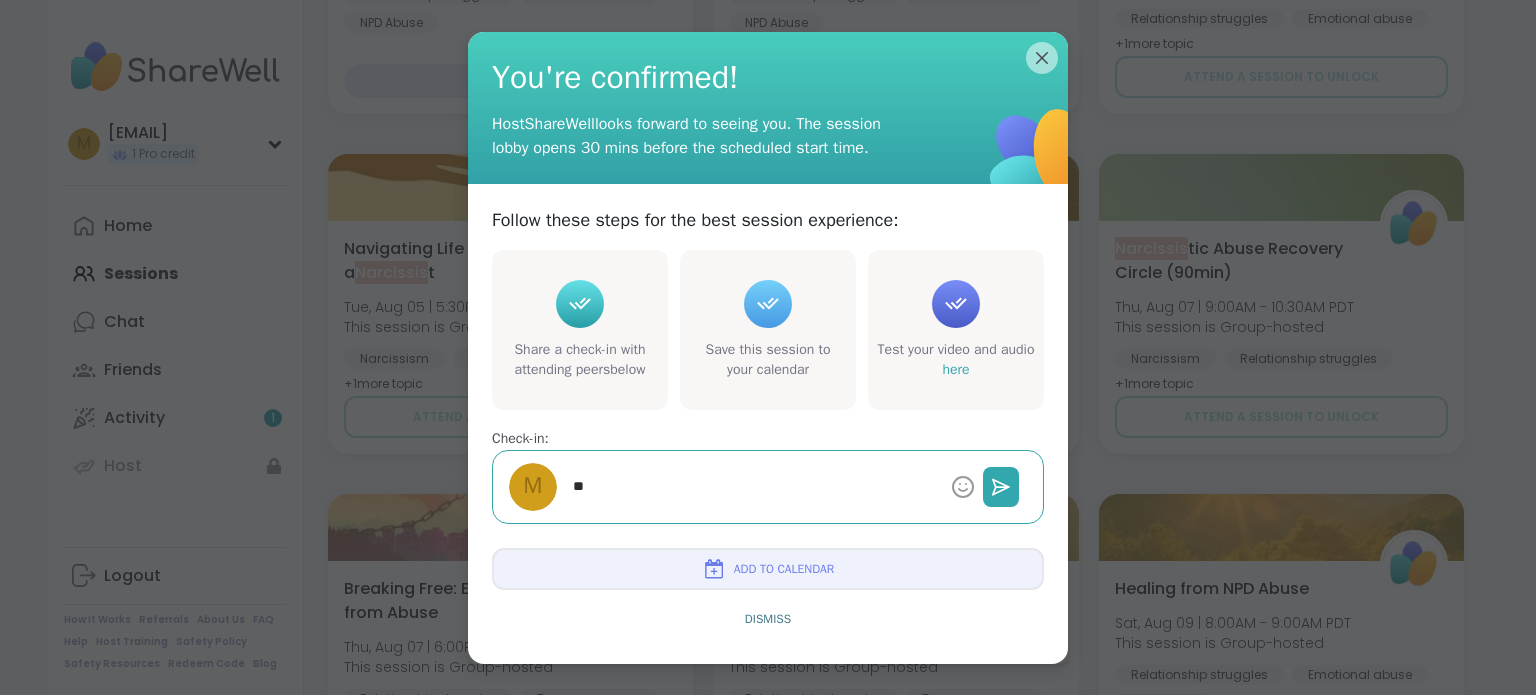 type on "*" 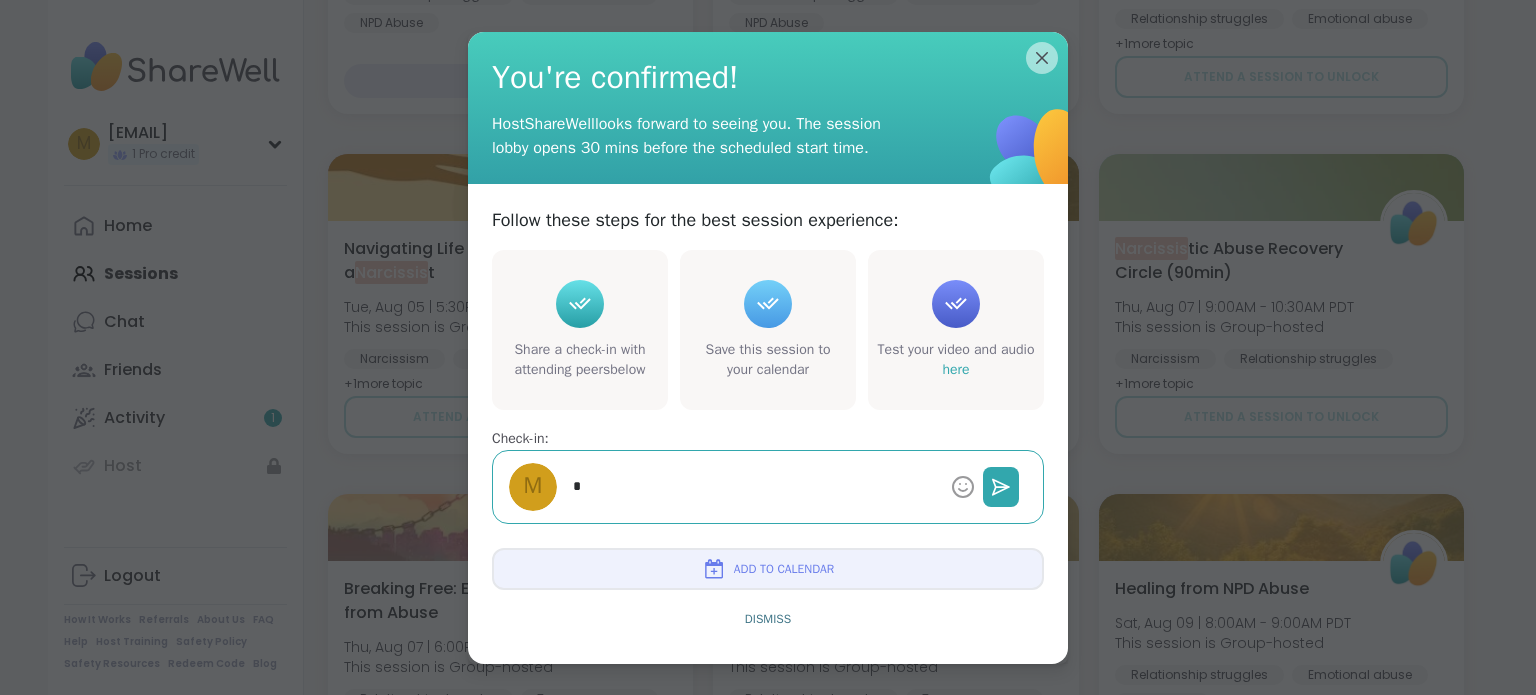 type on "*" 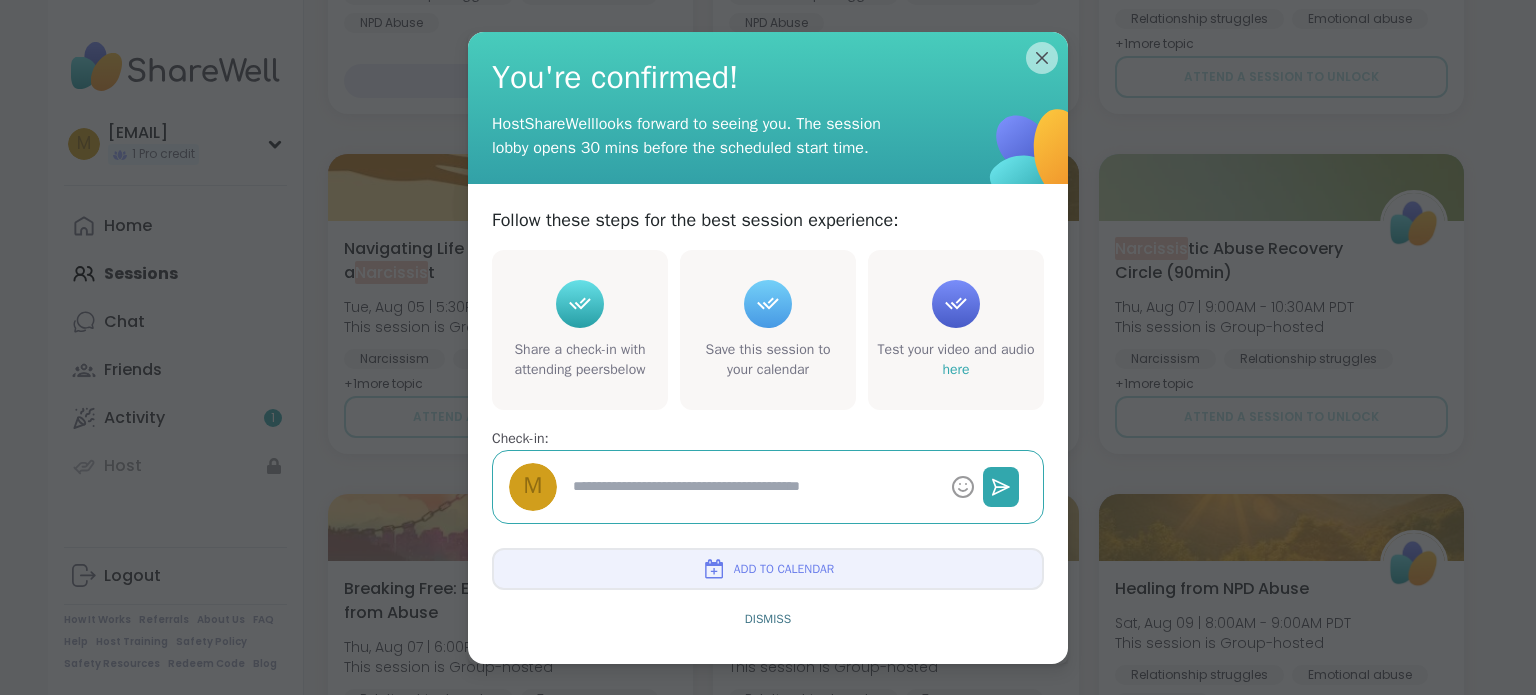 type on "*" 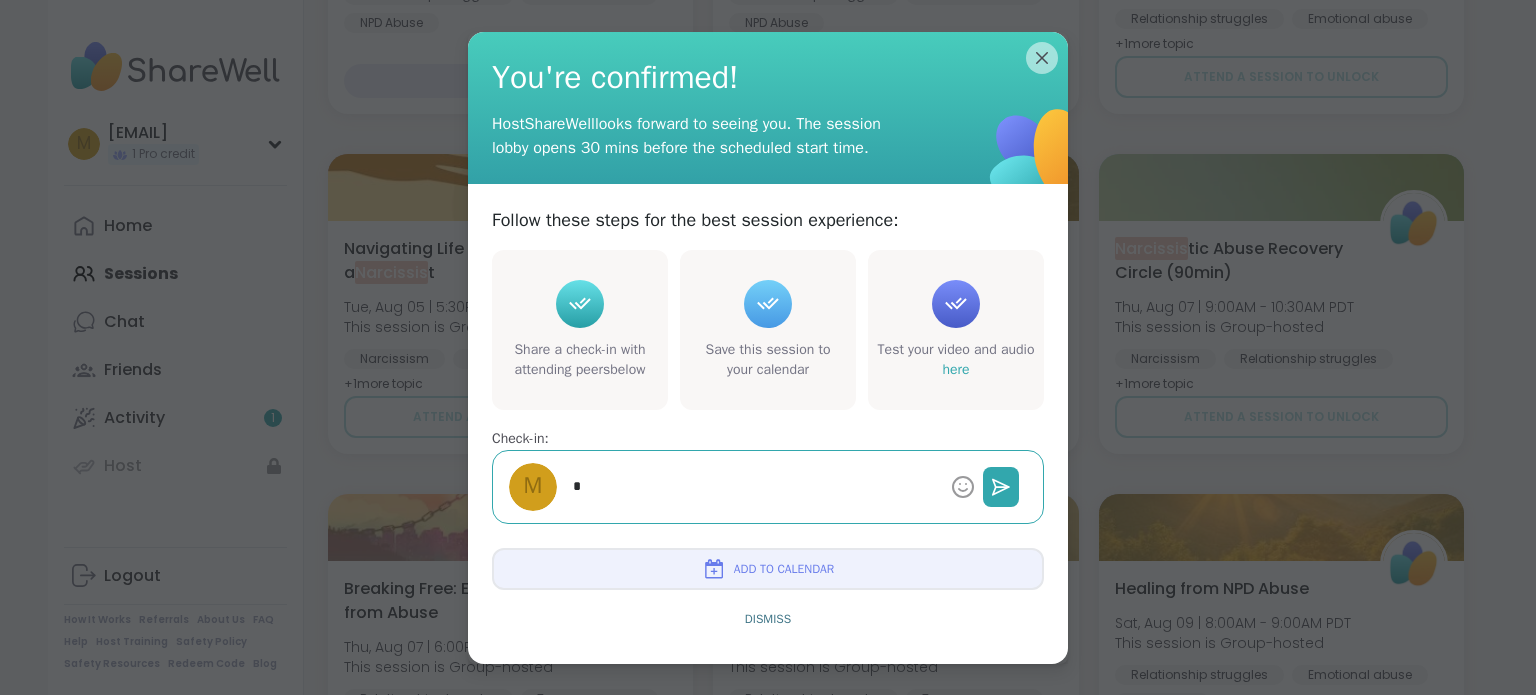 type on "*" 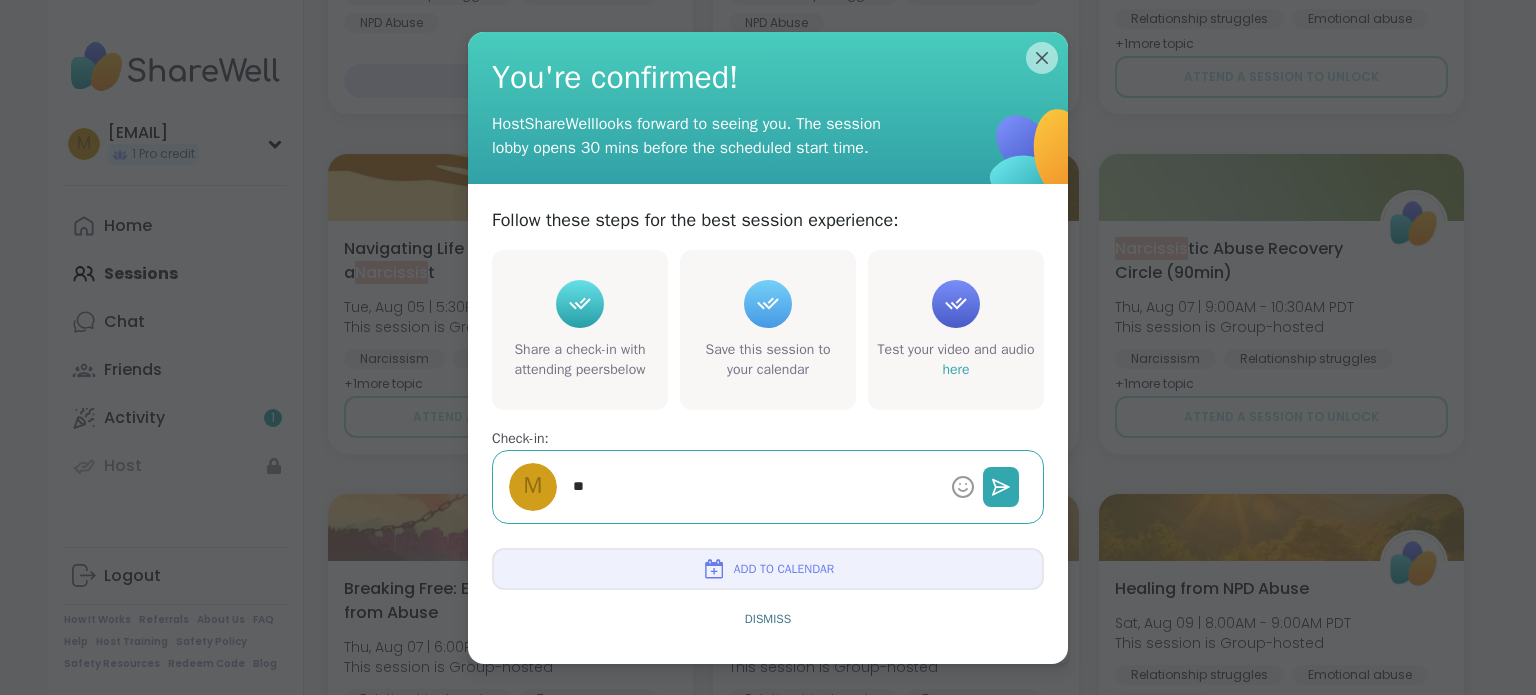 type on "*" 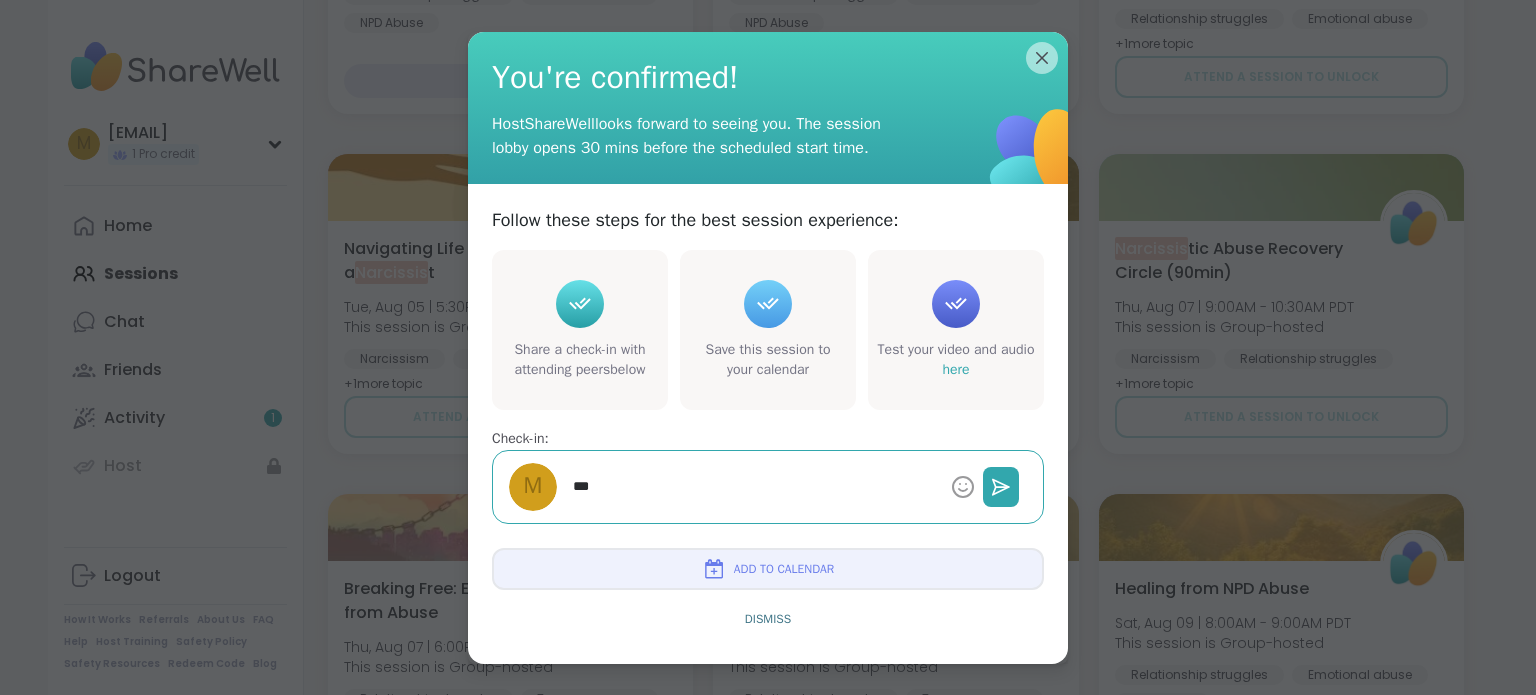 type on "*" 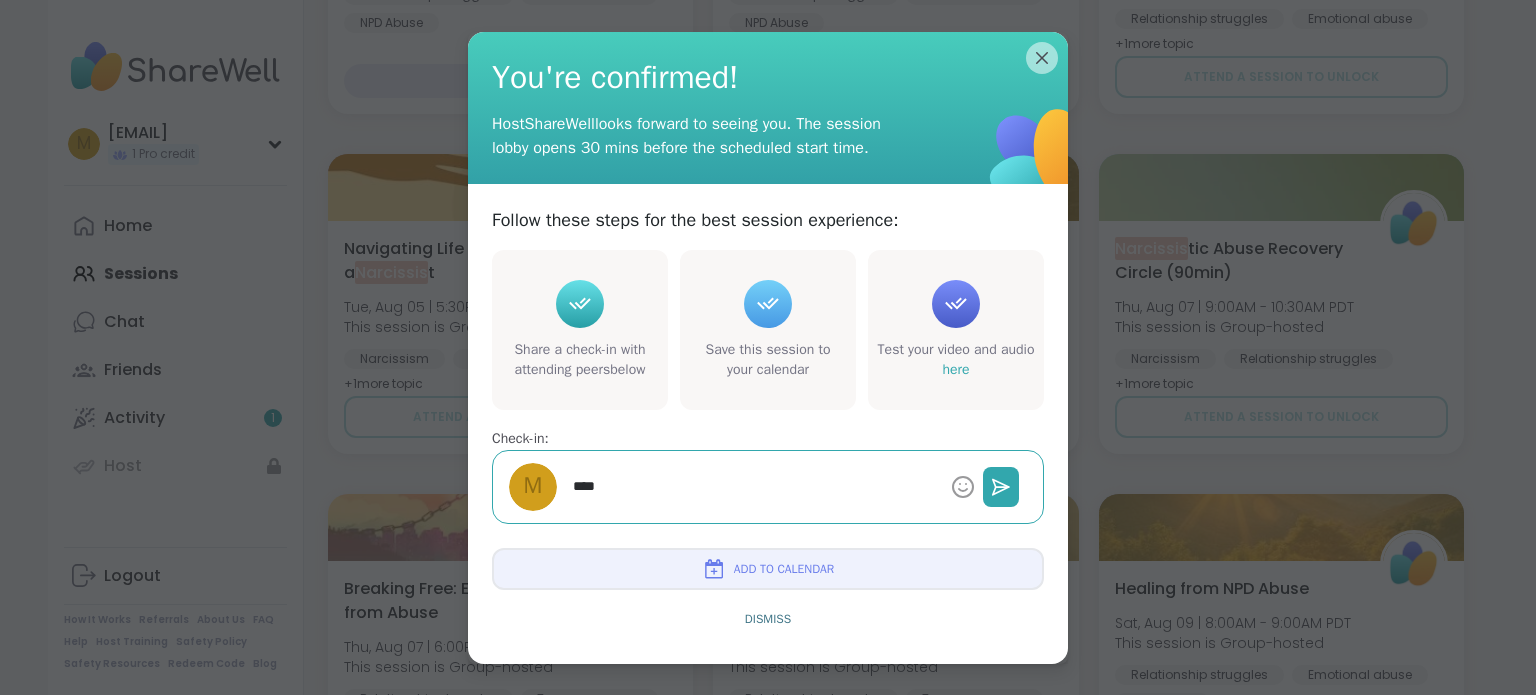 type on "*" 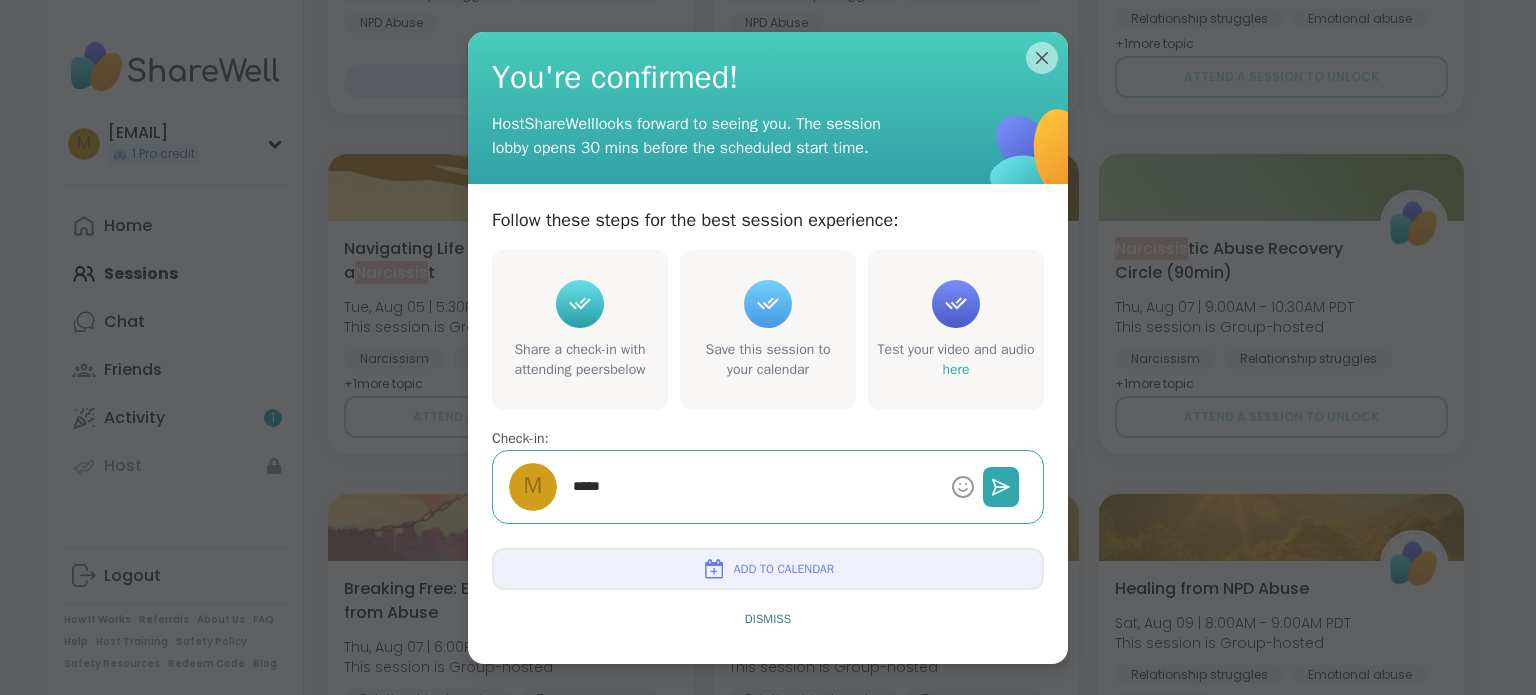 type on "*" 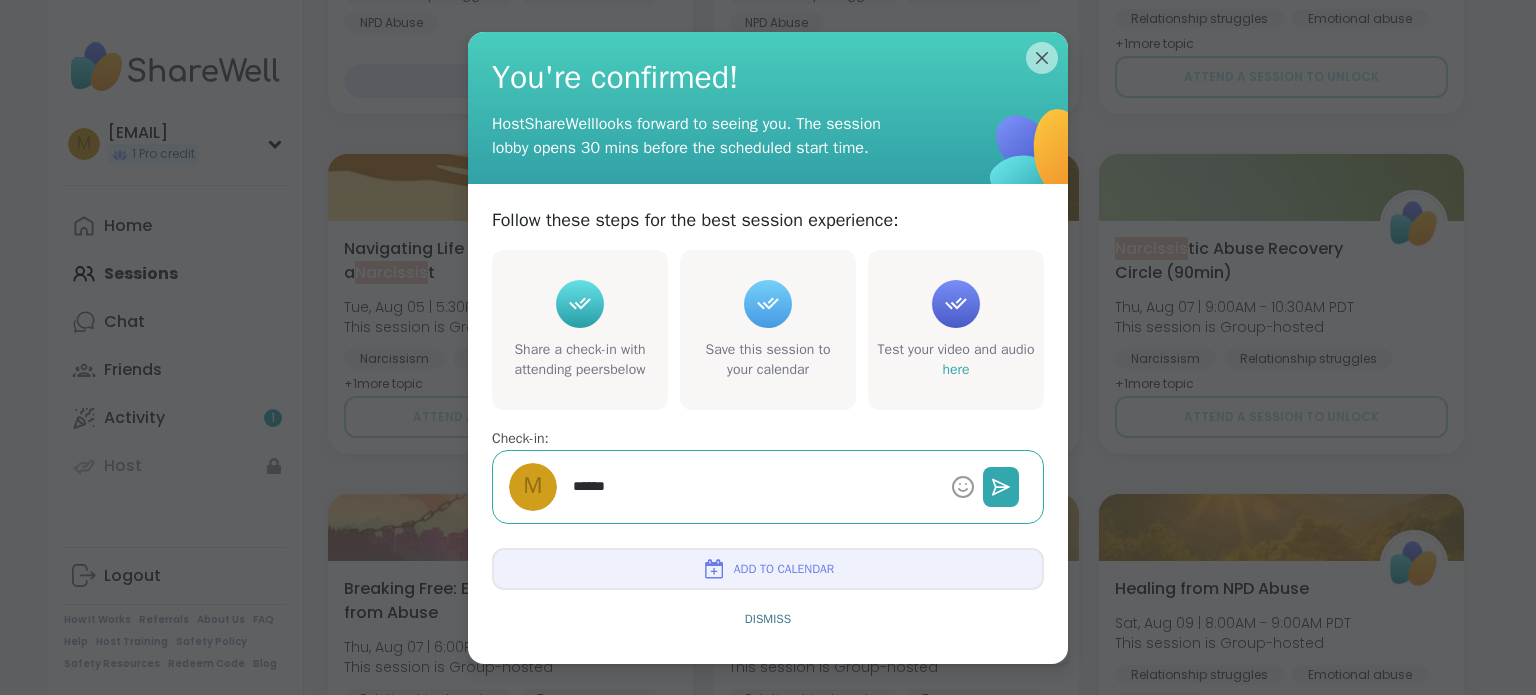type on "*" 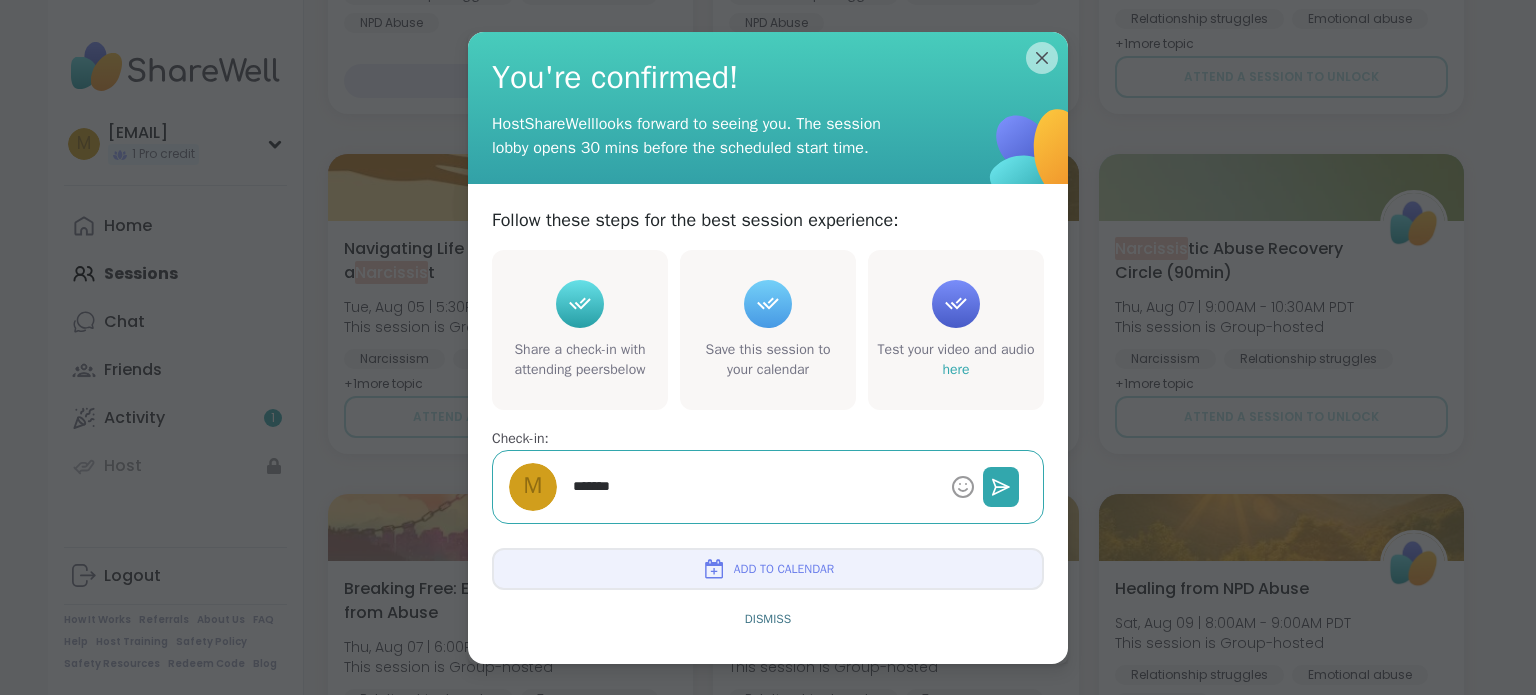type on "*" 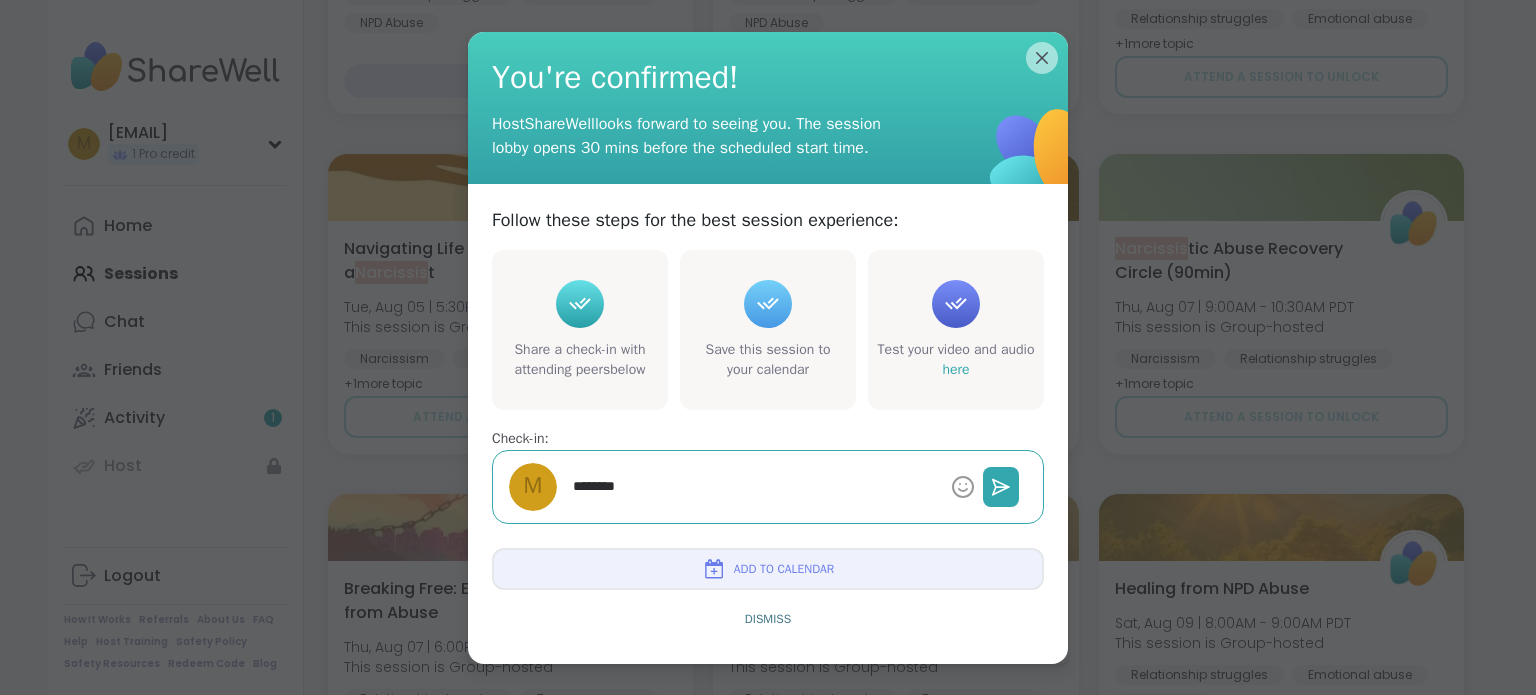 type on "*" 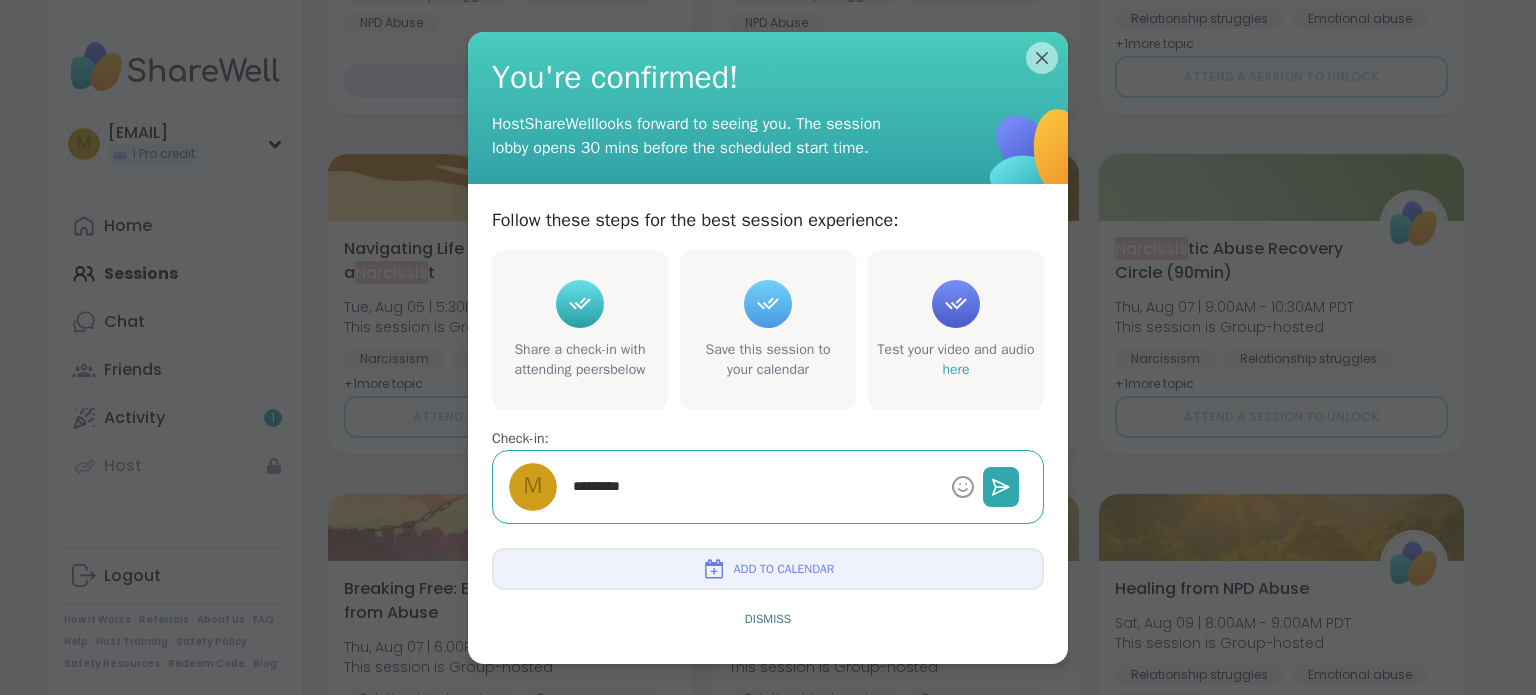 type on "*" 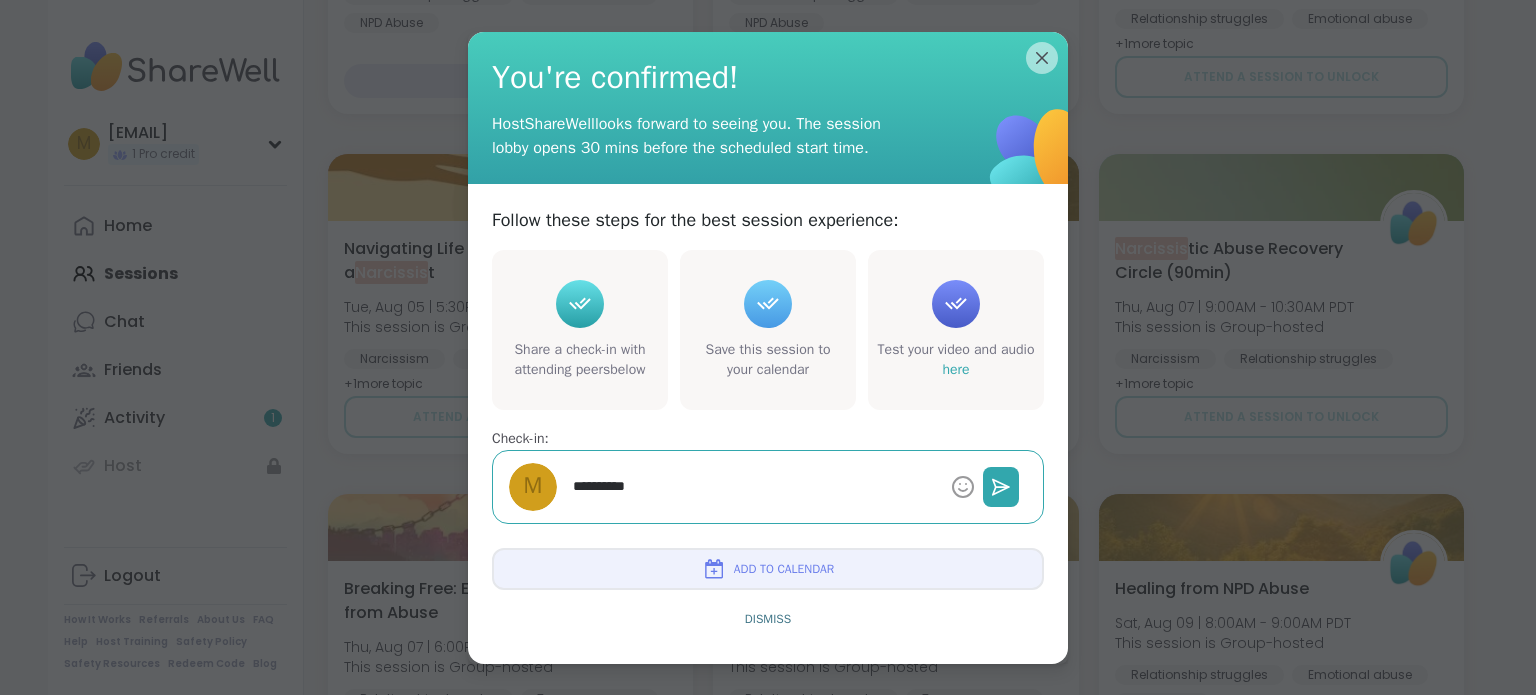 type on "*" 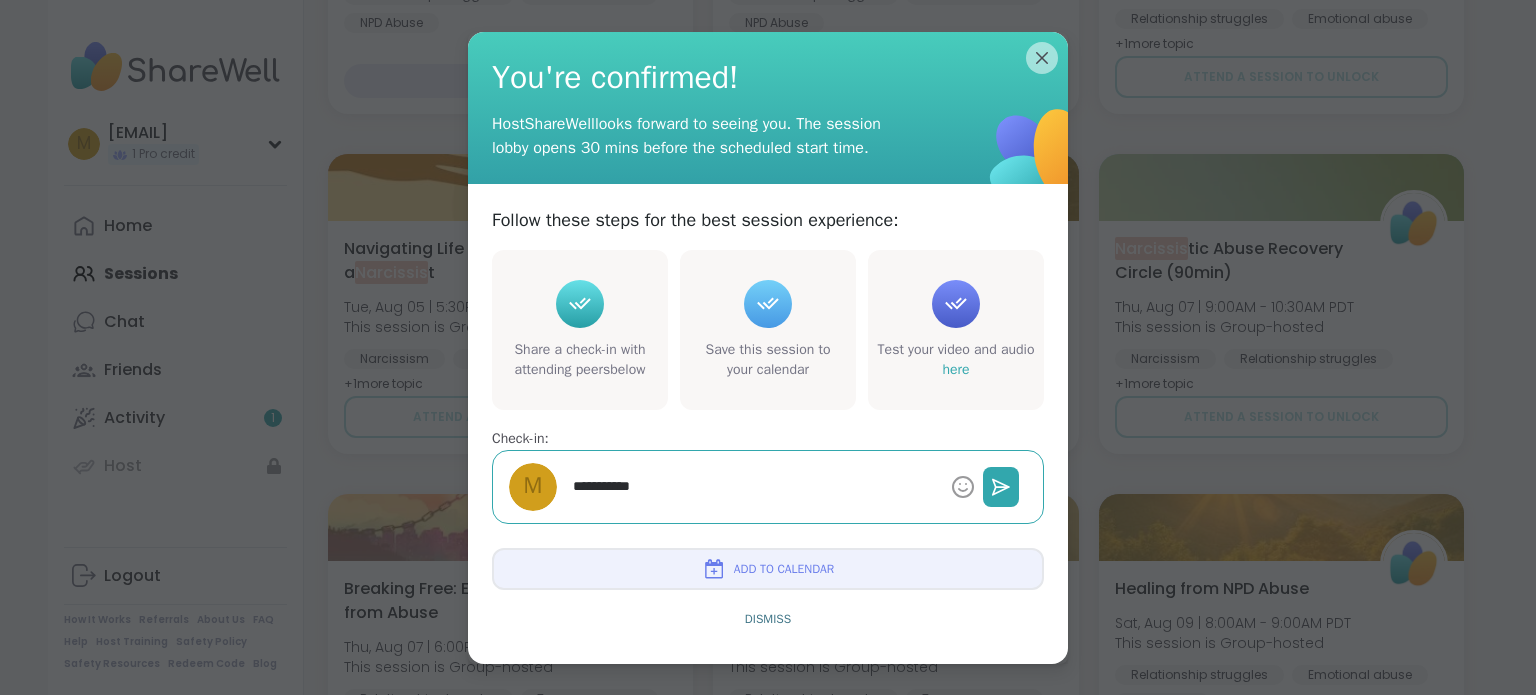 type on "*" 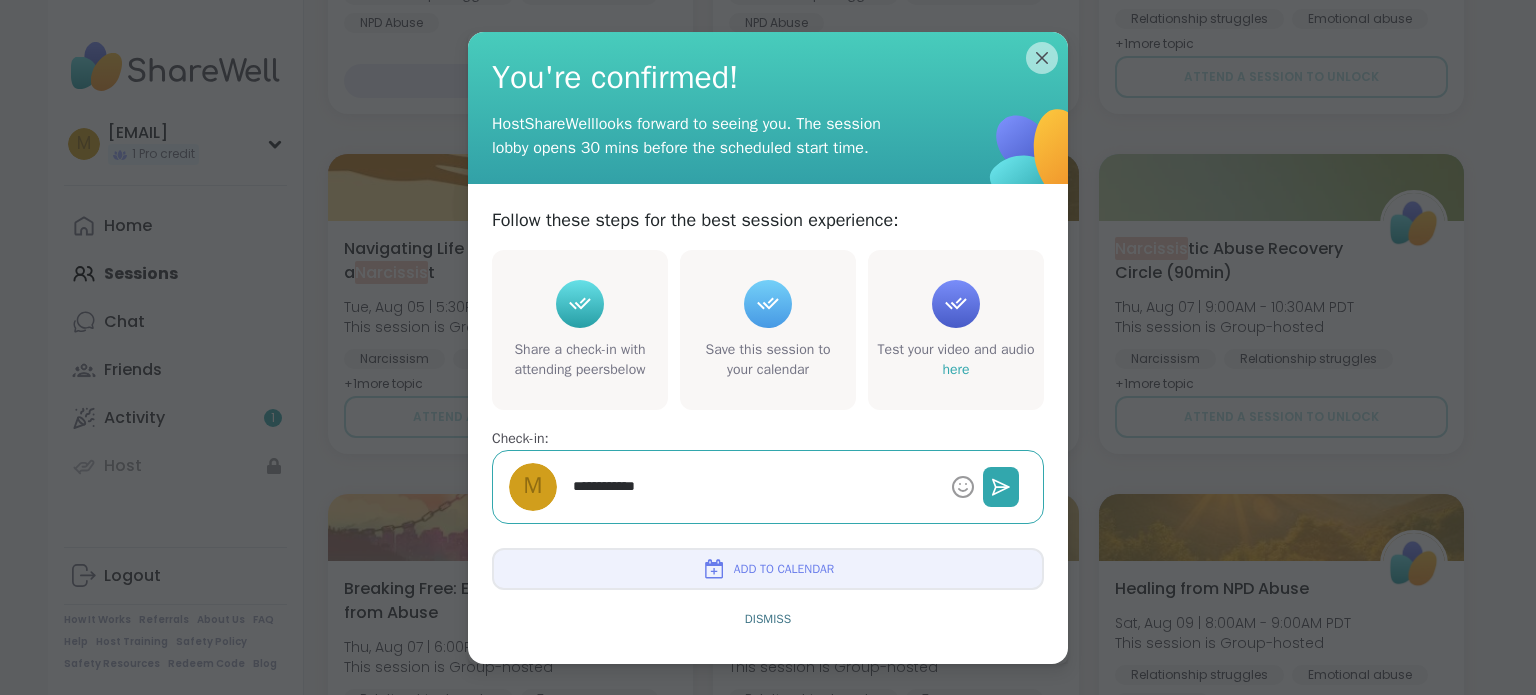 type on "*" 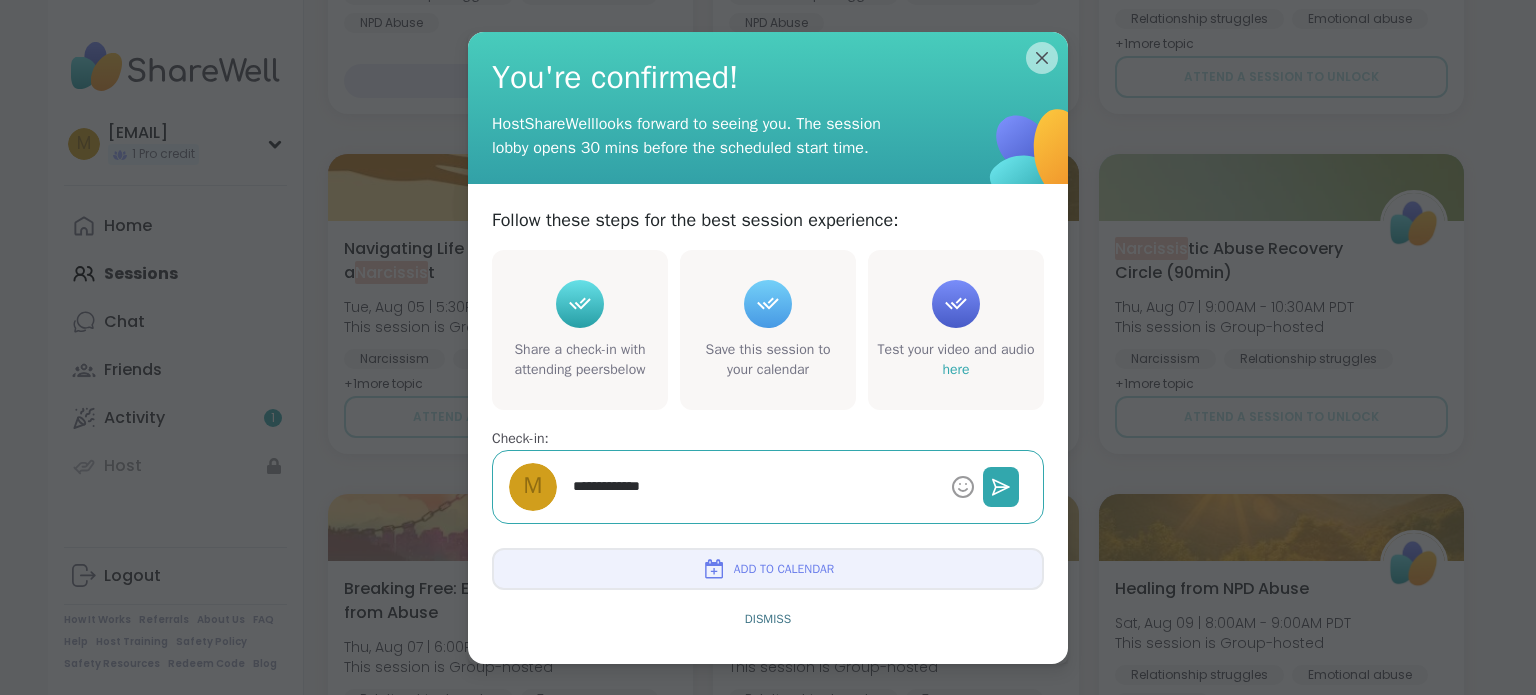 type on "*" 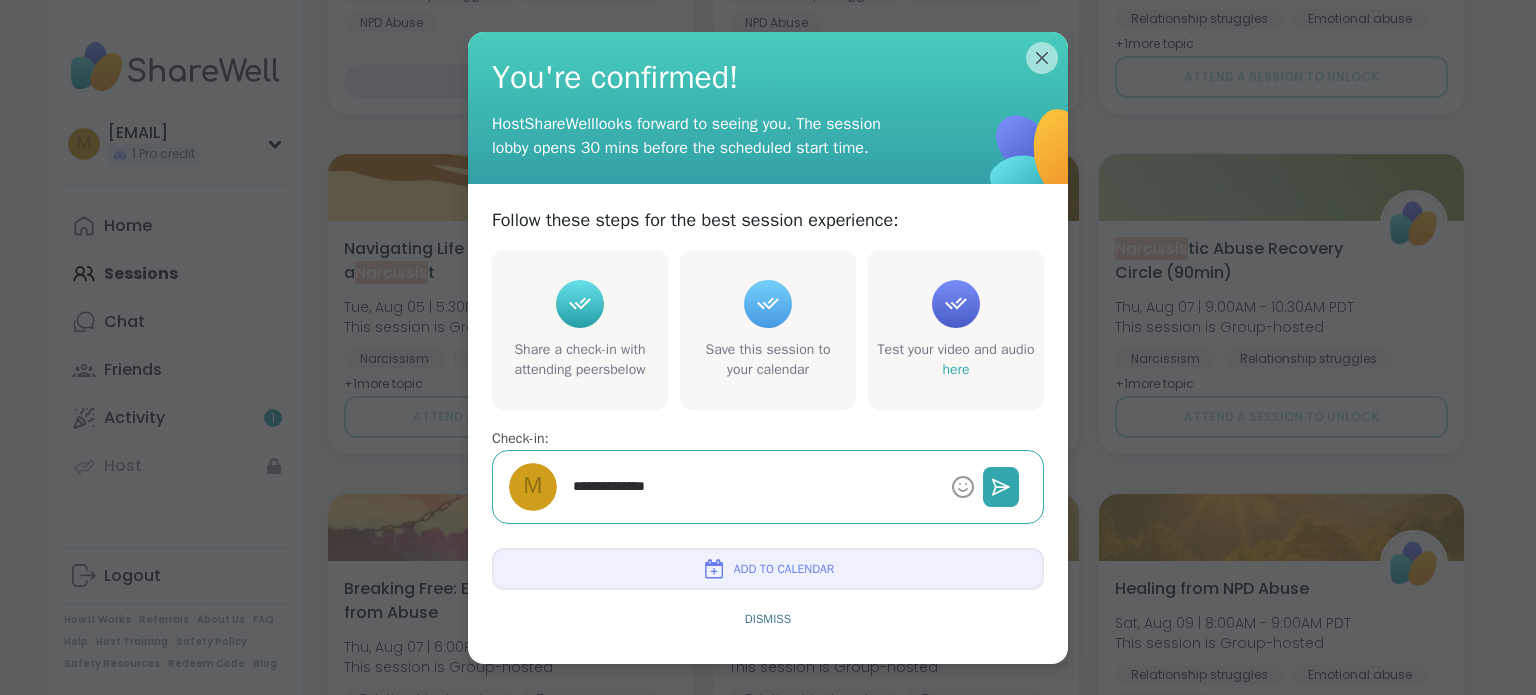 type on "*" 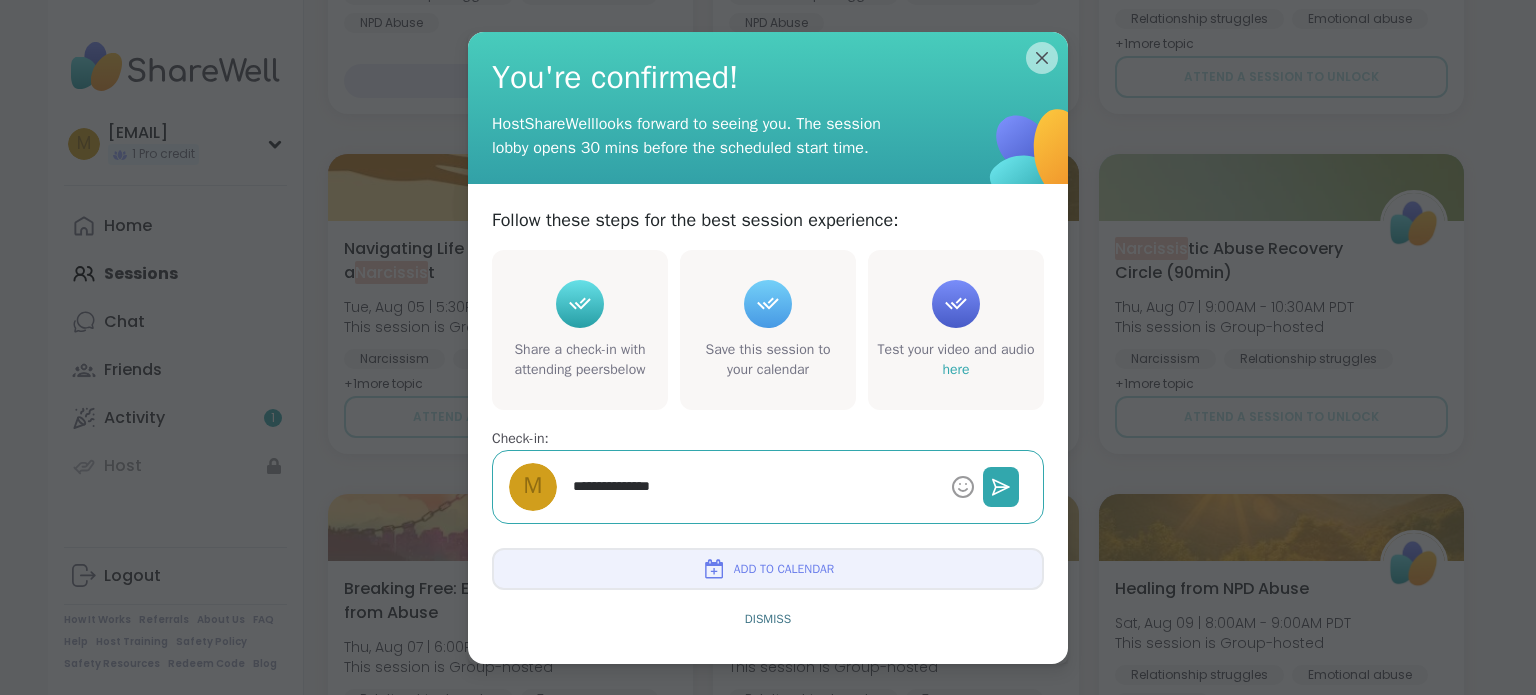 type on "*" 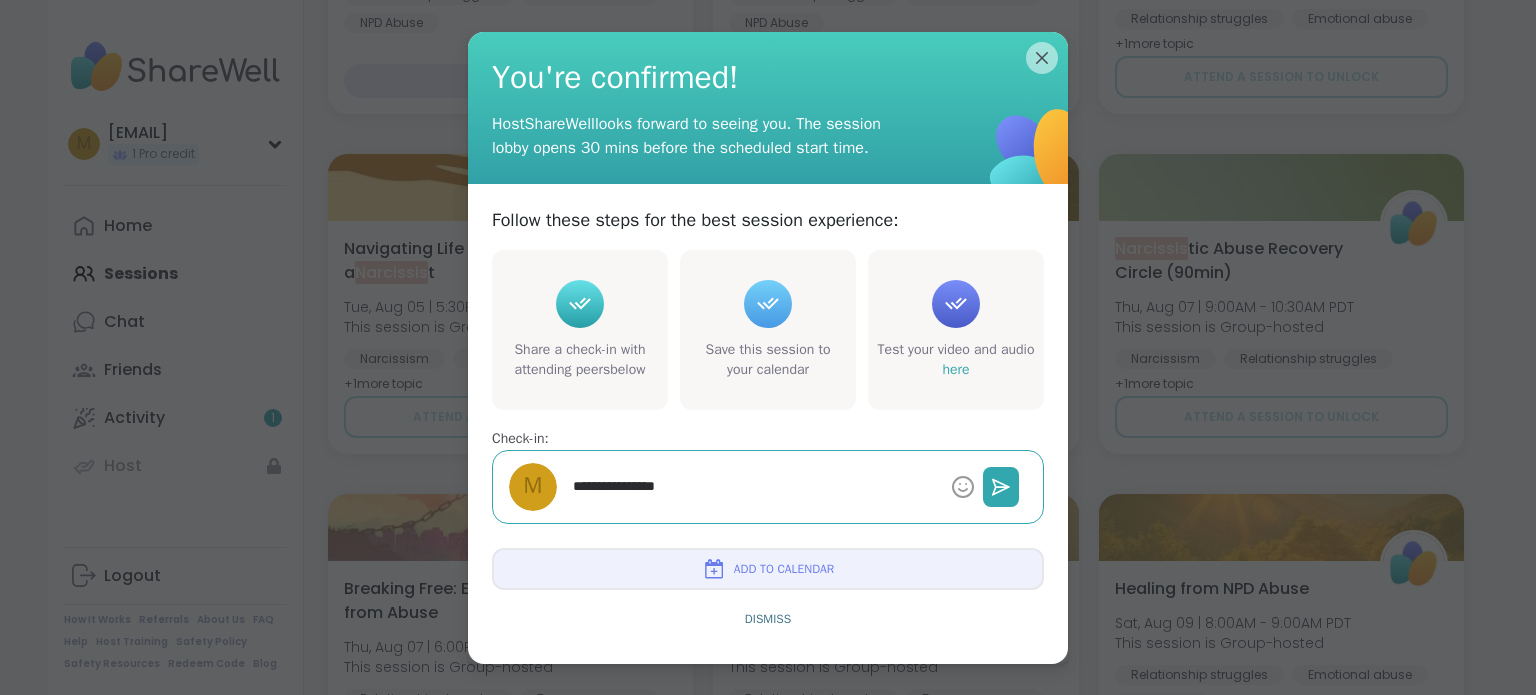 type on "*" 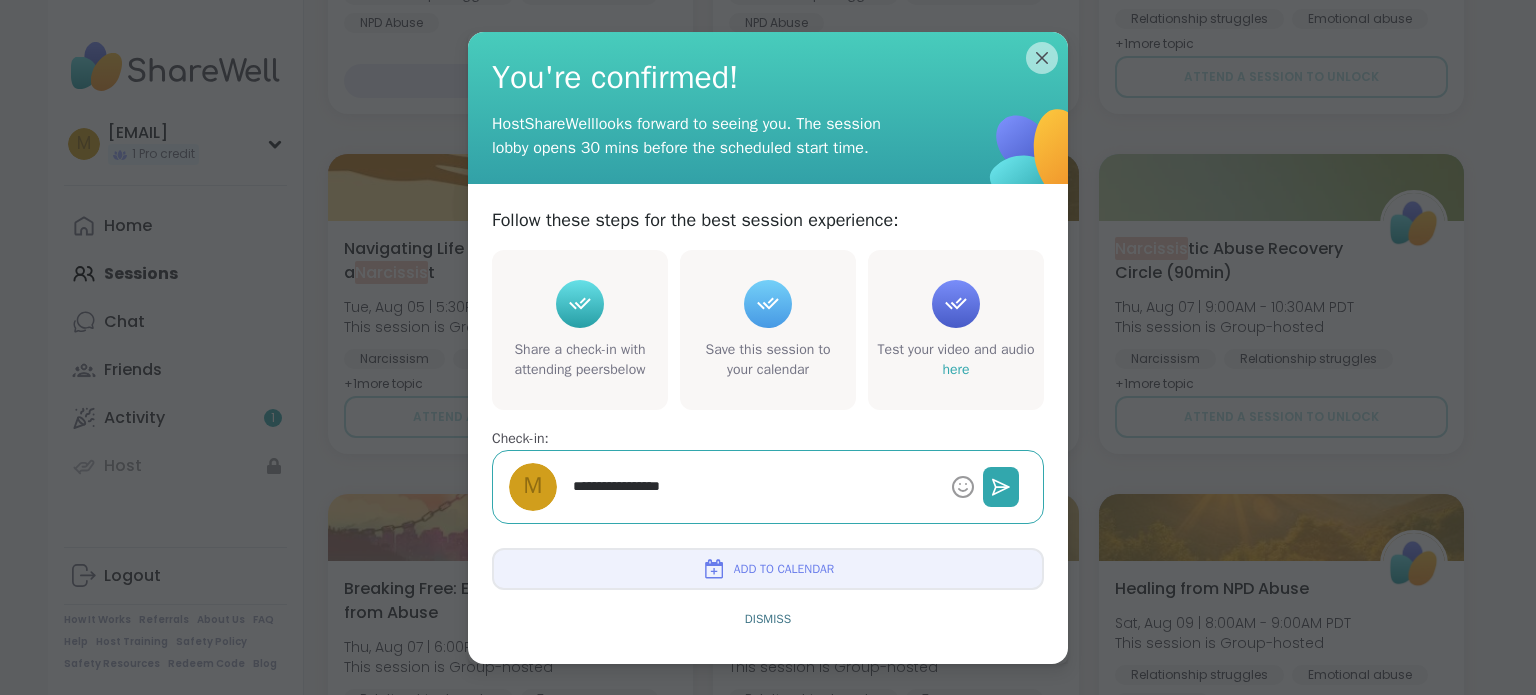 type on "*" 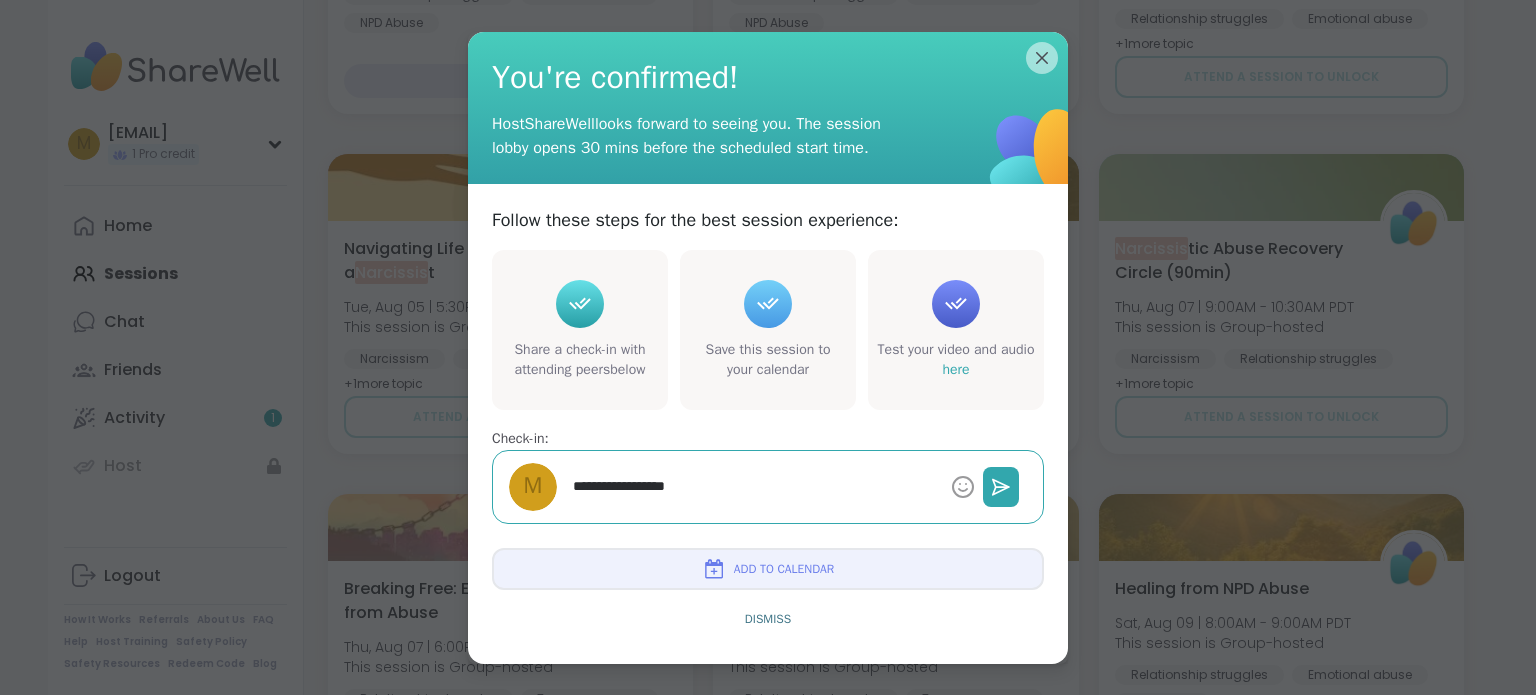 type on "*" 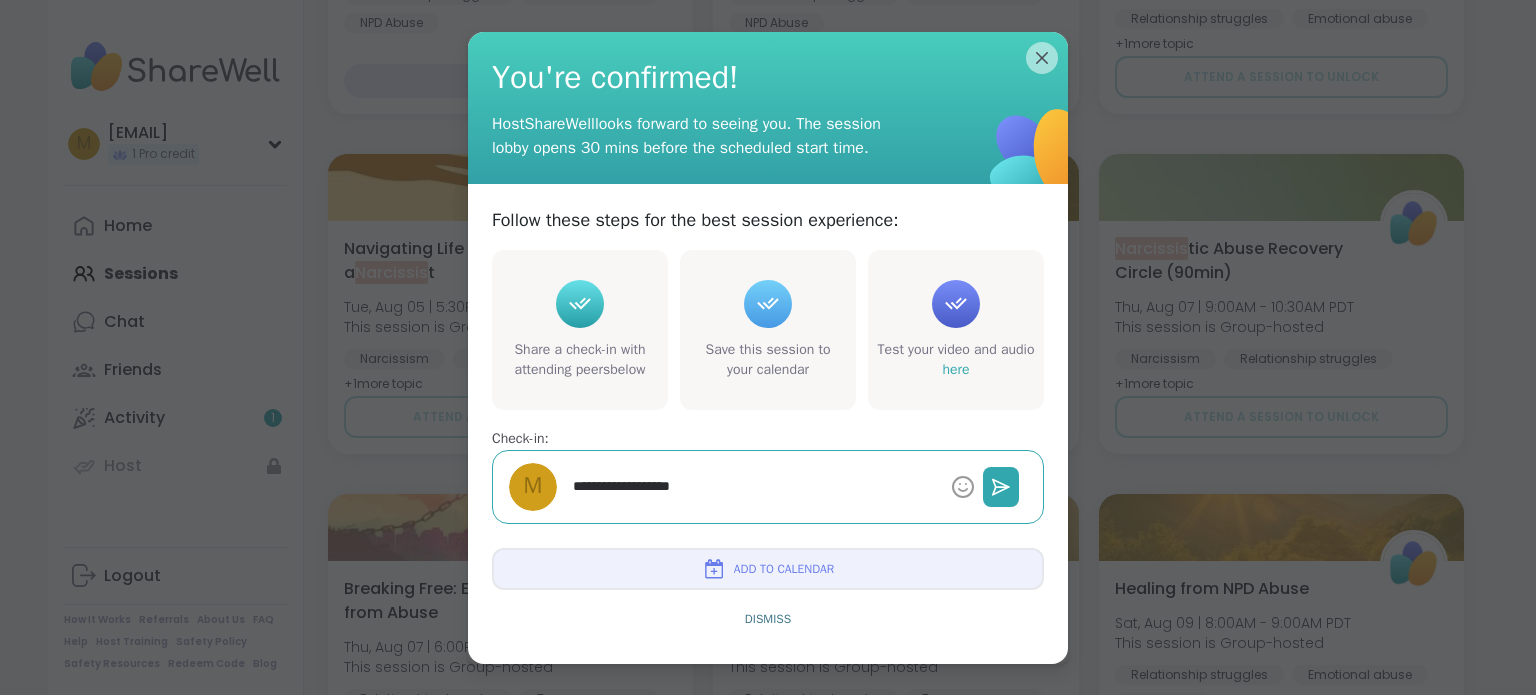 type 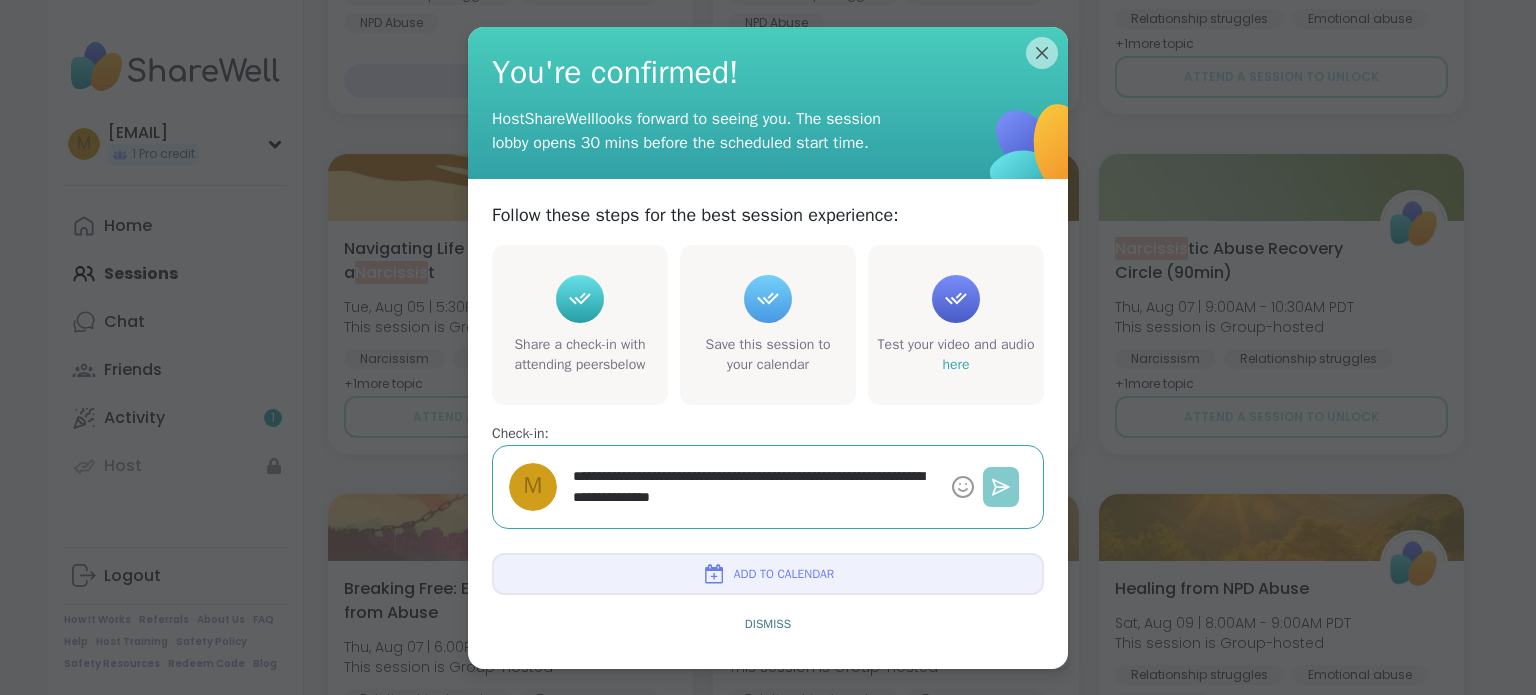 click 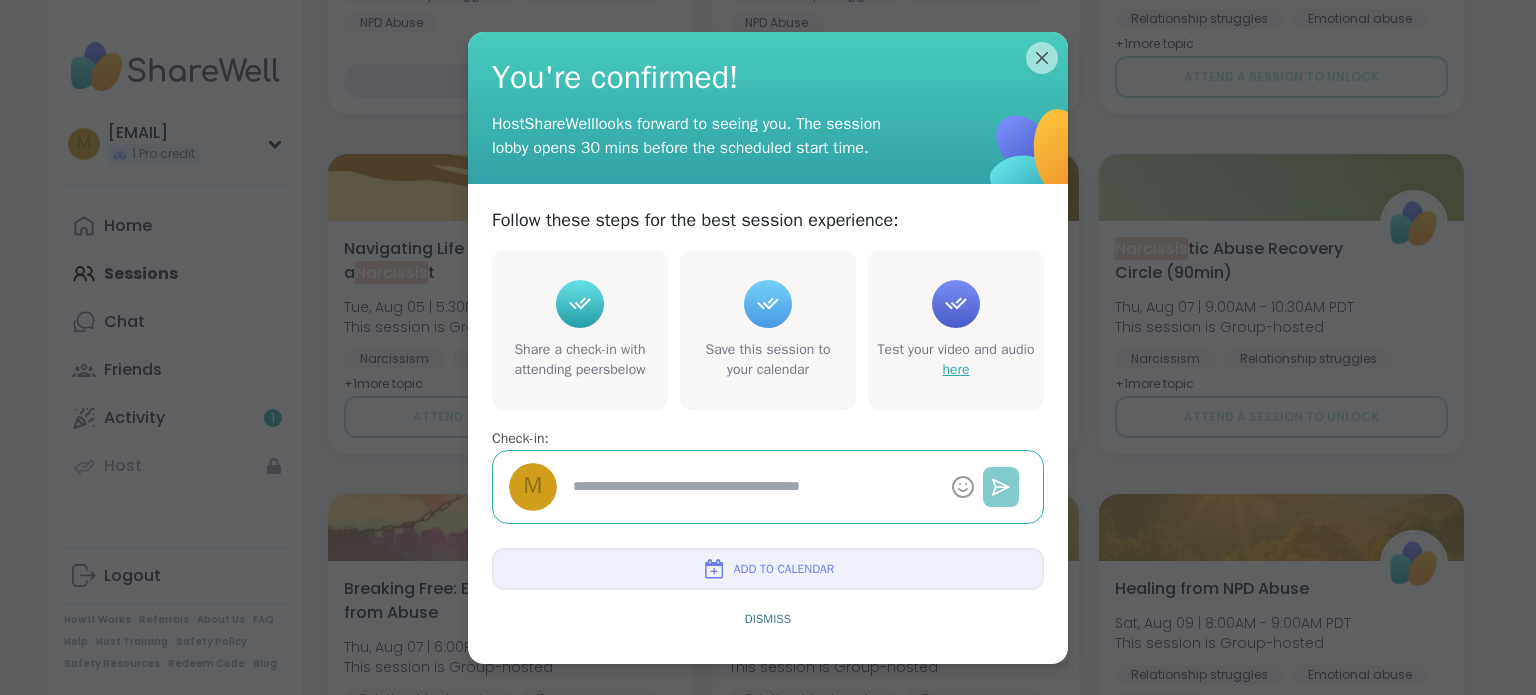 click on "here" at bounding box center (955, 369) 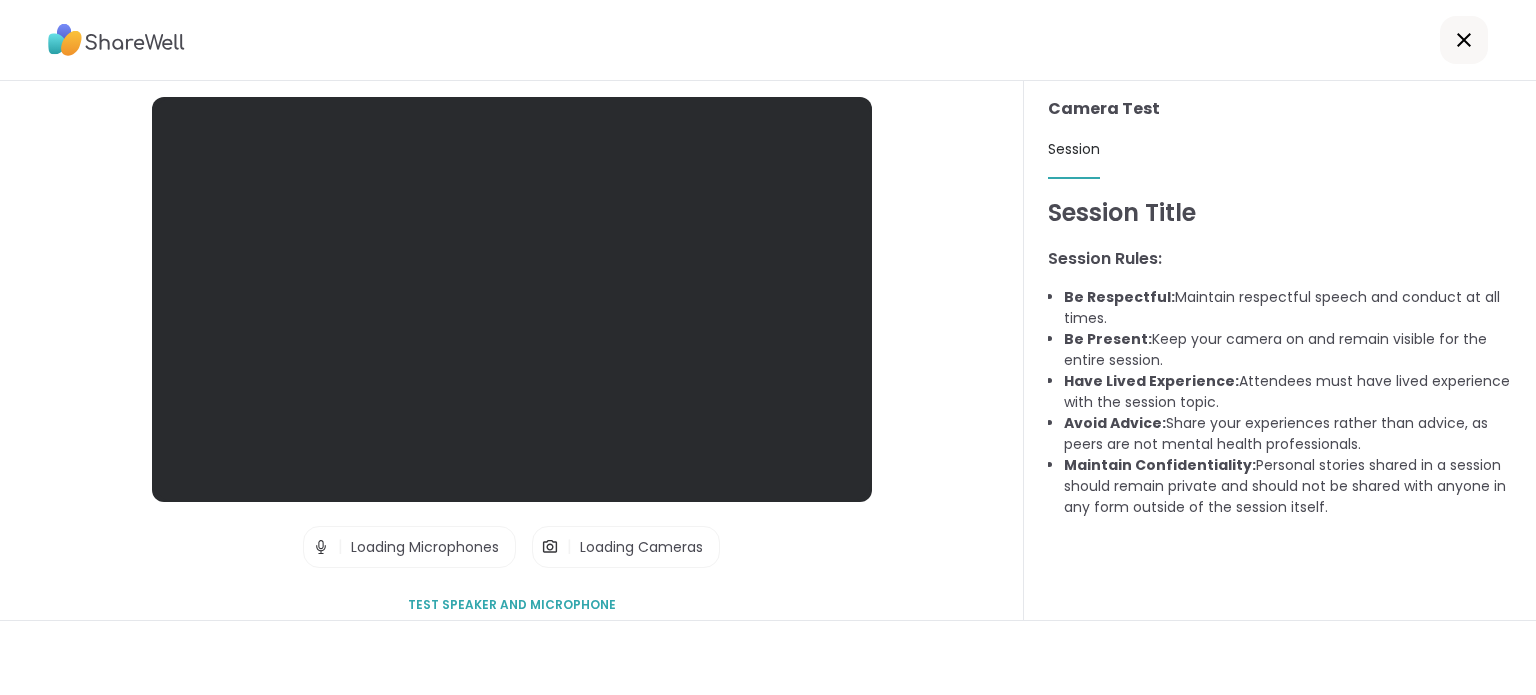 scroll, scrollTop: 0, scrollLeft: 0, axis: both 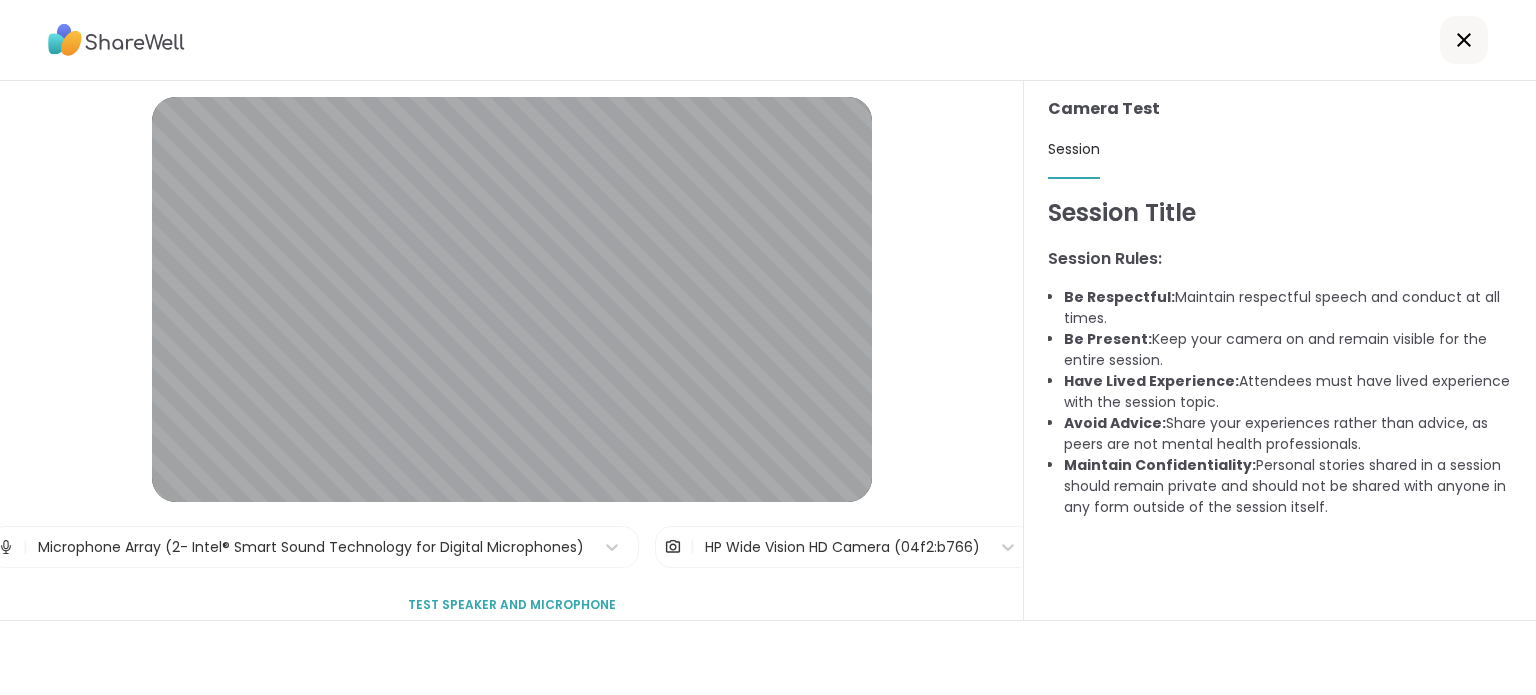 click at bounding box center [1464, 40] 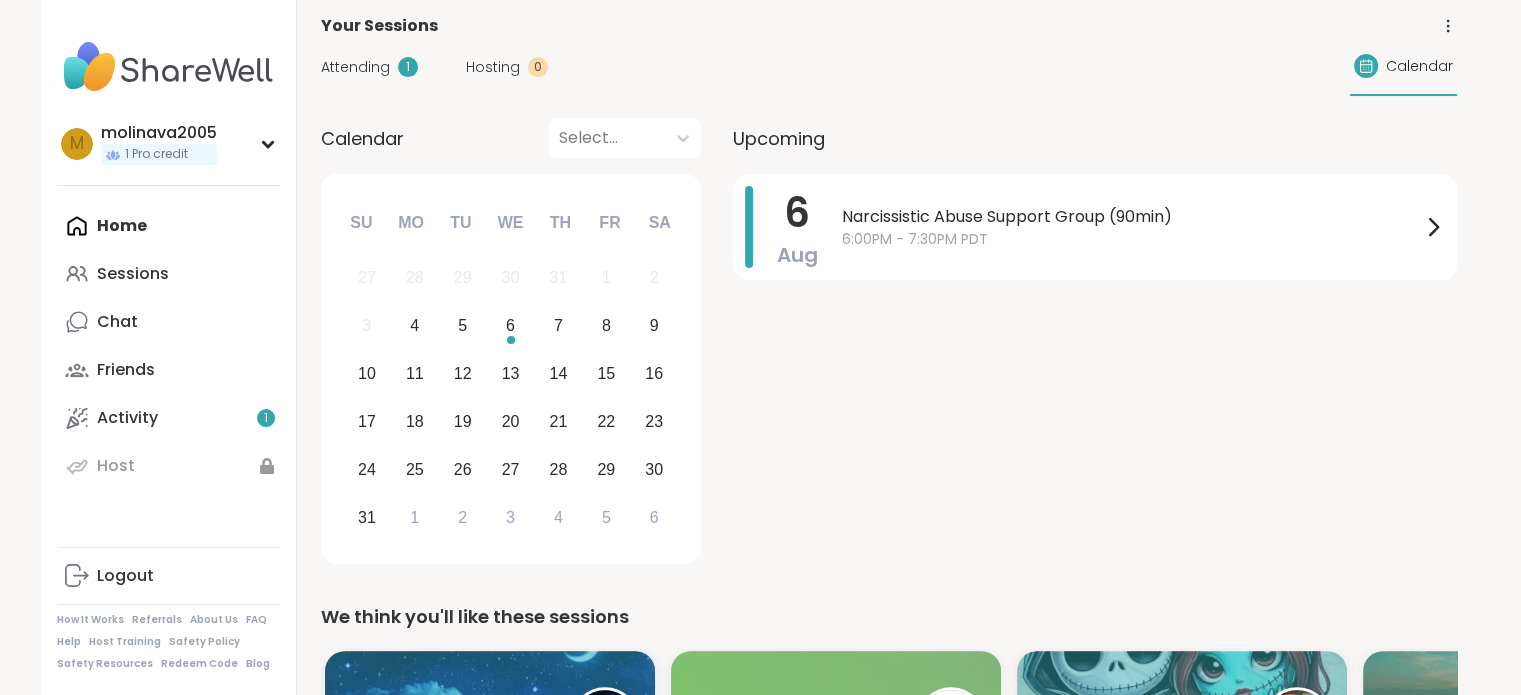 scroll, scrollTop: 400, scrollLeft: 0, axis: vertical 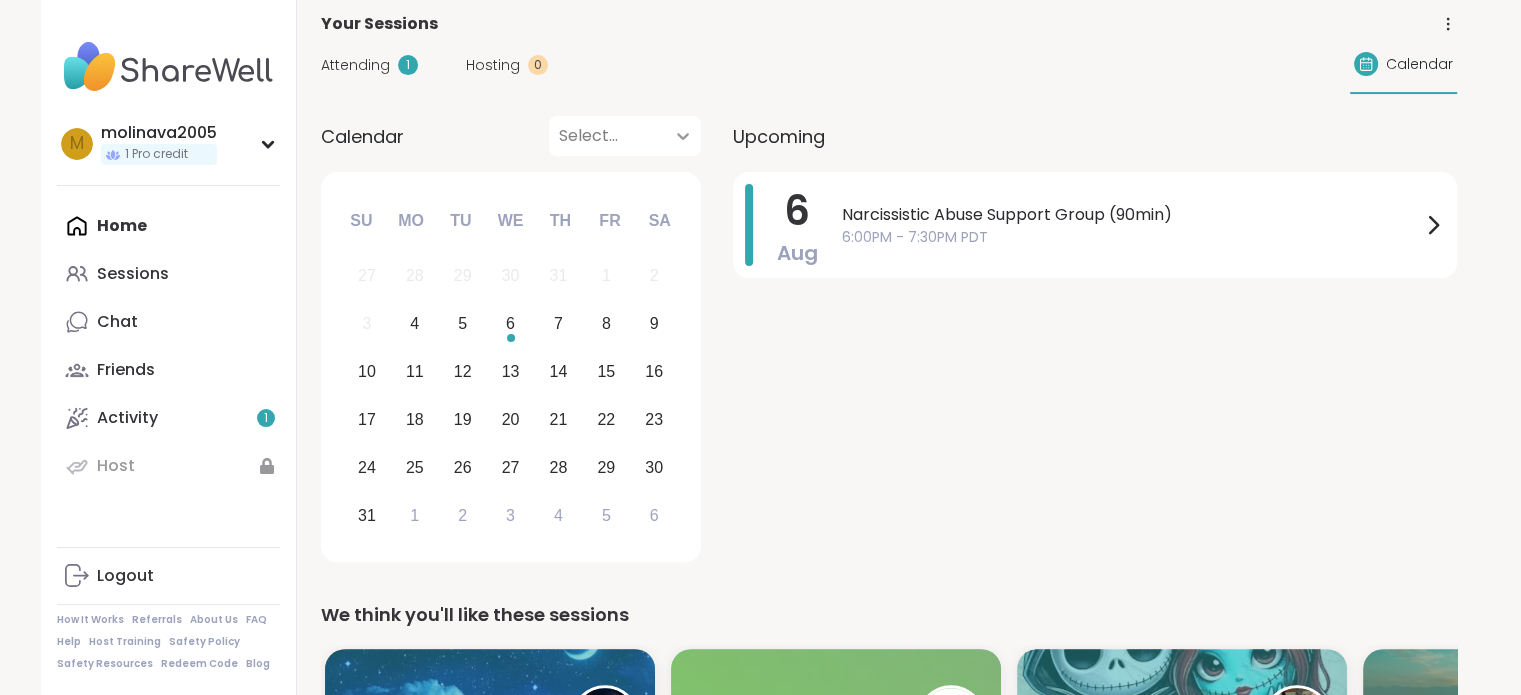 click 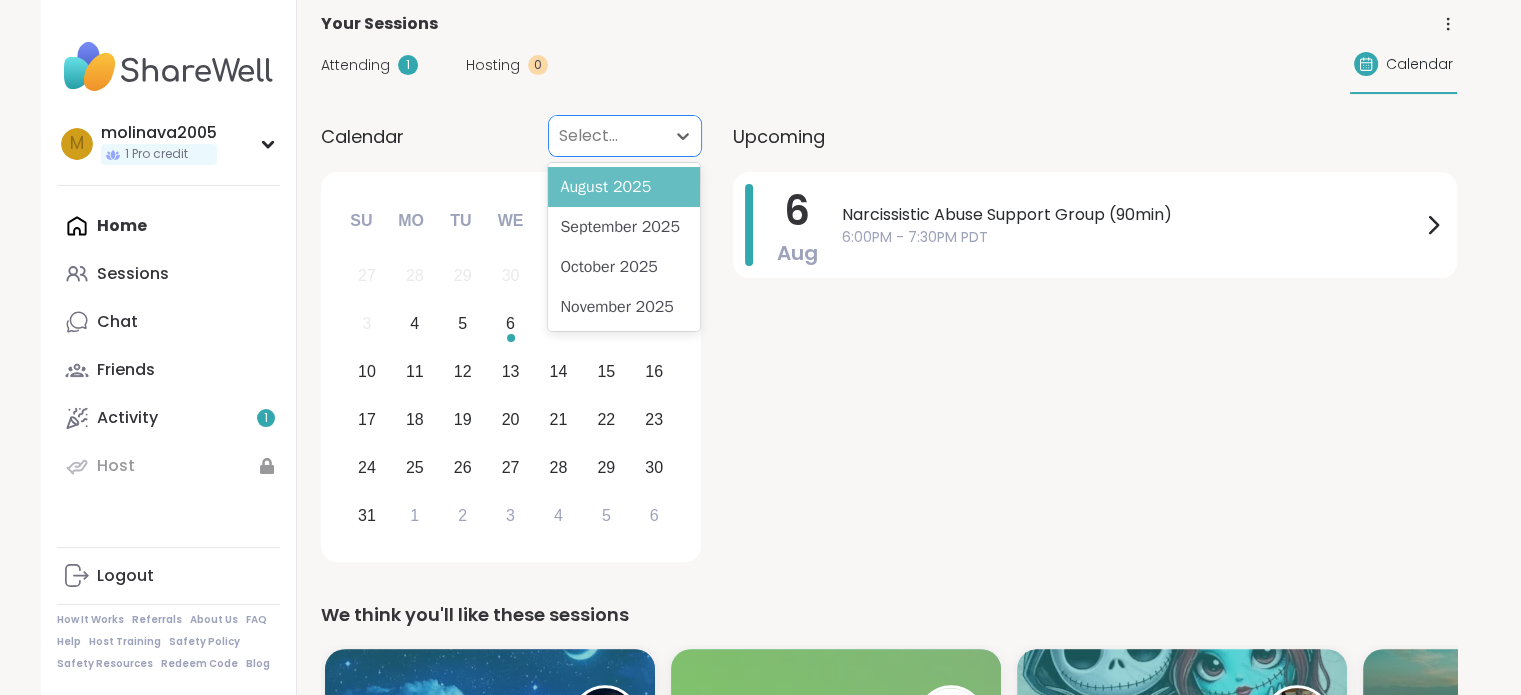 click on "August 2025" at bounding box center [624, 187] 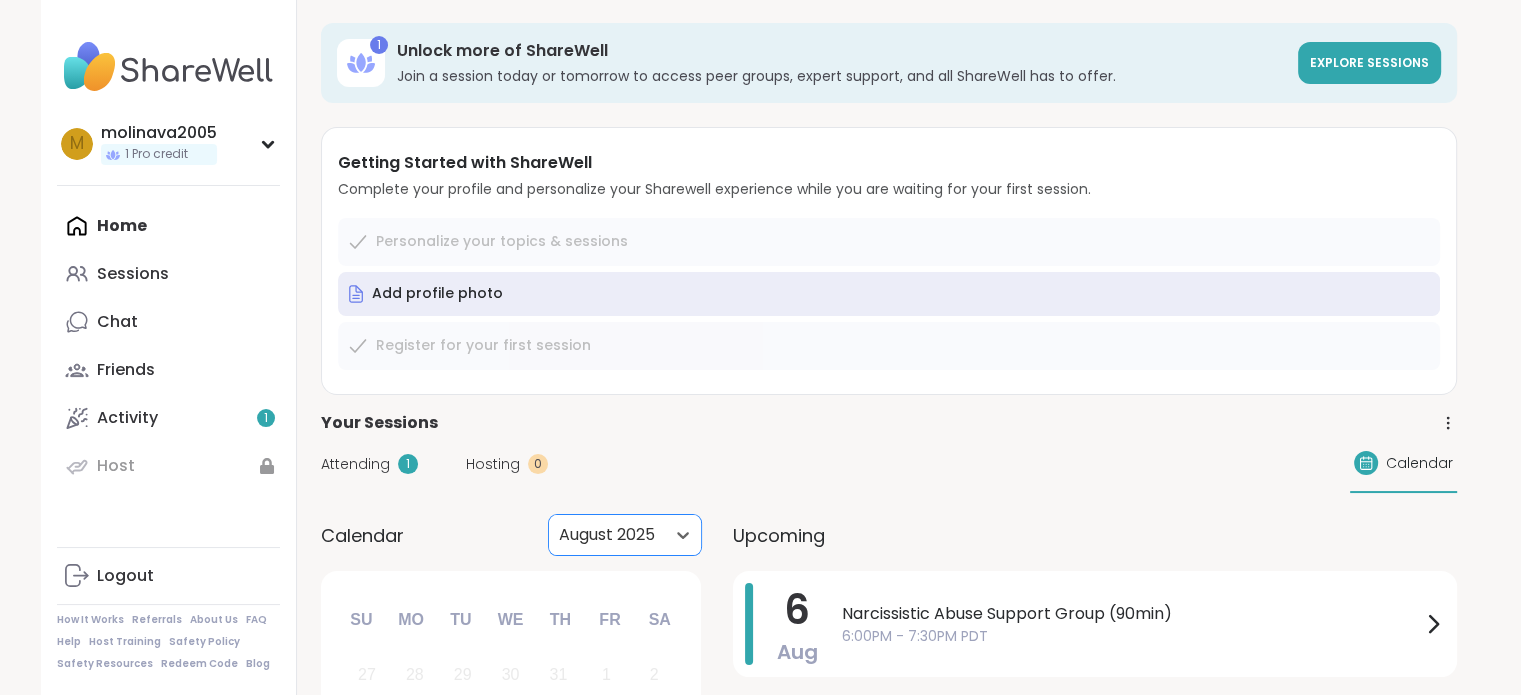 scroll, scrollTop: 0, scrollLeft: 0, axis: both 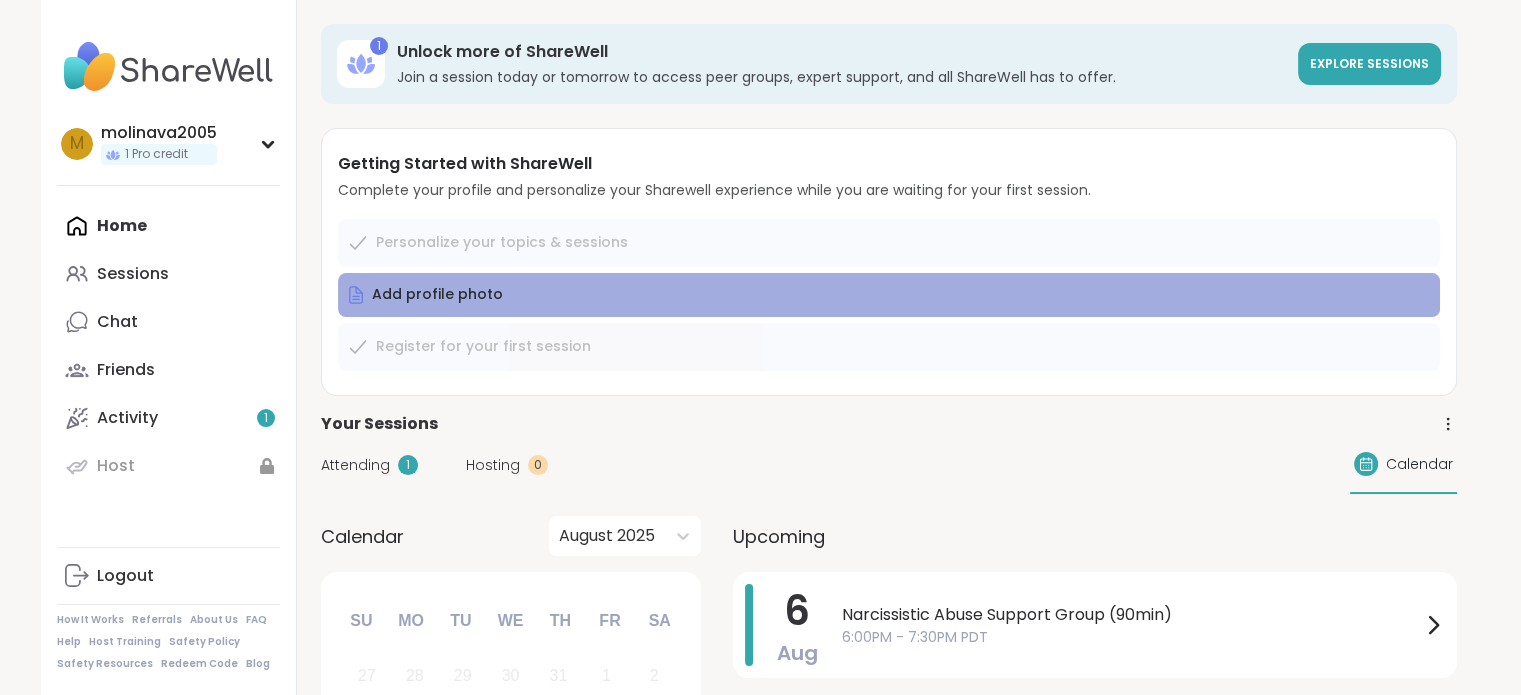 click on "Add profile photo" at bounding box center [437, 295] 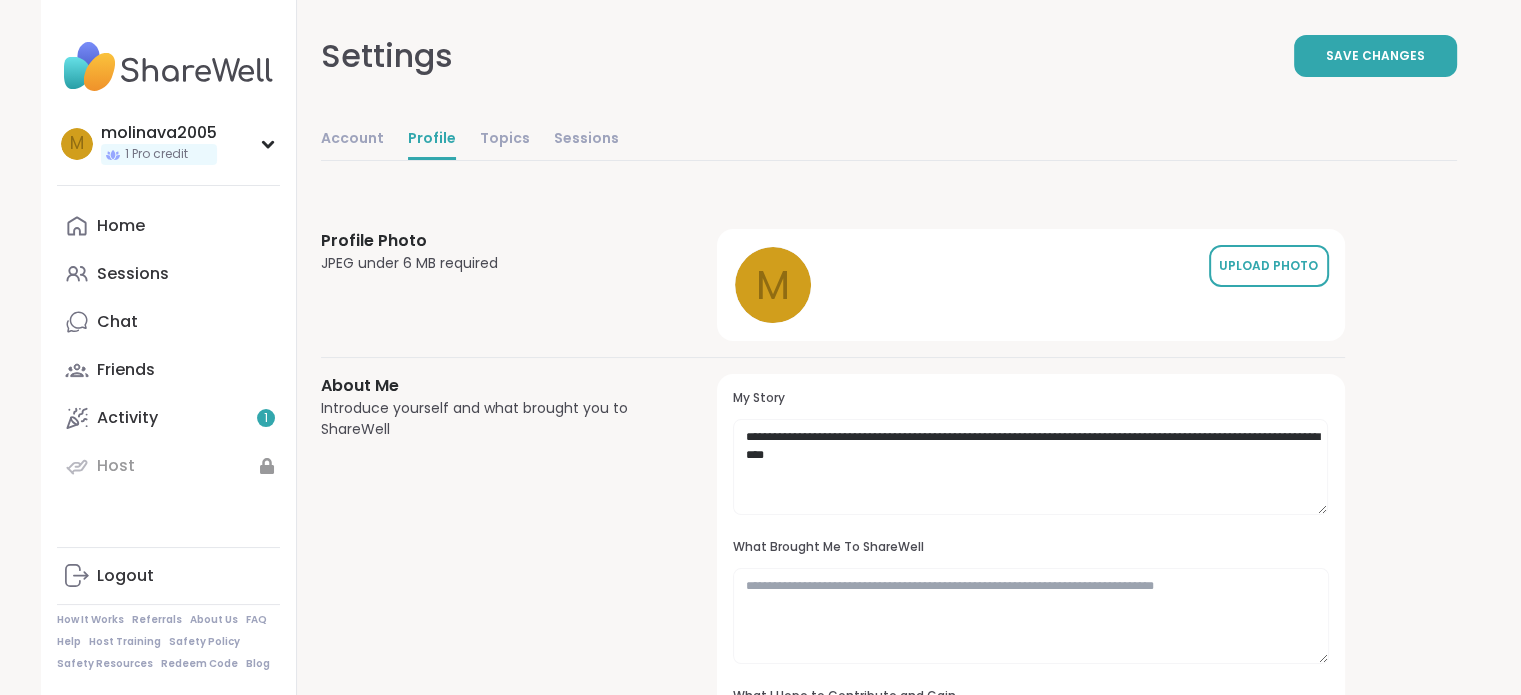 click on "UPLOAD PHOTO" at bounding box center [1269, 266] 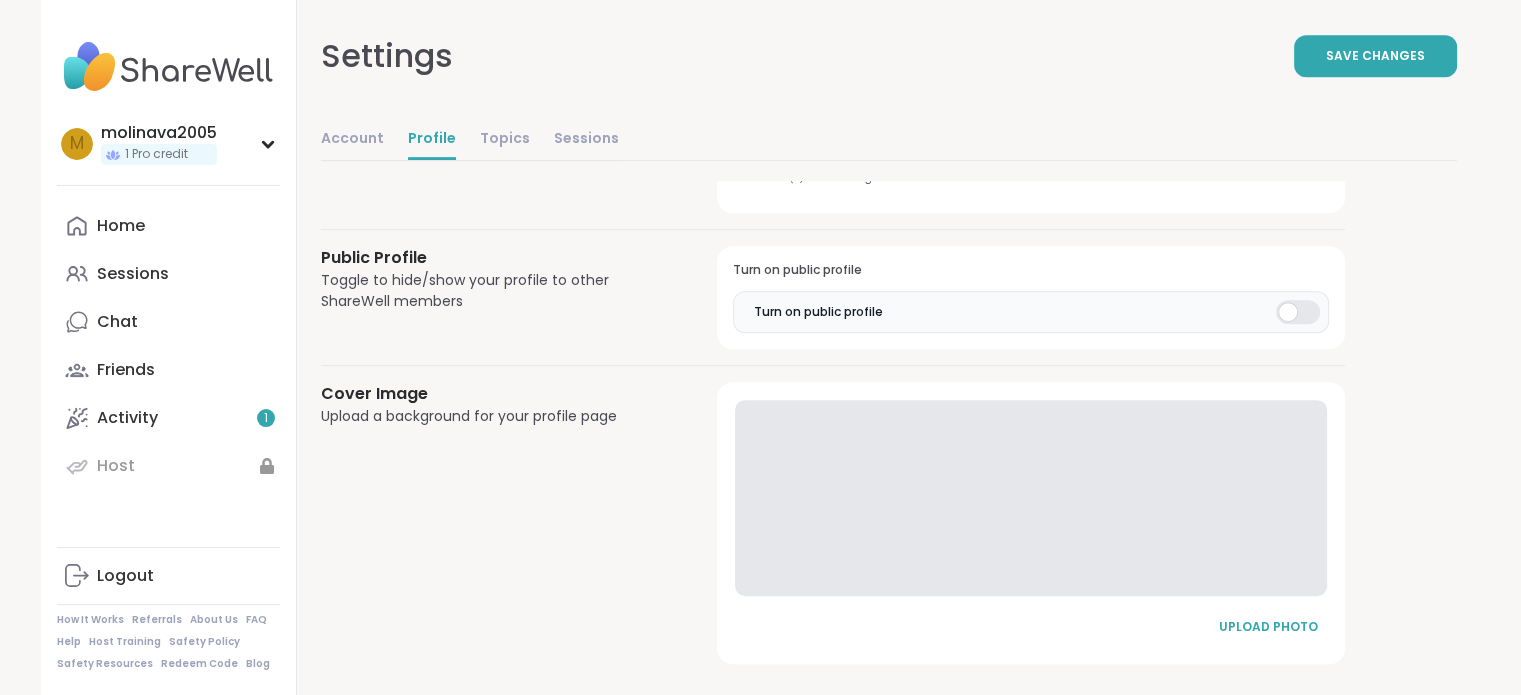 scroll, scrollTop: 1021, scrollLeft: 0, axis: vertical 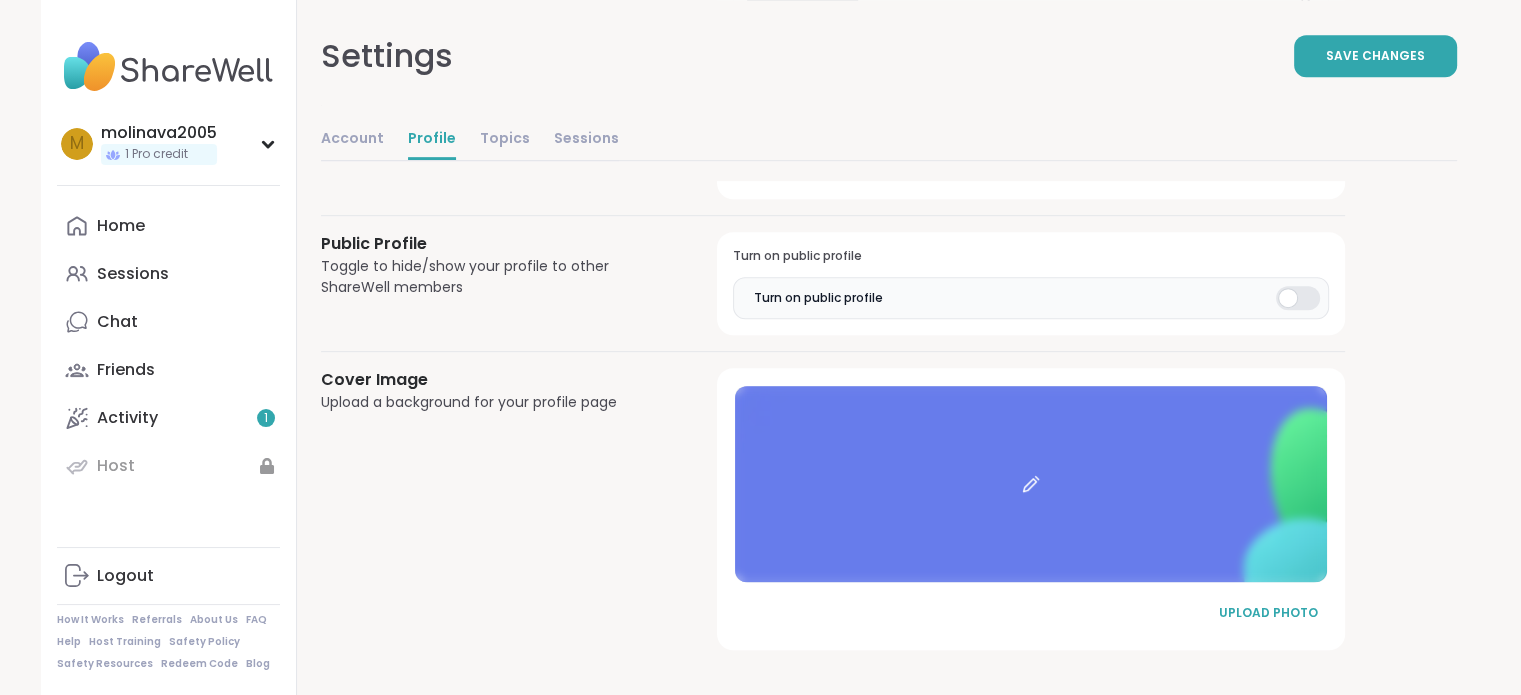 click 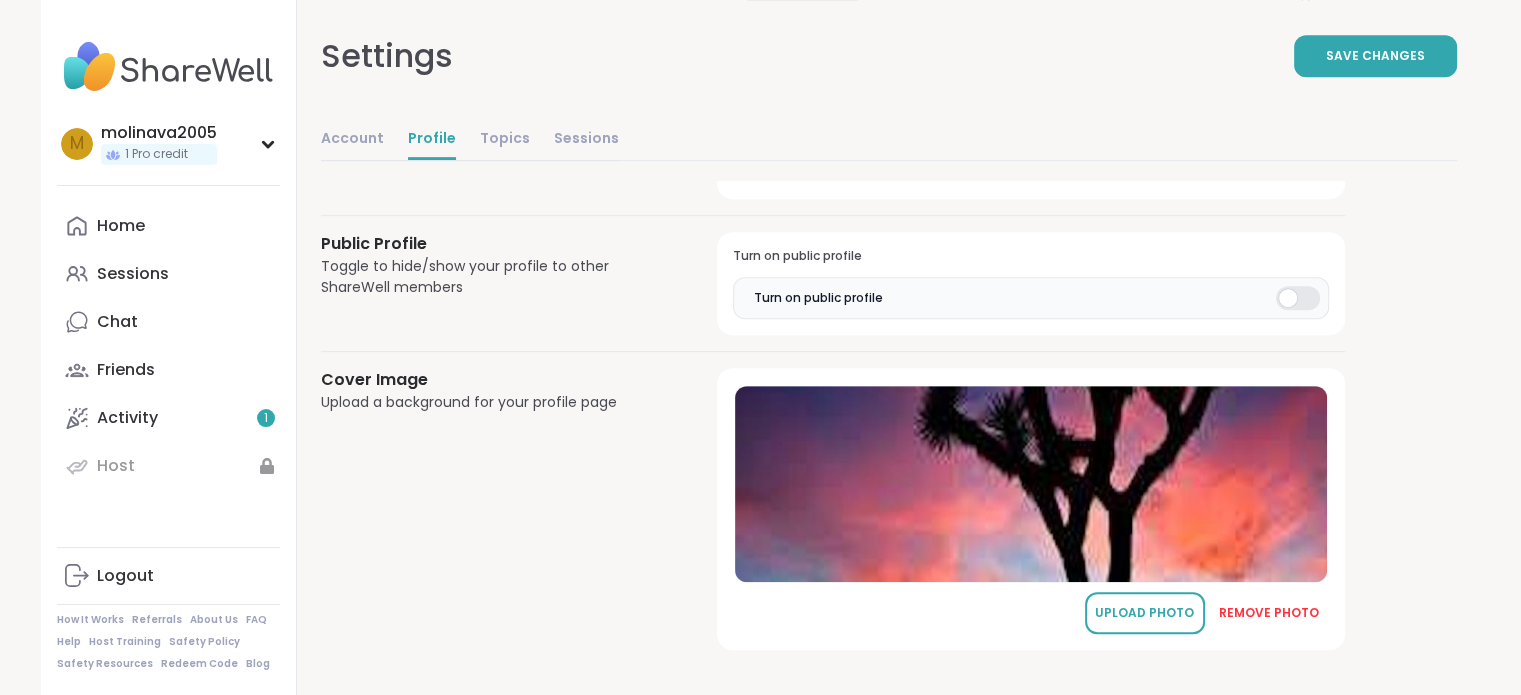 click on "UPLOAD PHOTO" at bounding box center [1145, 613] 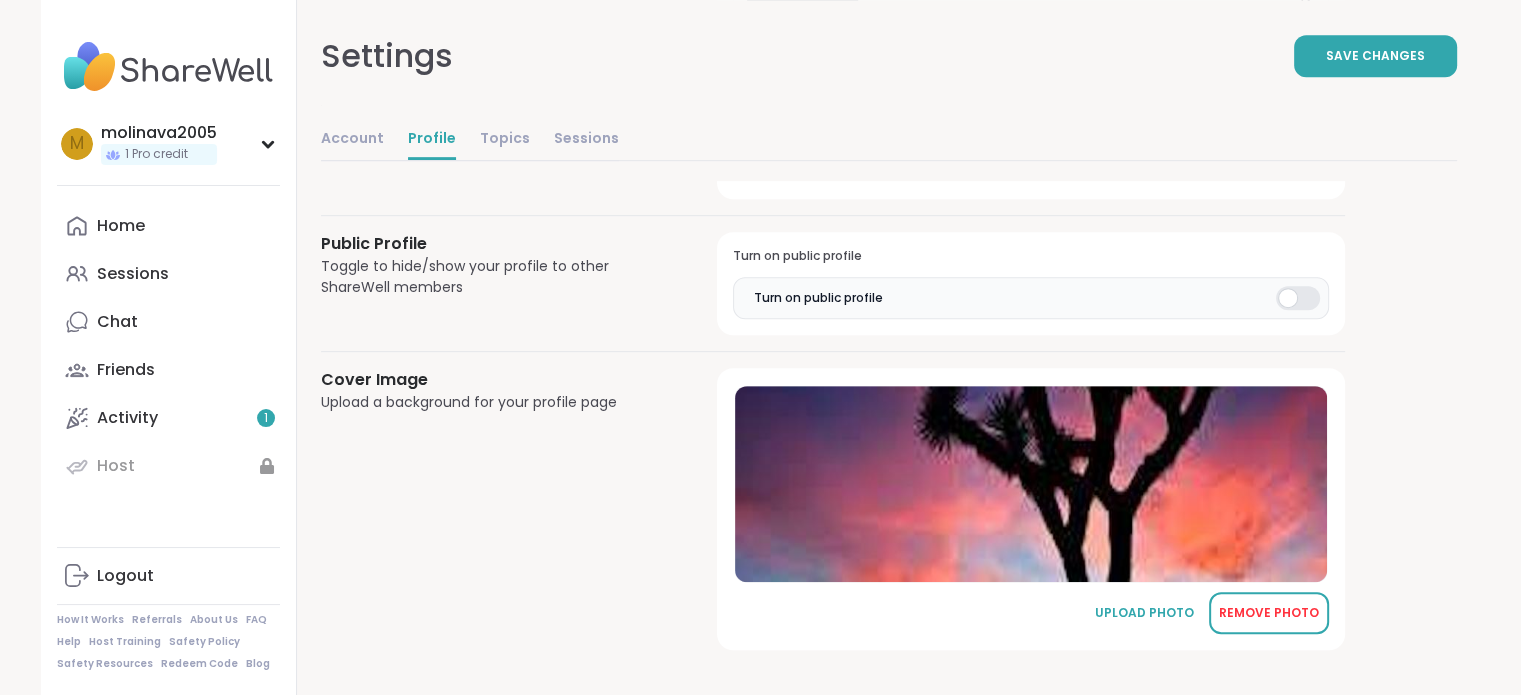 click on "REMOVE PHOTO" at bounding box center [1269, 613] 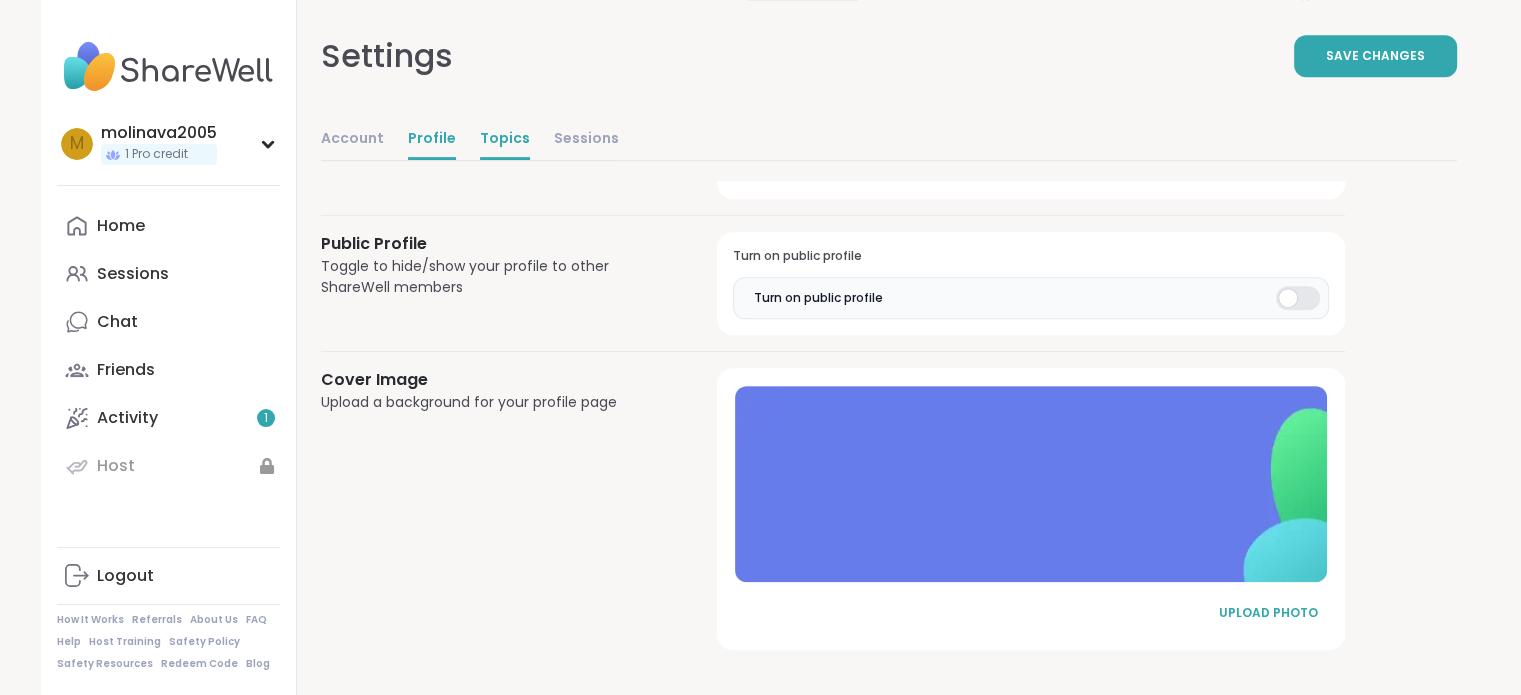 click on "Topics" at bounding box center [505, 140] 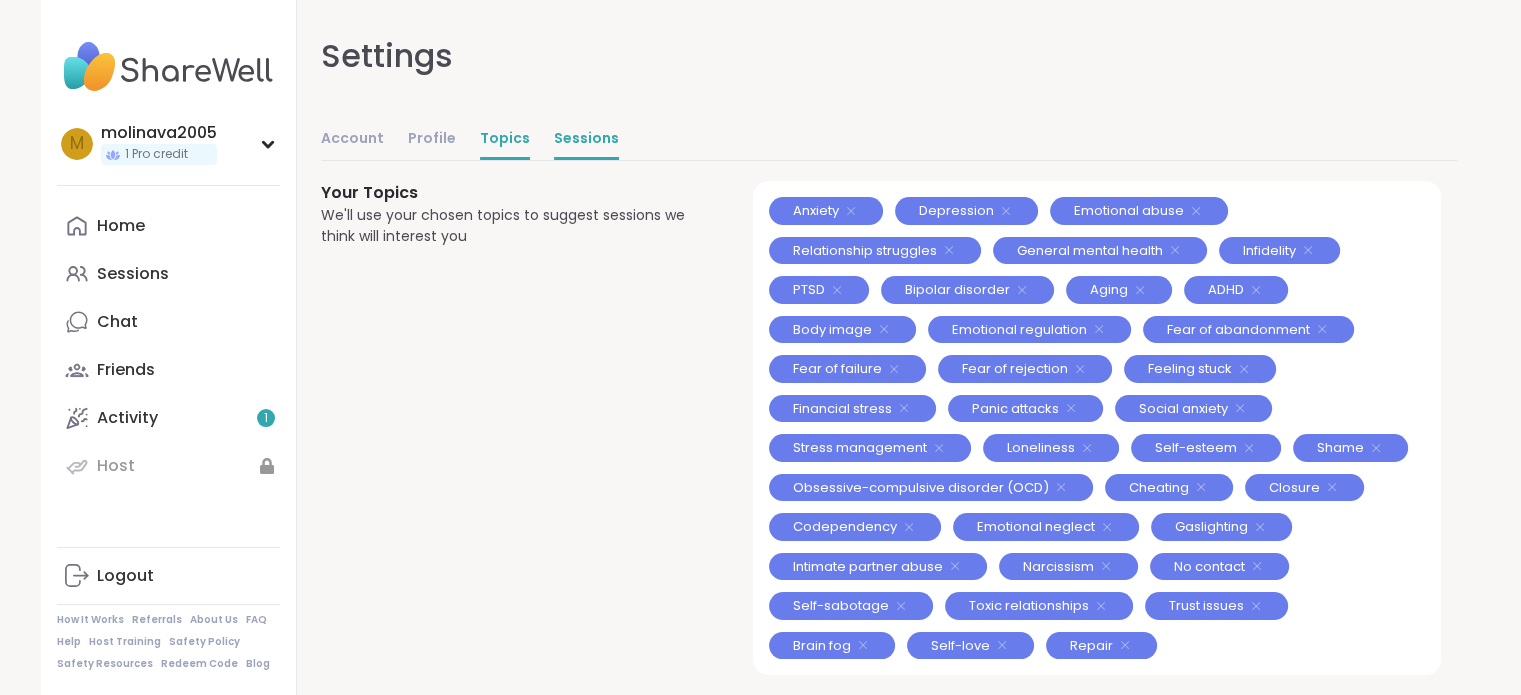 click on "Sessions" at bounding box center [586, 140] 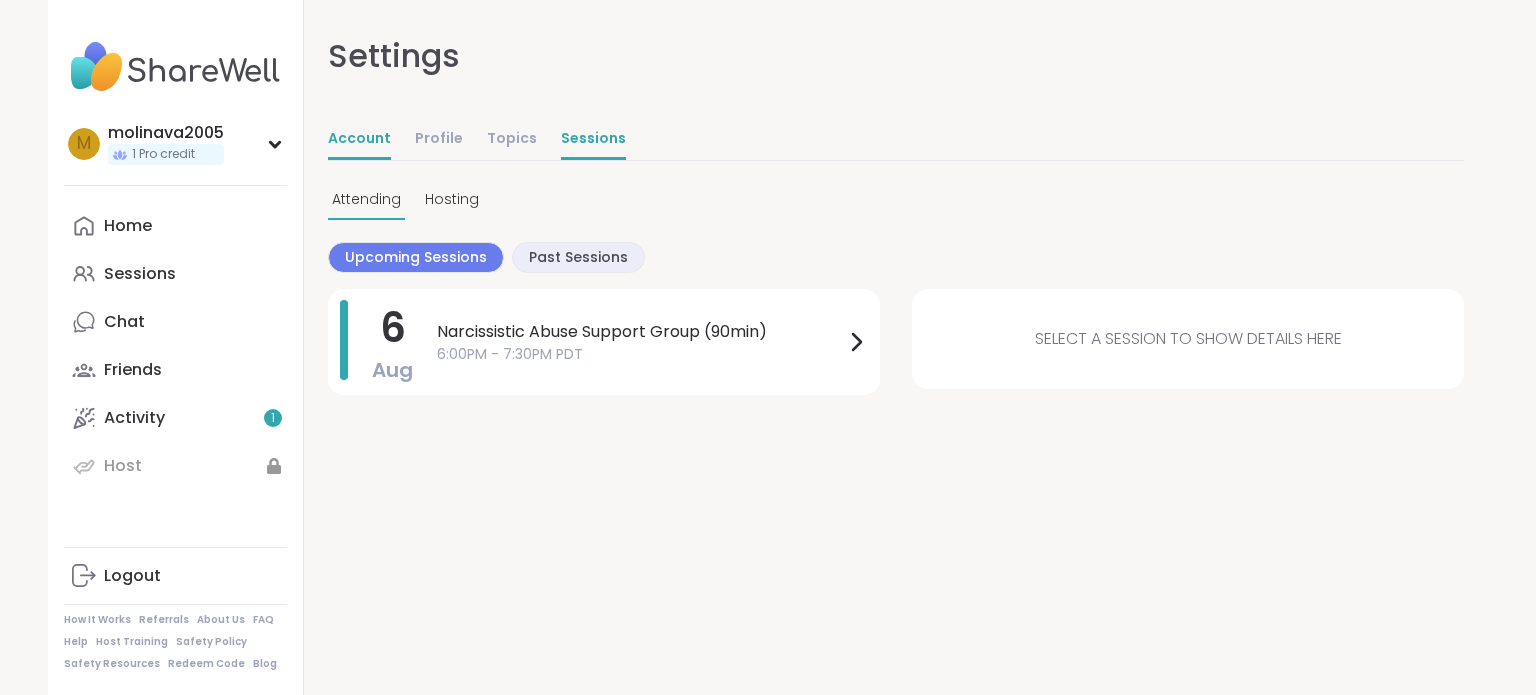 click on "Account" at bounding box center [359, 140] 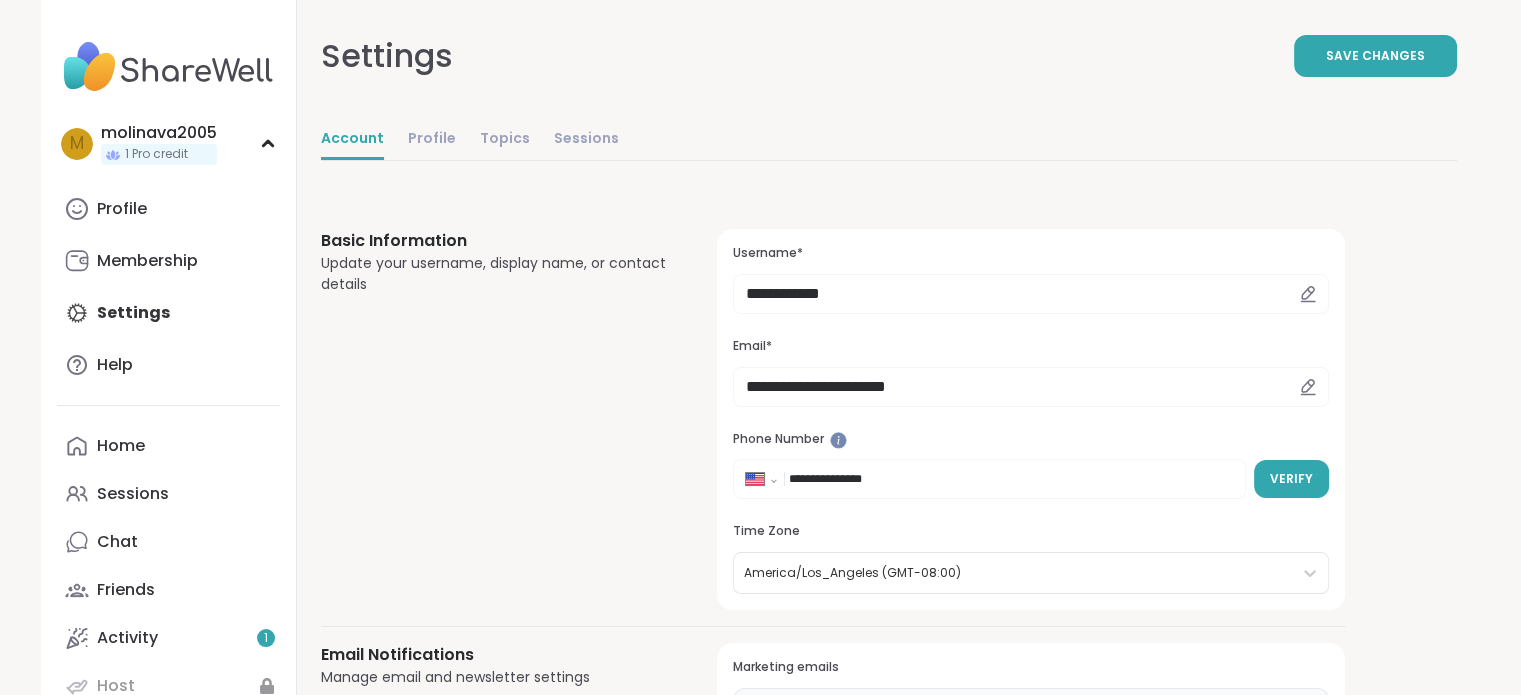 scroll, scrollTop: 0, scrollLeft: 0, axis: both 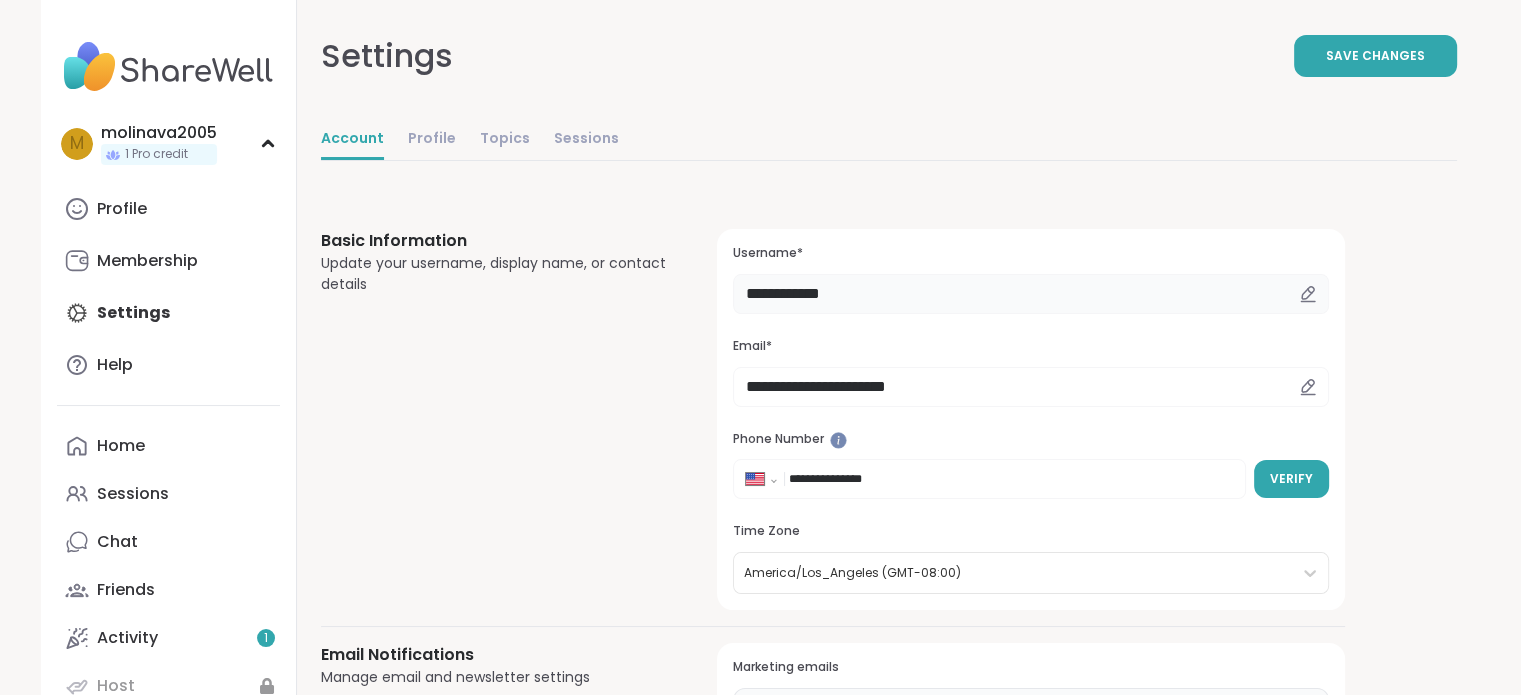 click on "**********" at bounding box center [1030, 294] 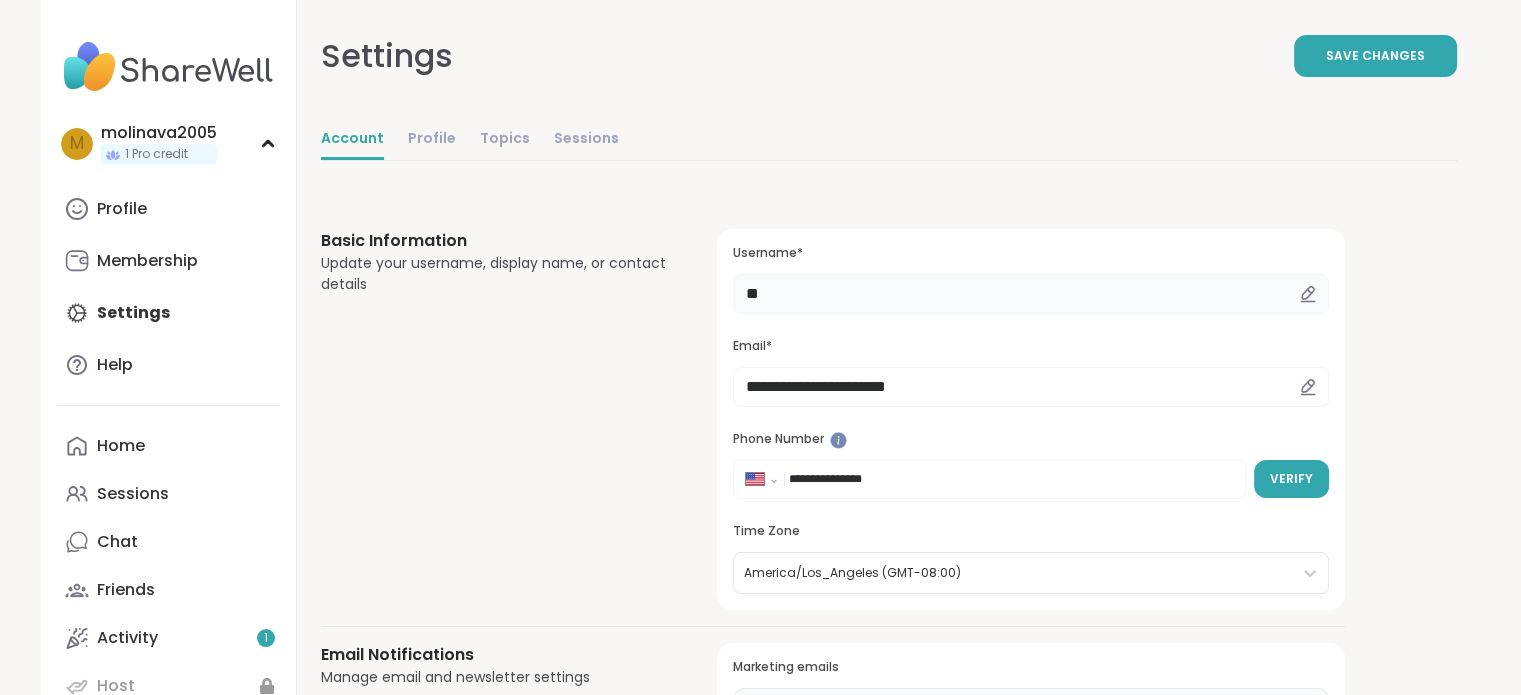 type on "*" 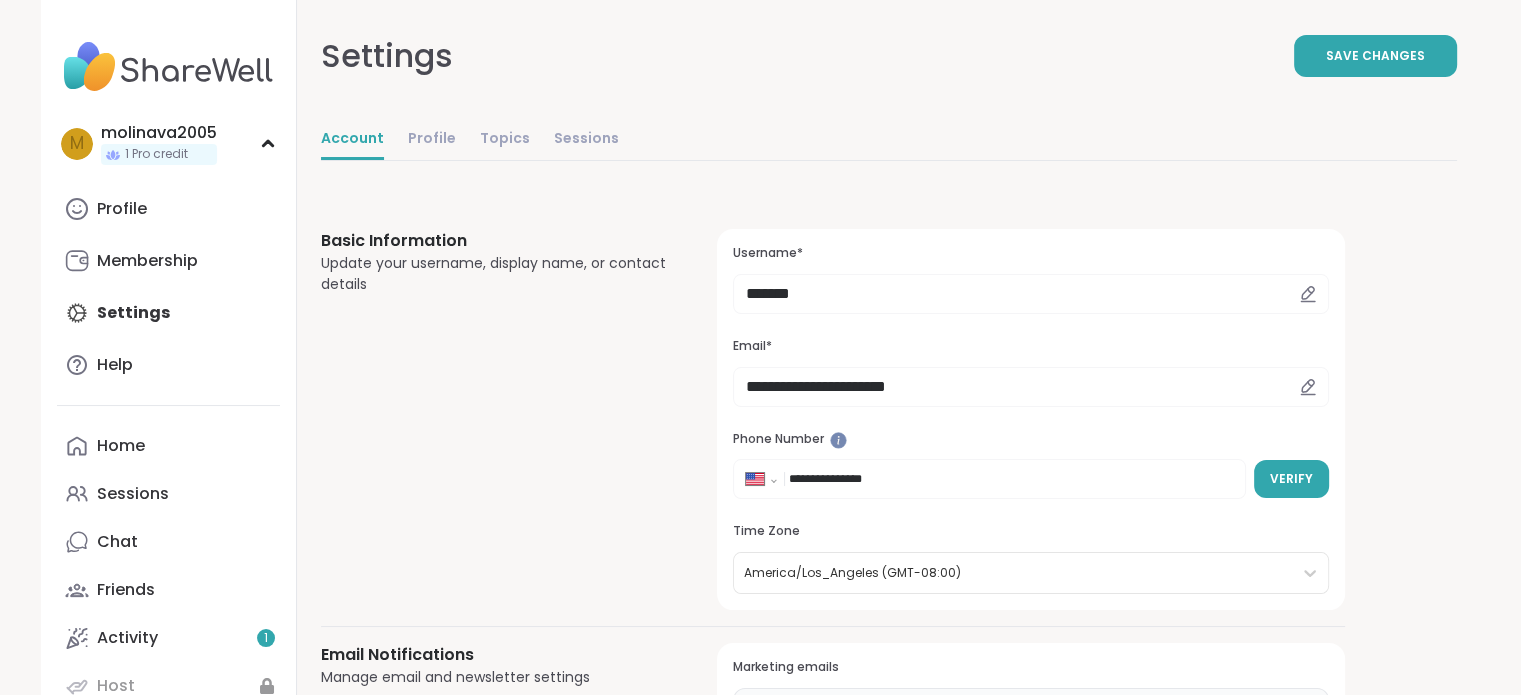 click on "**********" at bounding box center (889, 1174) 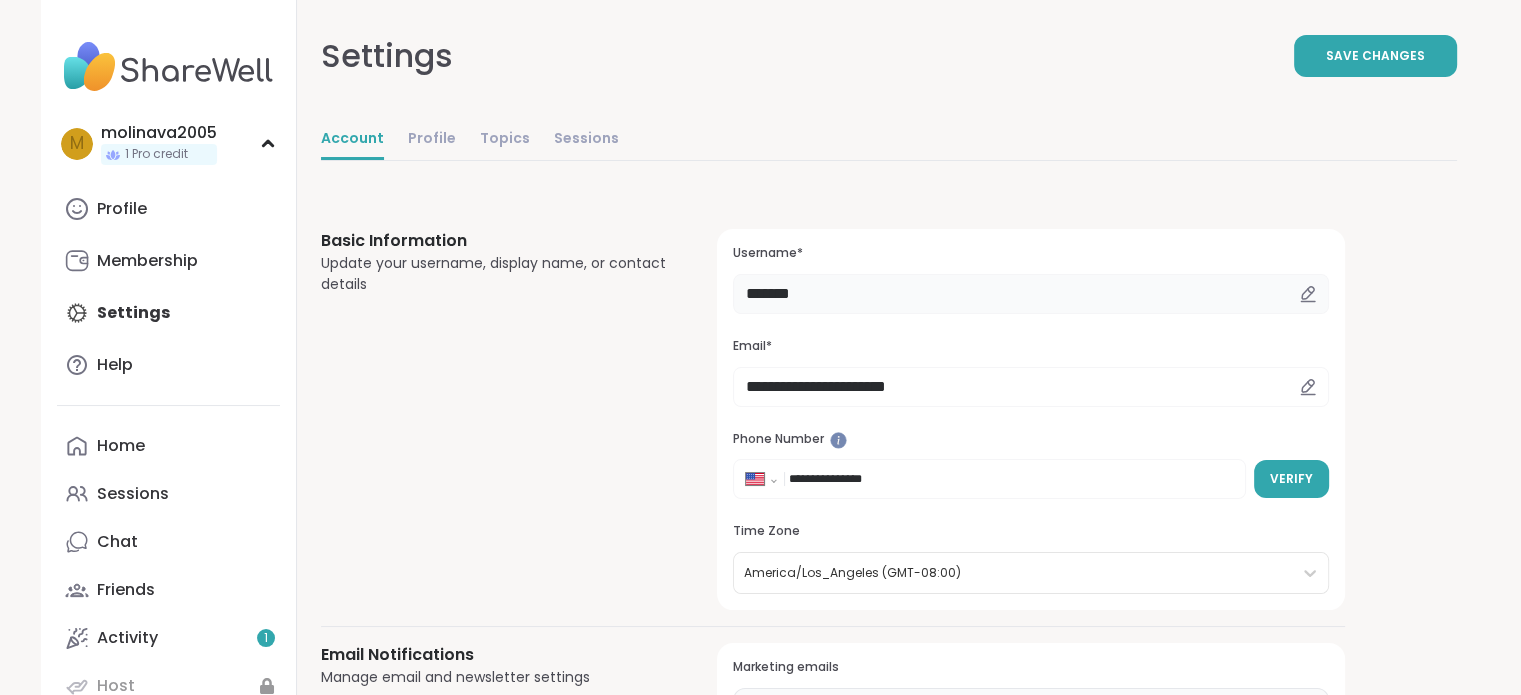 click on "*******" at bounding box center (1030, 294) 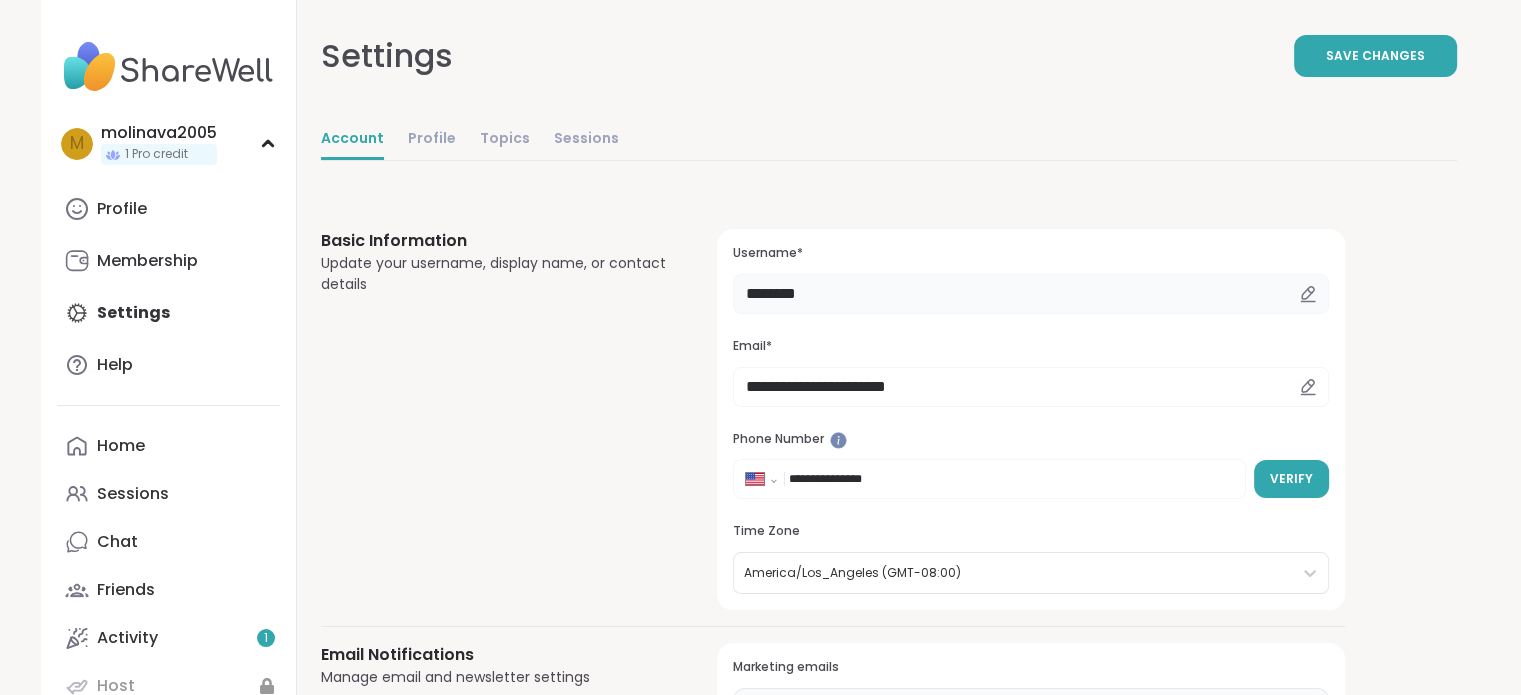 type on "*******" 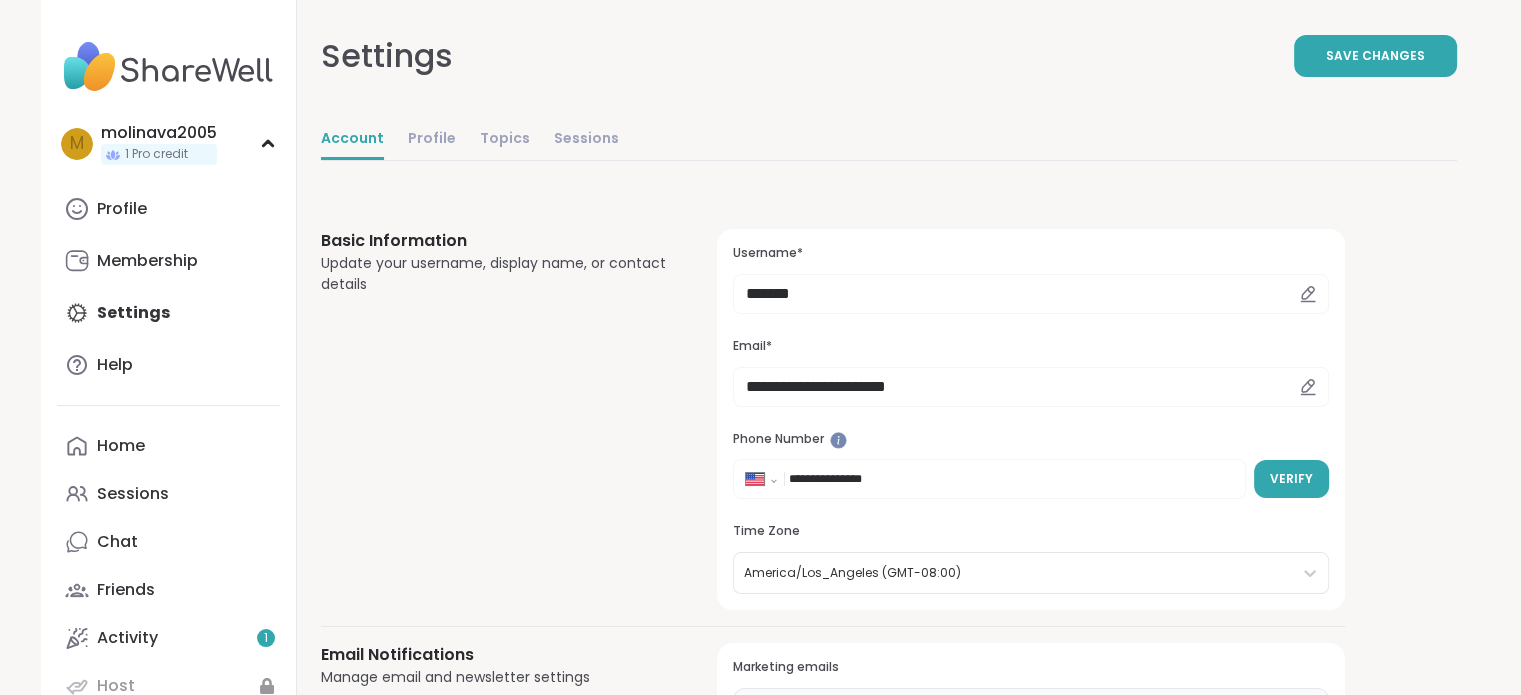 click on "**********" at bounding box center [889, 1174] 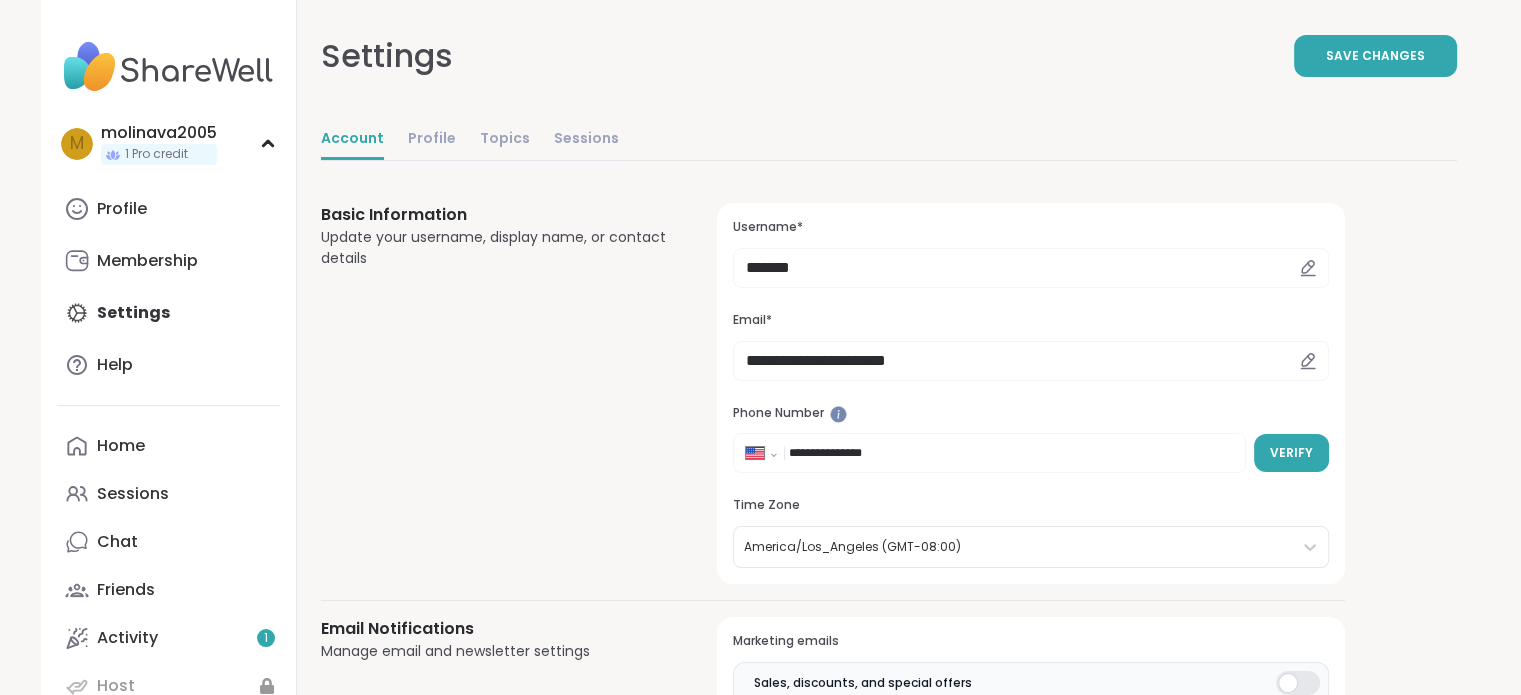 scroll, scrollTop: 0, scrollLeft: 0, axis: both 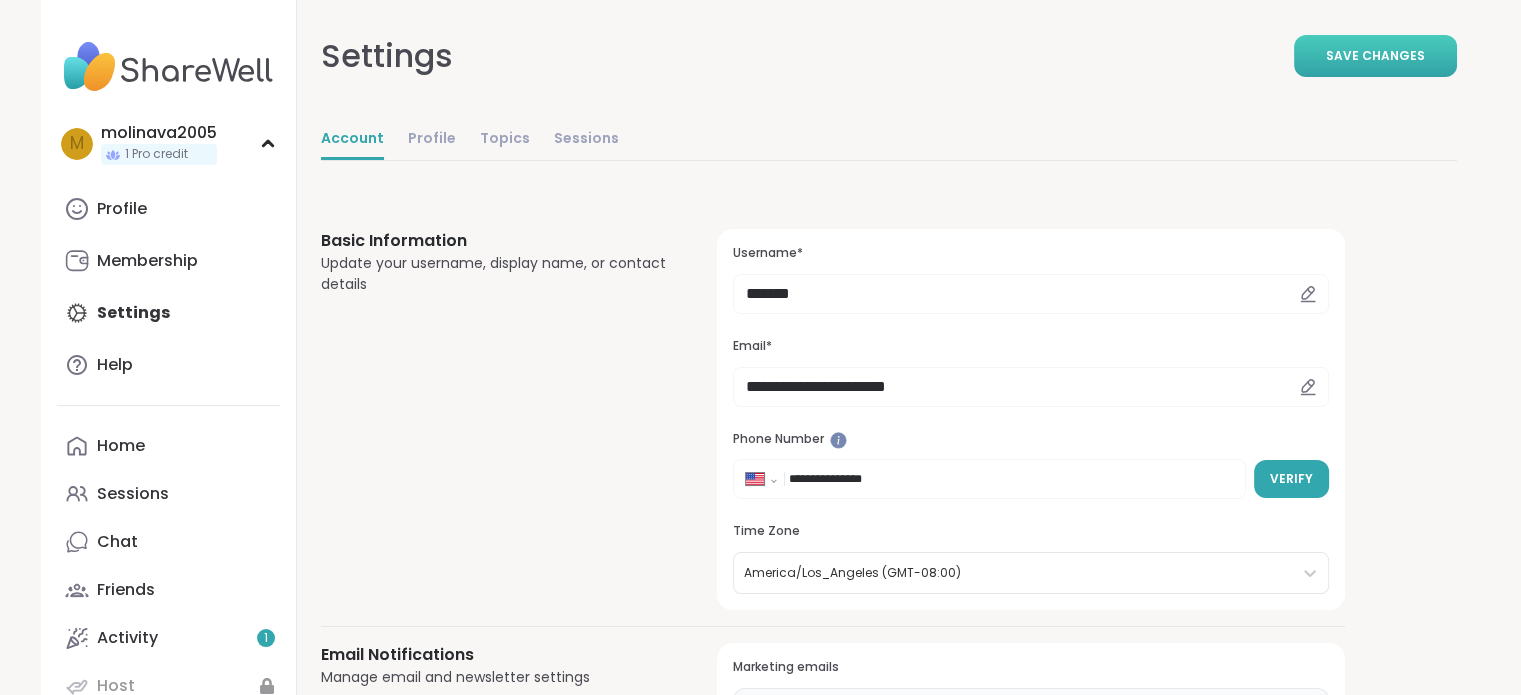 click on "Save Changes" at bounding box center (1375, 56) 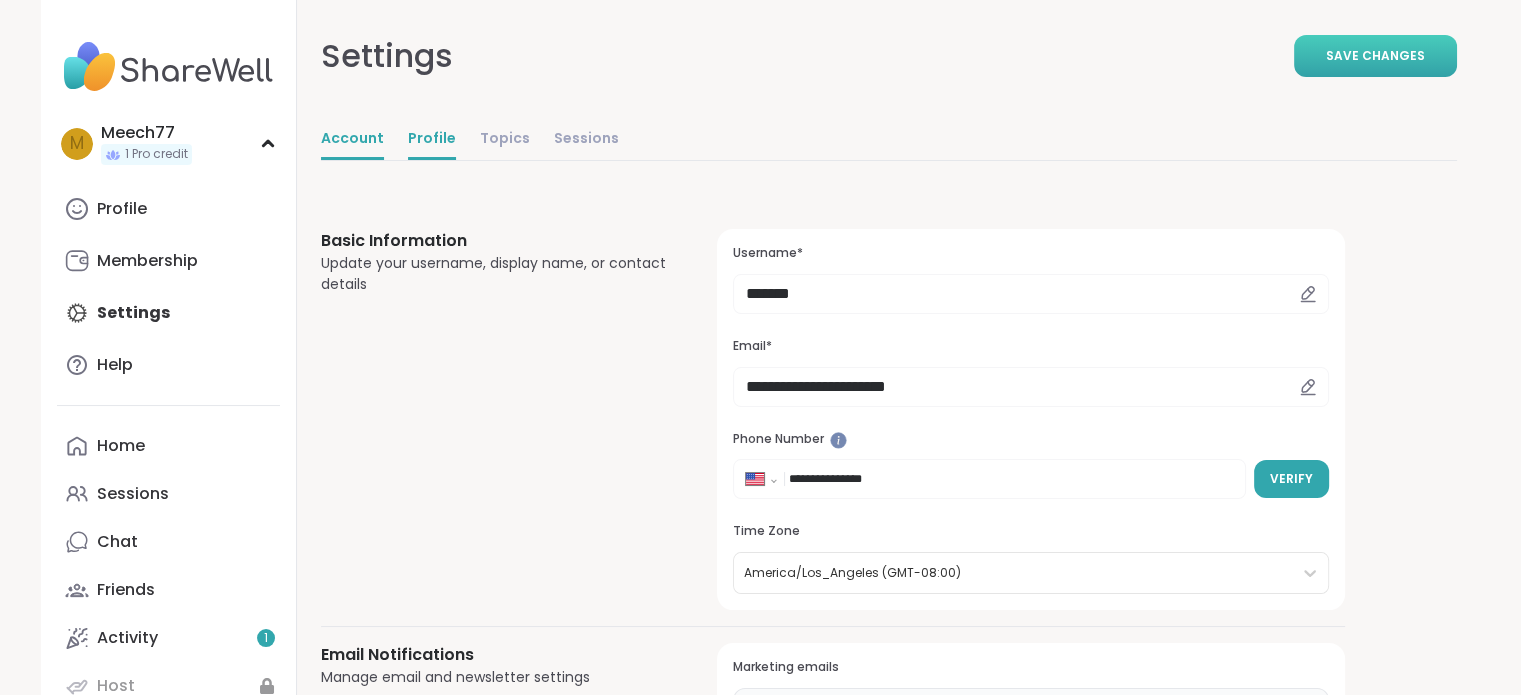 click on "Profile" at bounding box center [432, 140] 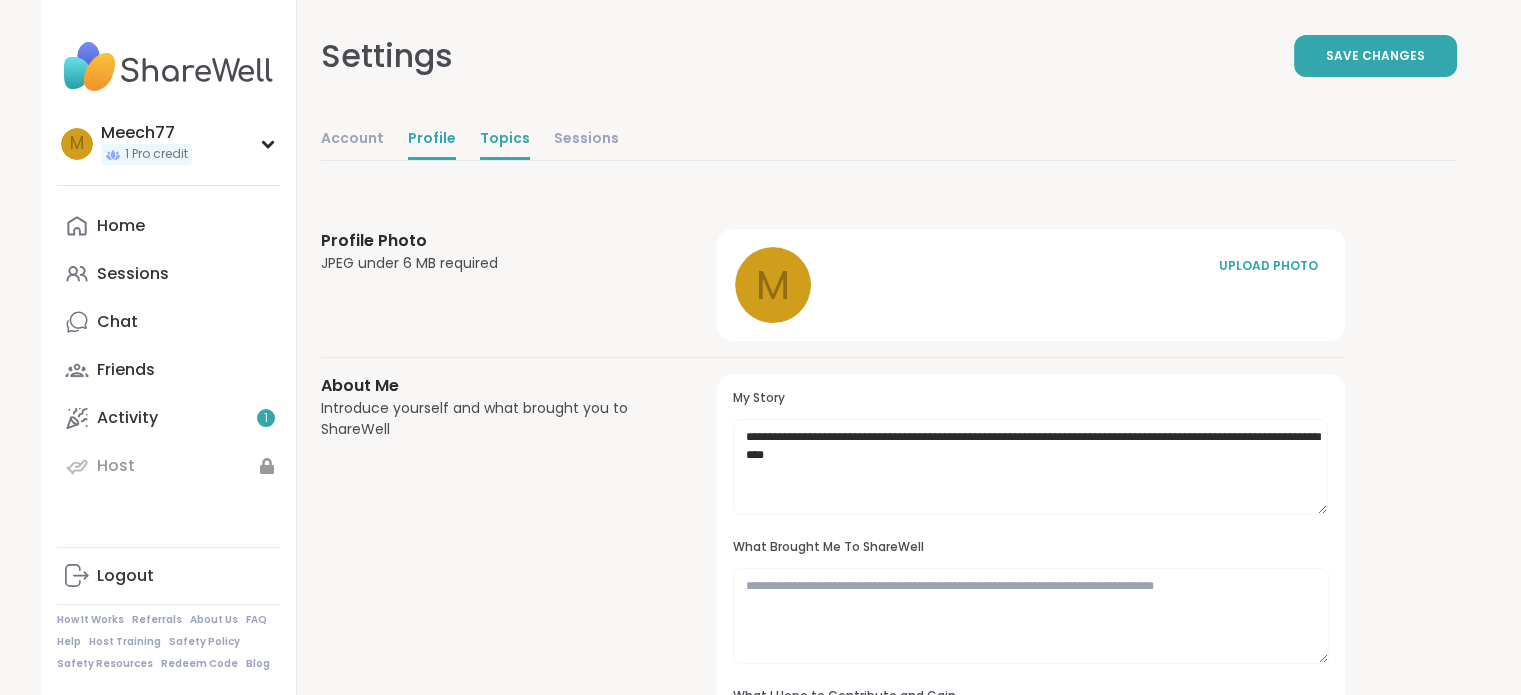 click on "Topics" at bounding box center (505, 140) 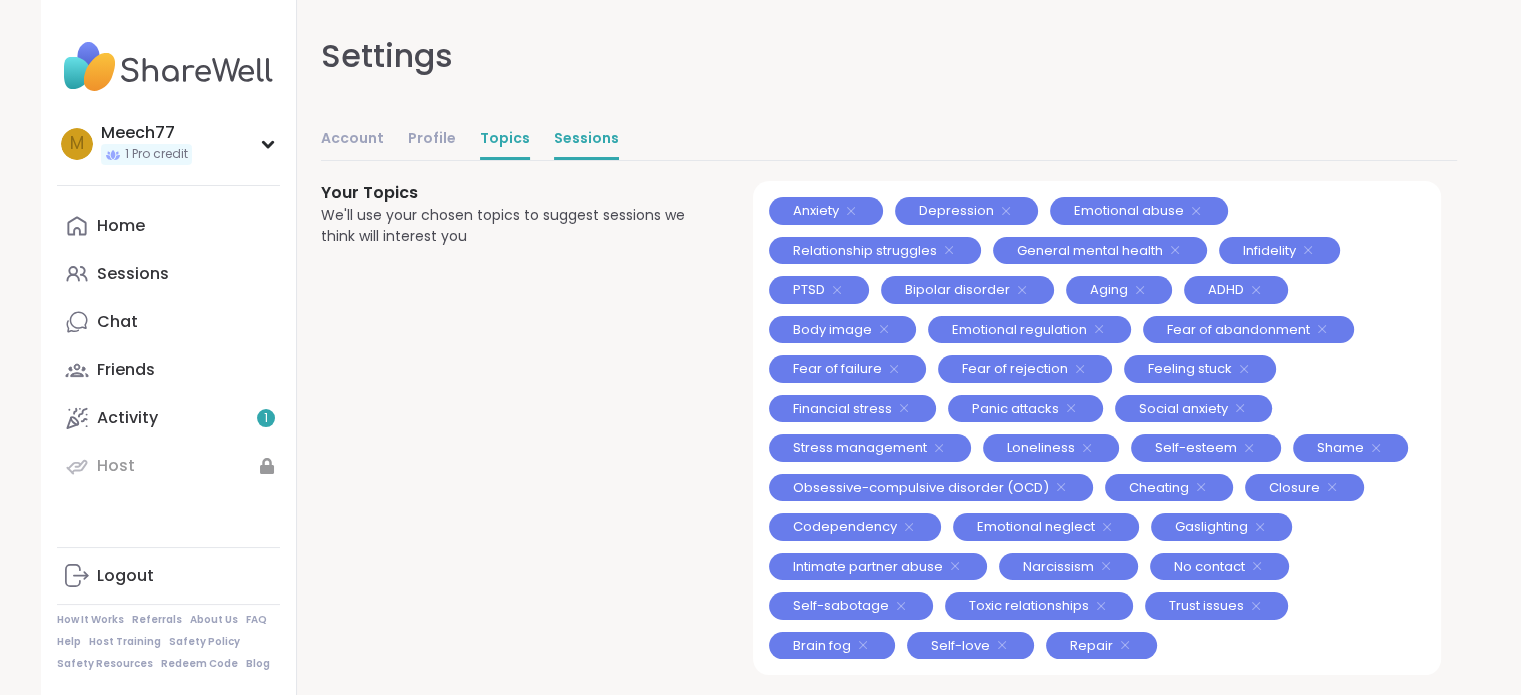 click on "Sessions" at bounding box center (586, 140) 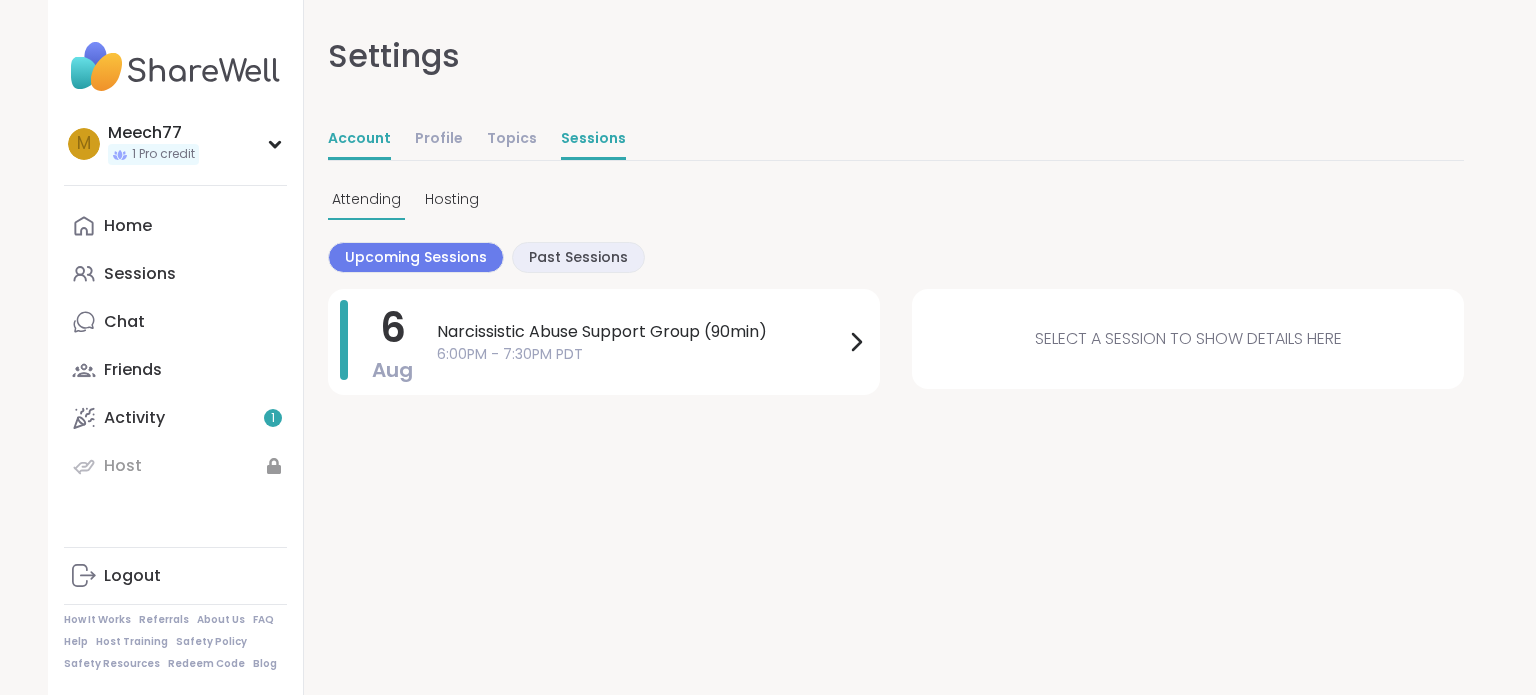 click on "Account" at bounding box center (359, 140) 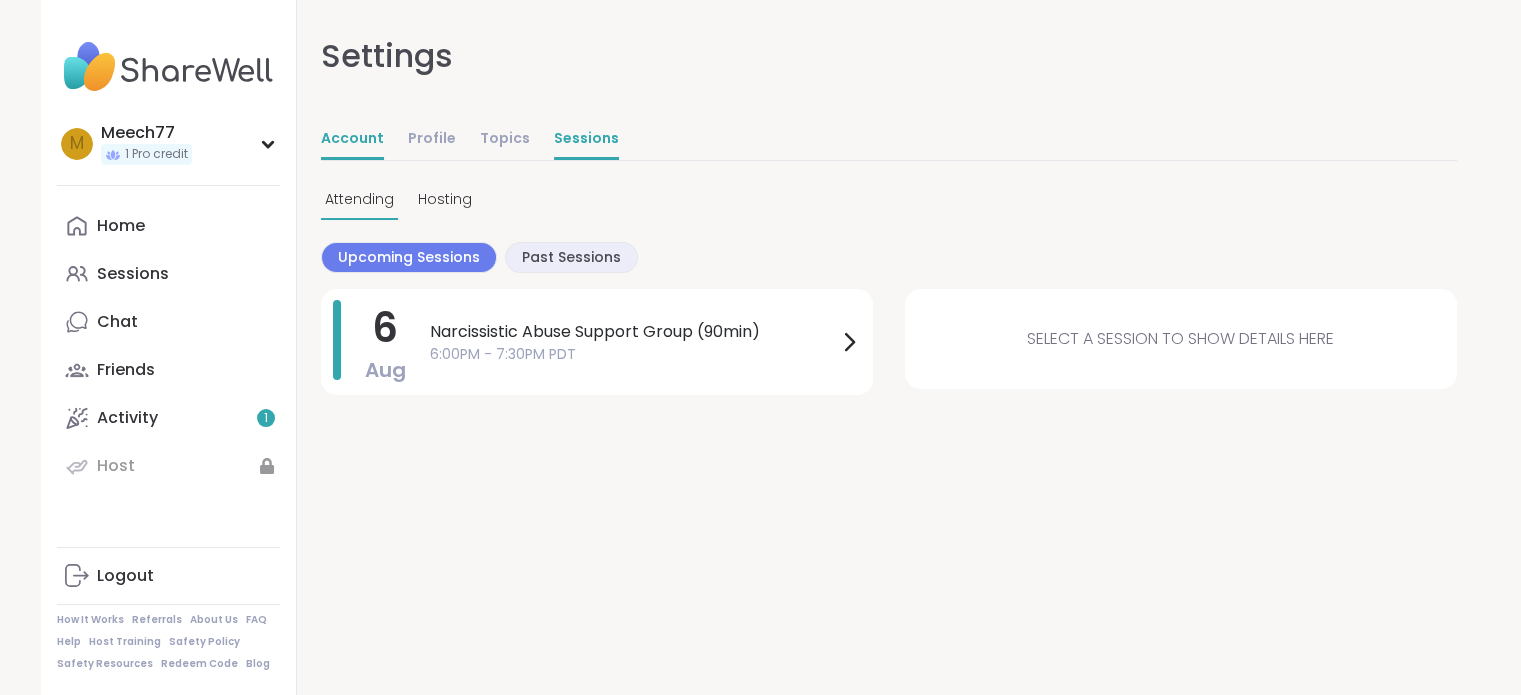 select on "**" 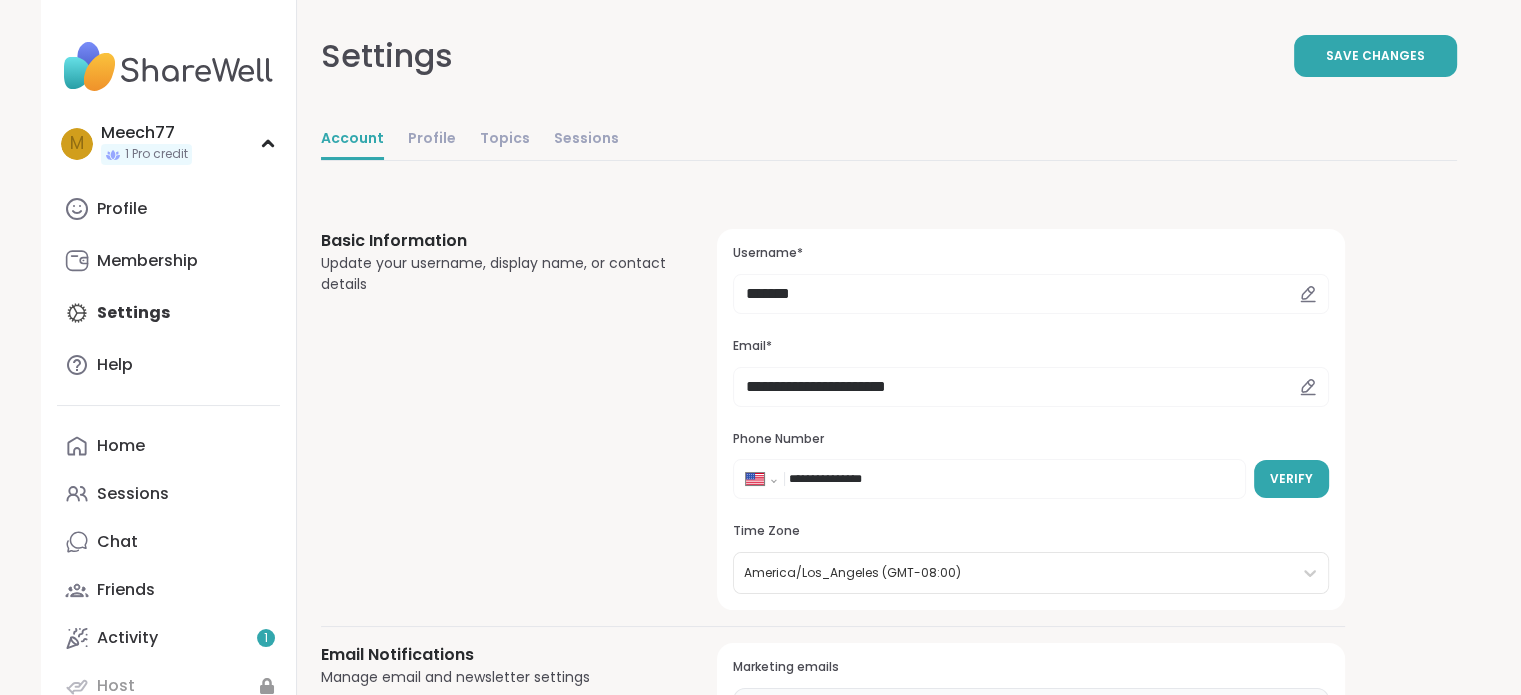 scroll, scrollTop: 0, scrollLeft: 0, axis: both 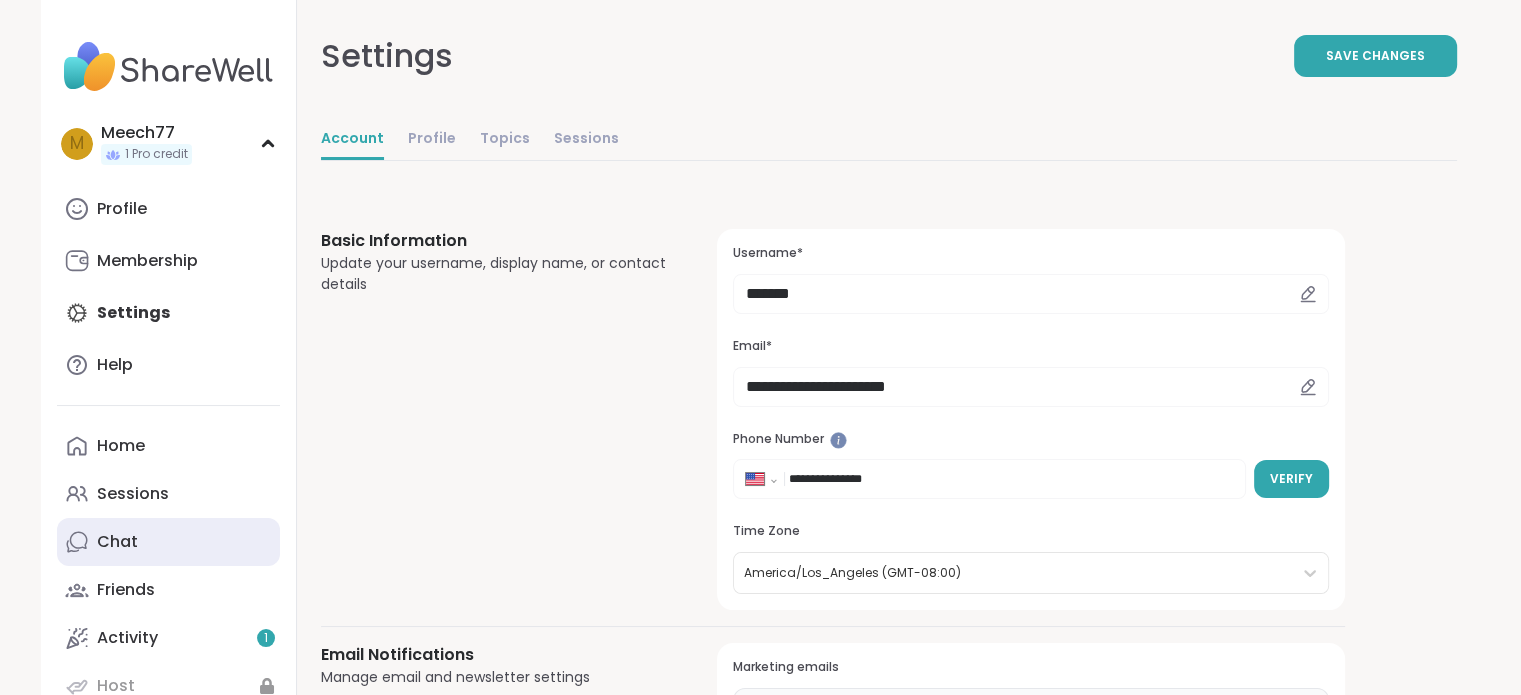 click on "Chat" at bounding box center [117, 542] 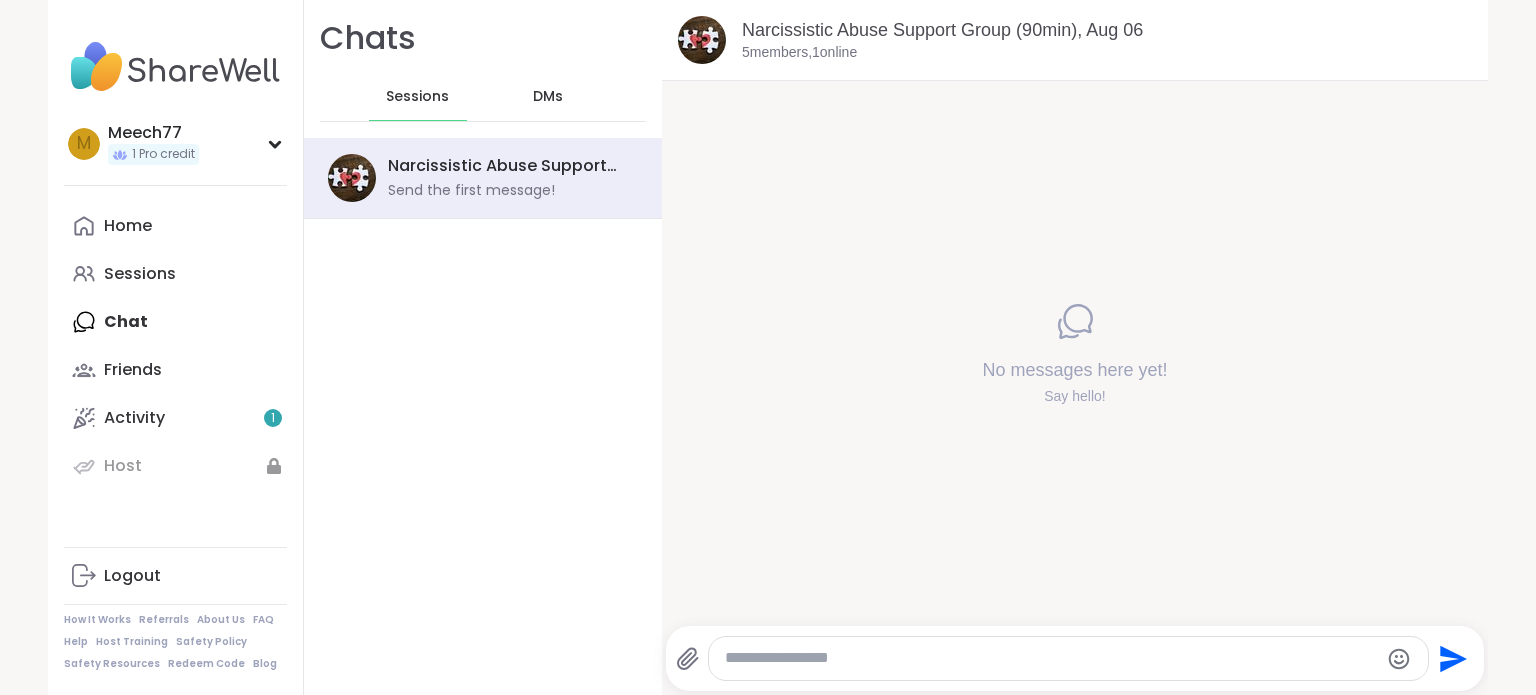 scroll, scrollTop: 0, scrollLeft: 0, axis: both 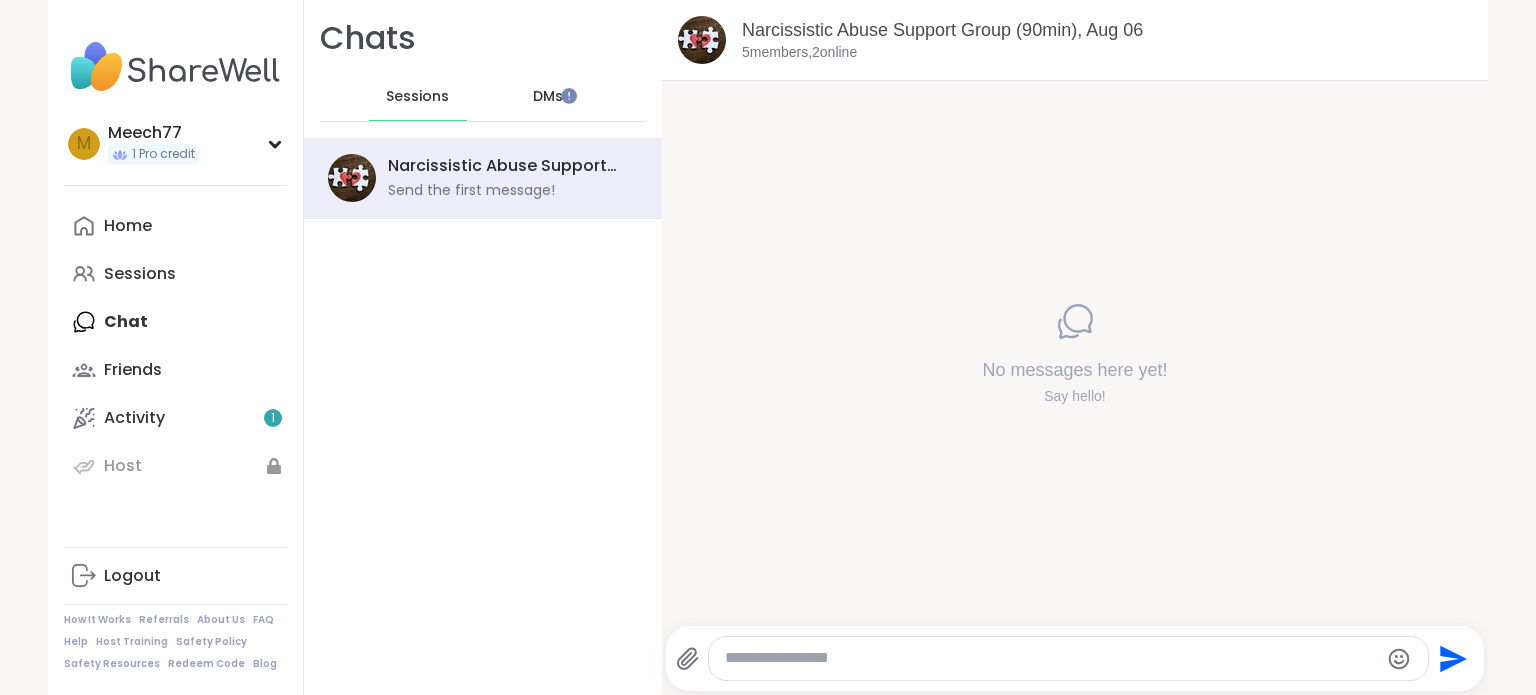 click on "DMs" at bounding box center (548, 97) 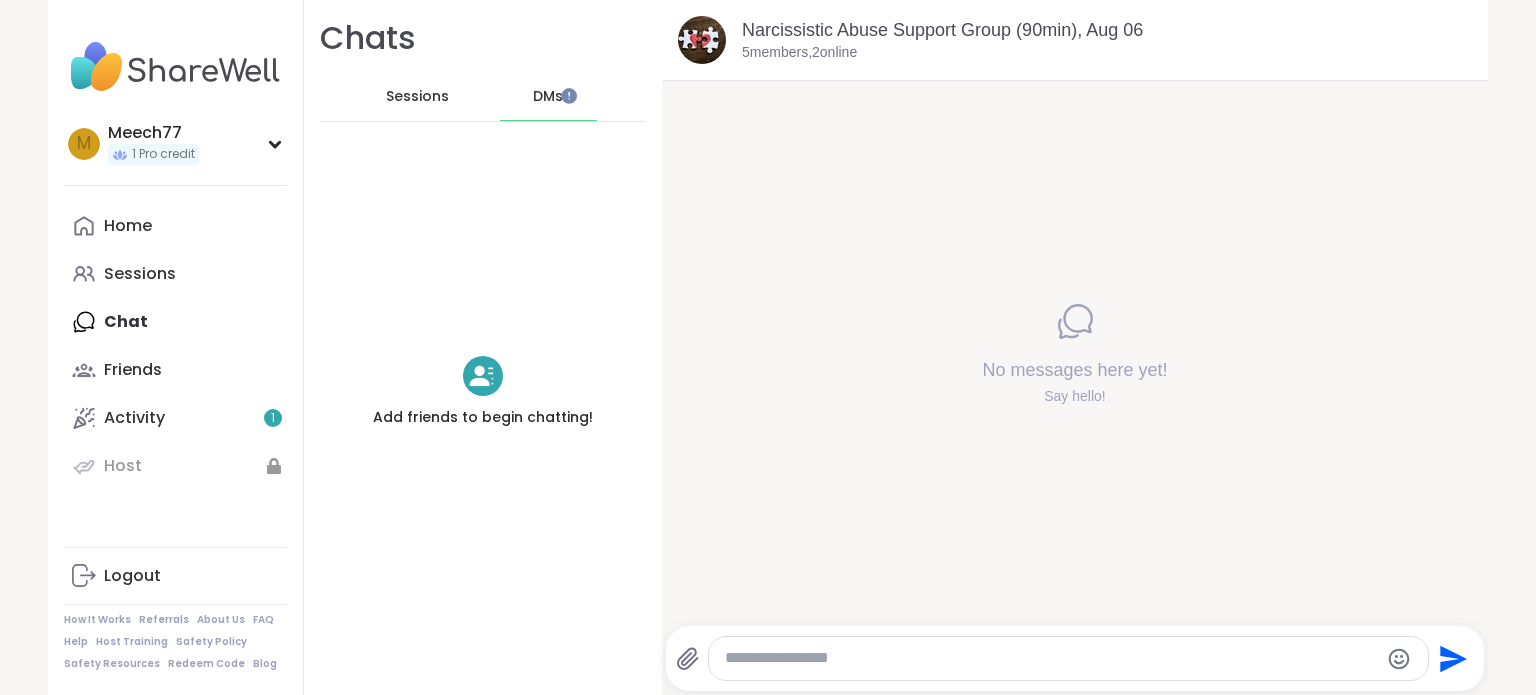 click on "Sessions" at bounding box center [417, 97] 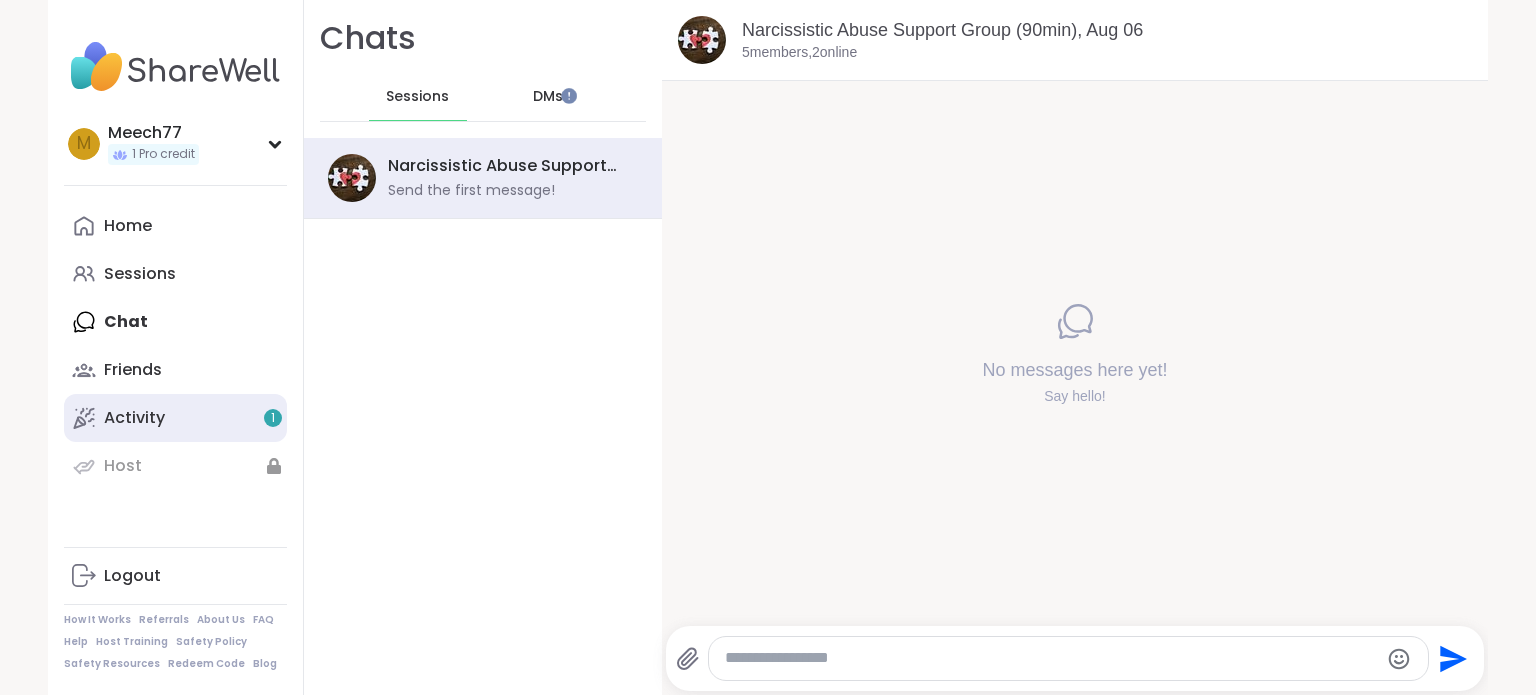click on "Activity 1" at bounding box center (134, 418) 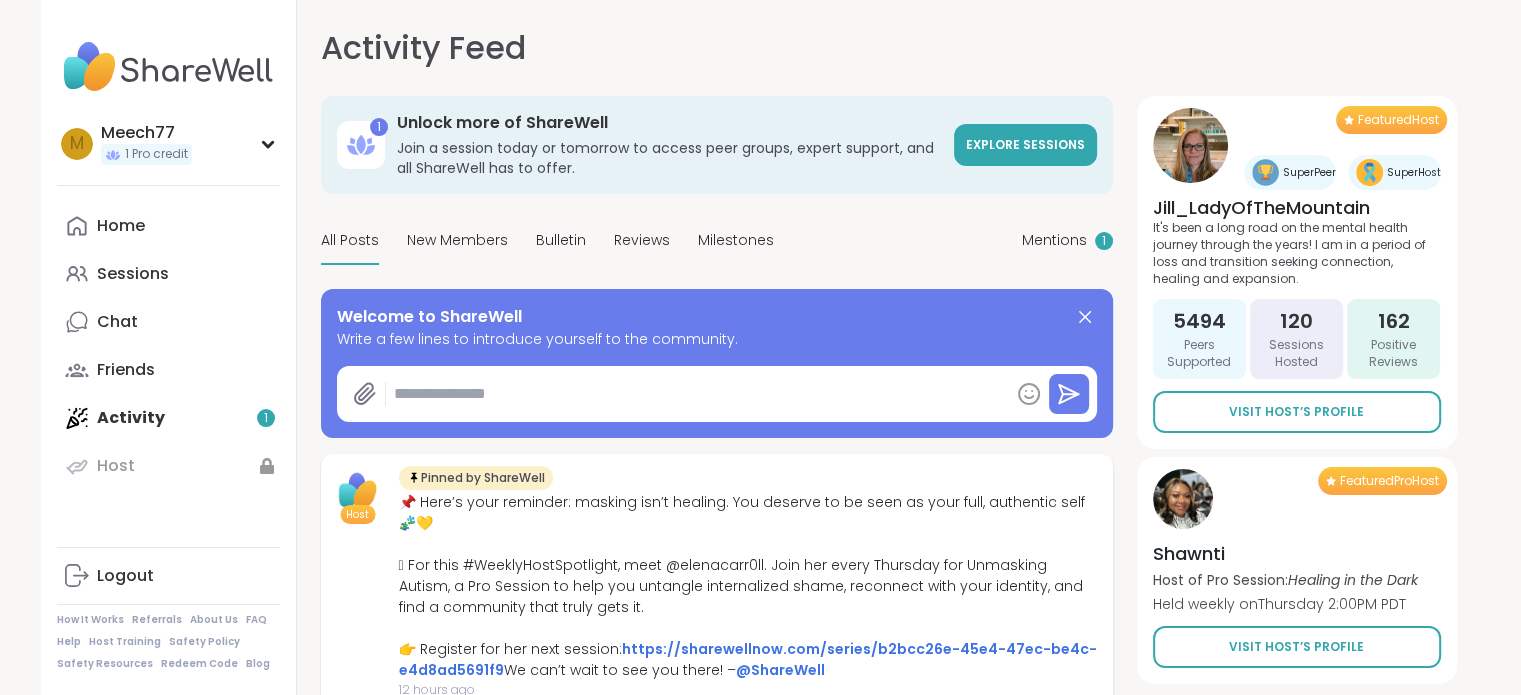 type on "*" 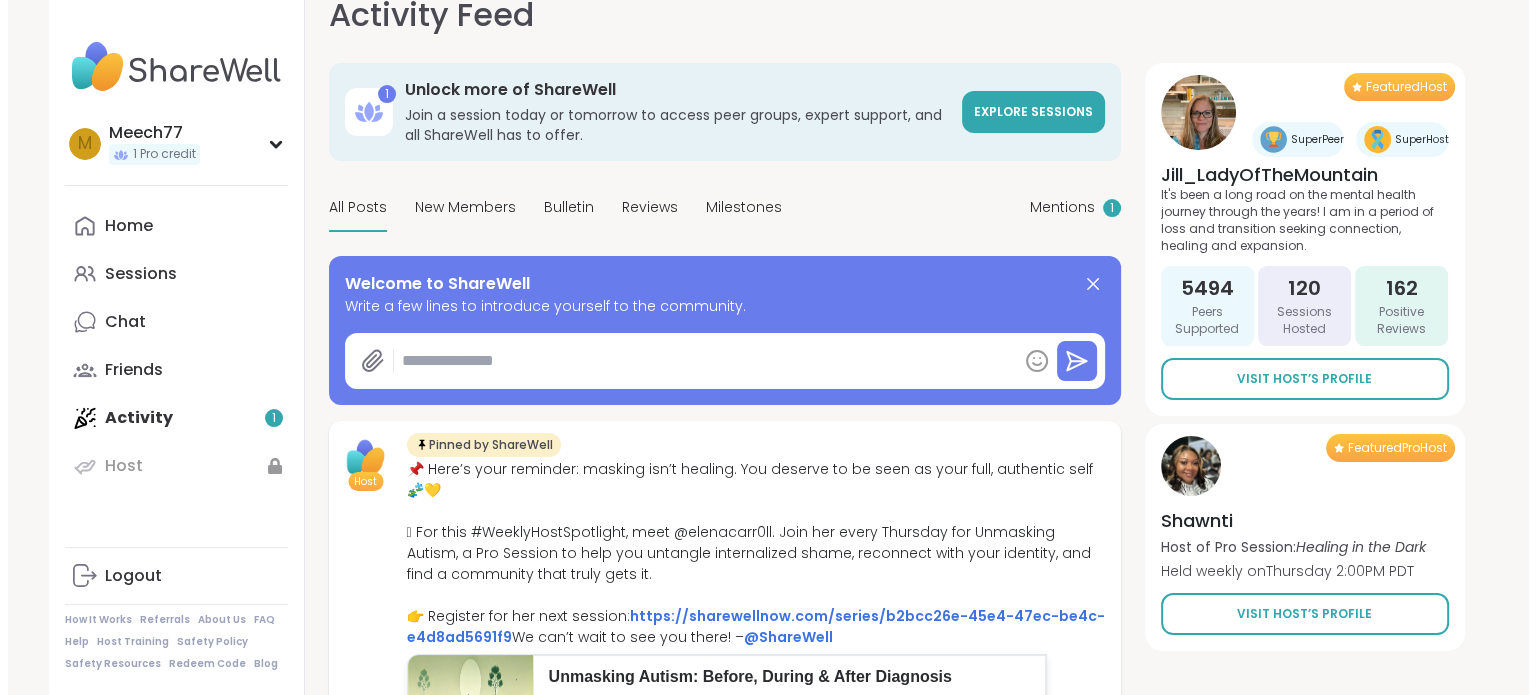 scroll, scrollTop: 0, scrollLeft: 0, axis: both 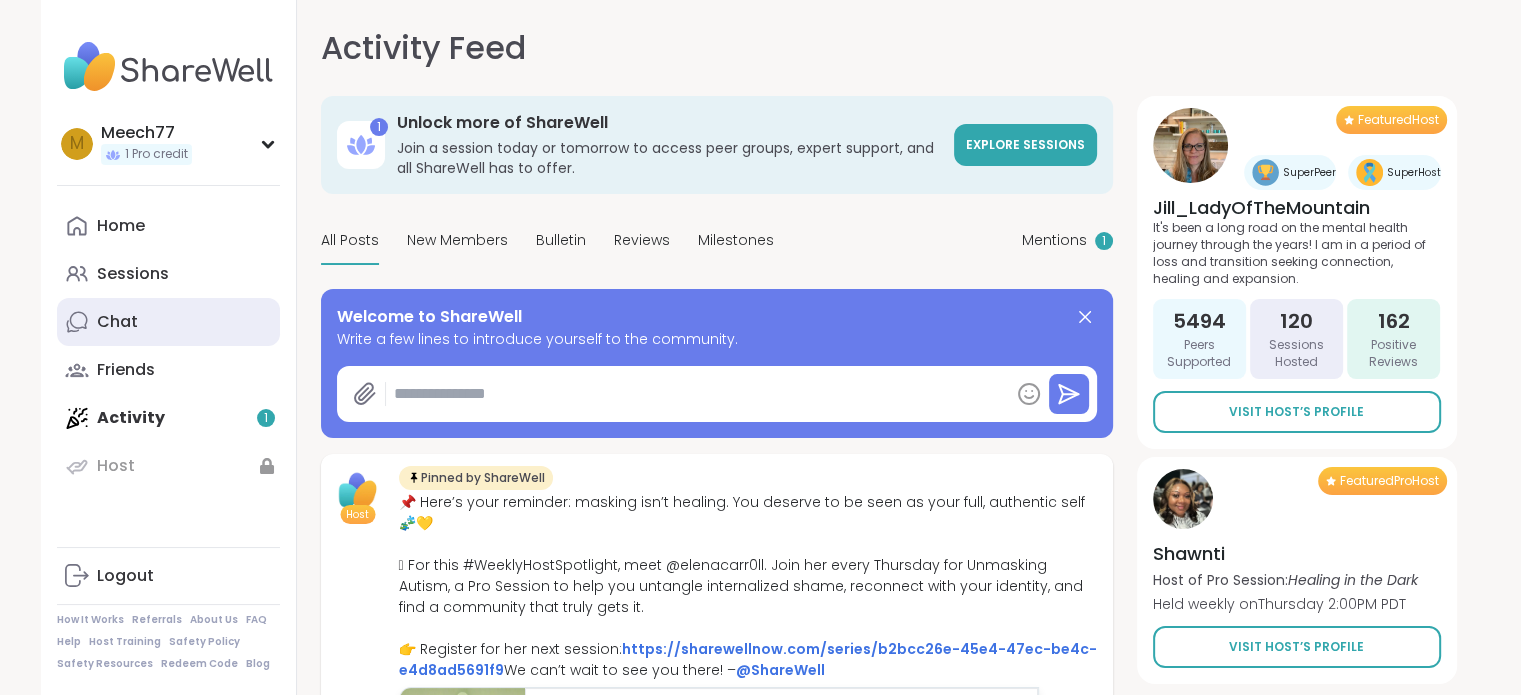 click on "Chat" at bounding box center (117, 322) 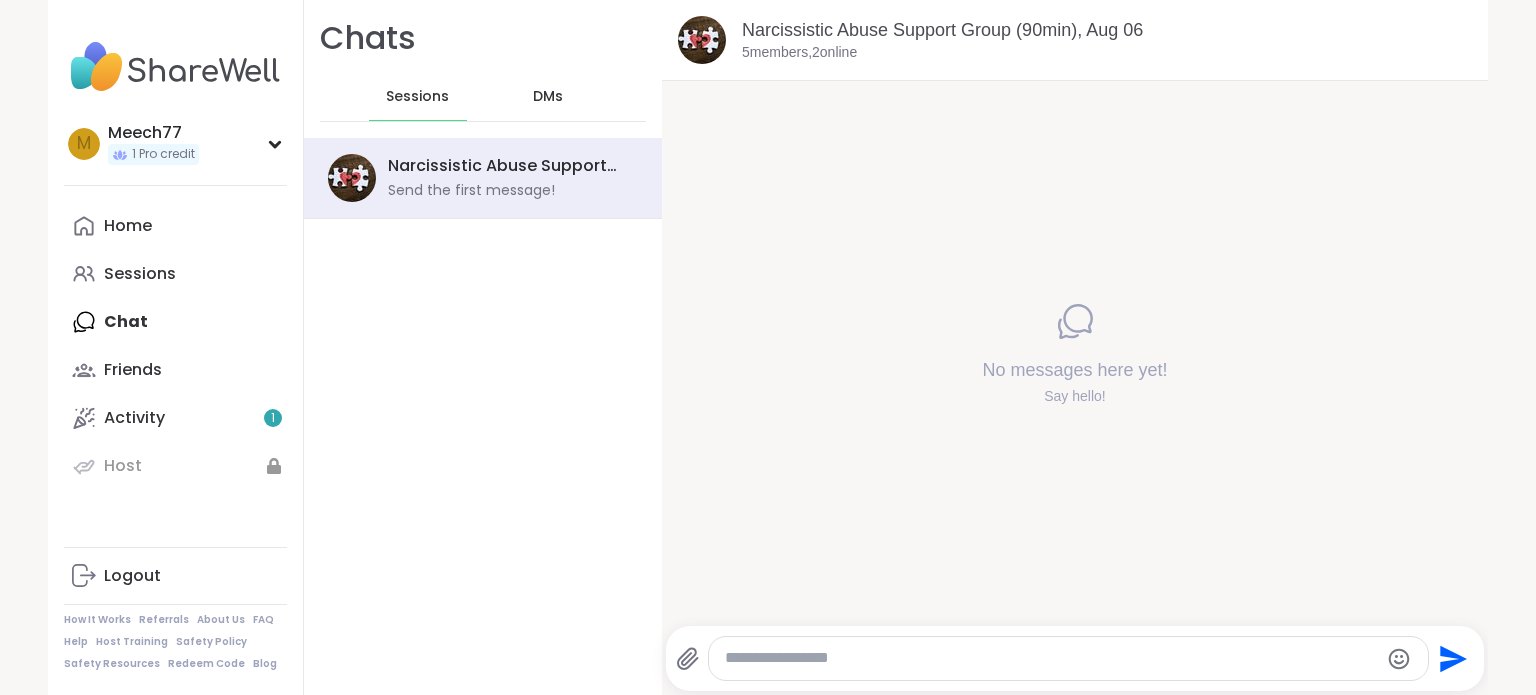 scroll, scrollTop: 0, scrollLeft: 0, axis: both 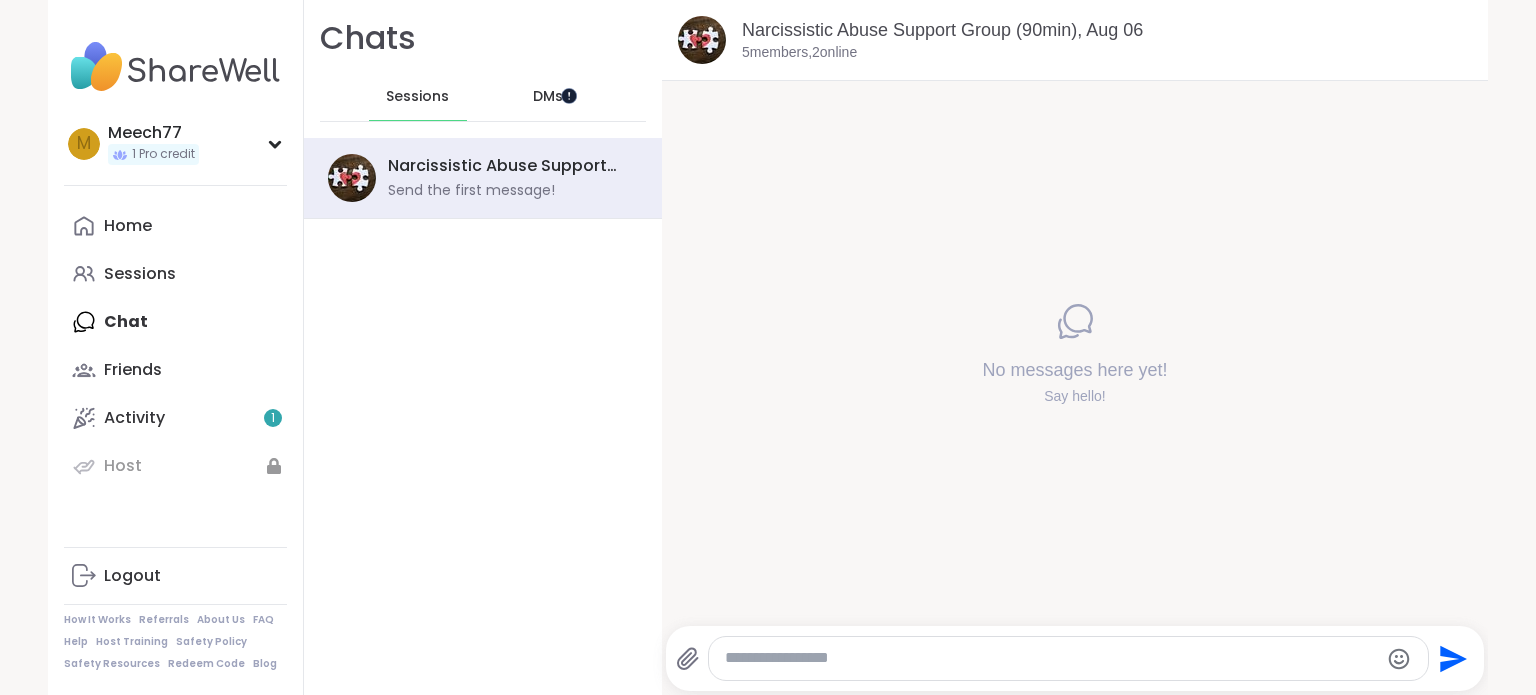click at bounding box center [569, 95] 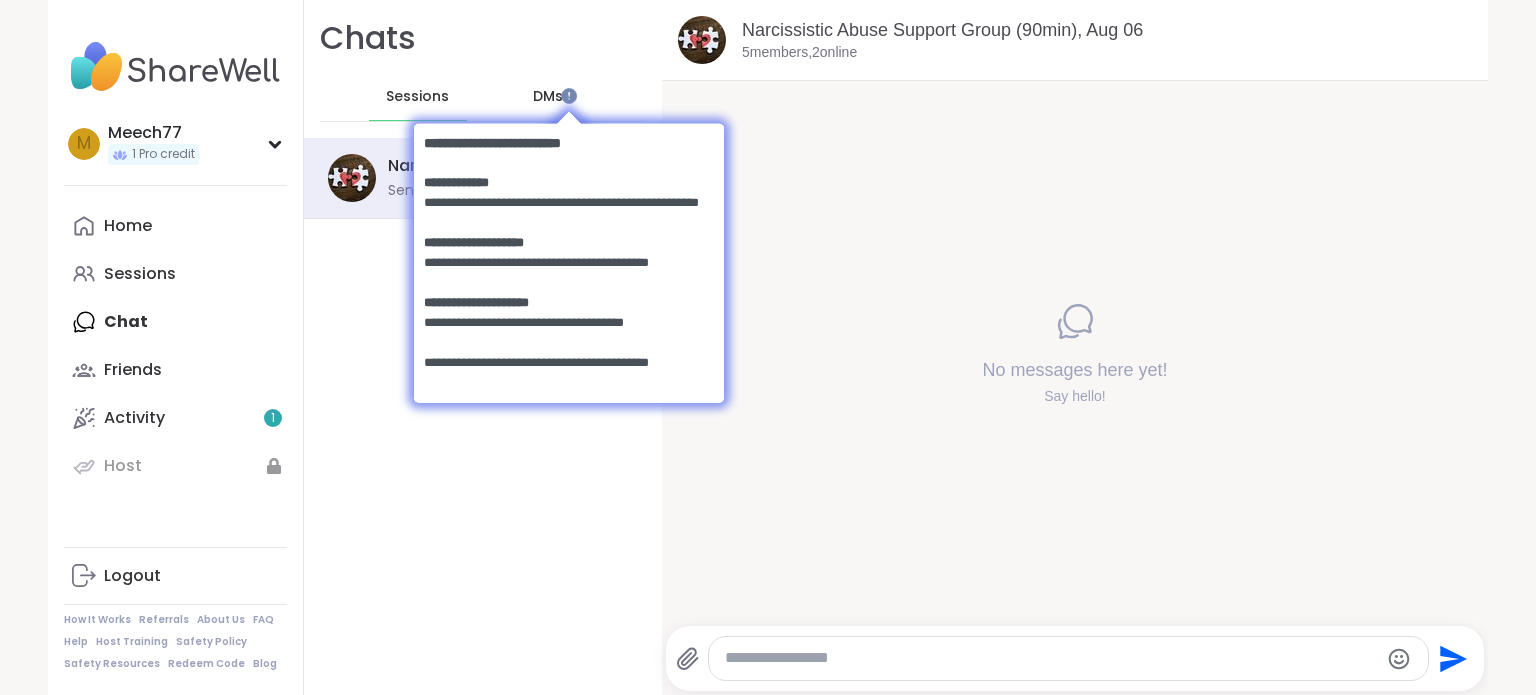 click on "Chats Sessions DMs Narcissistic Abuse Support Group (90min), [MONTH] [DAY] Send the first message!" at bounding box center [483, 347] 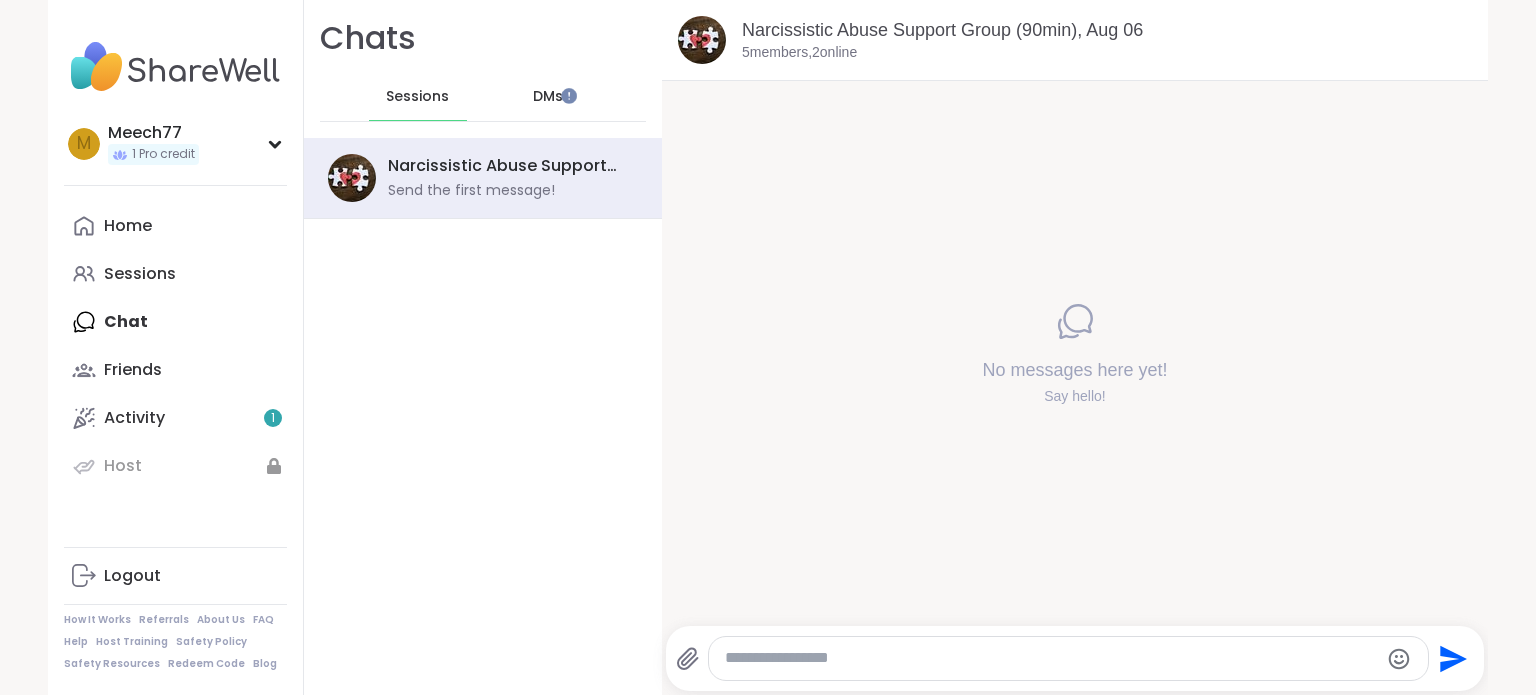 click on "Chats Sessions DMs Narcissistic Abuse Support Group (90min), [MONTH] [DAY] Send the first message!" at bounding box center [483, 347] 